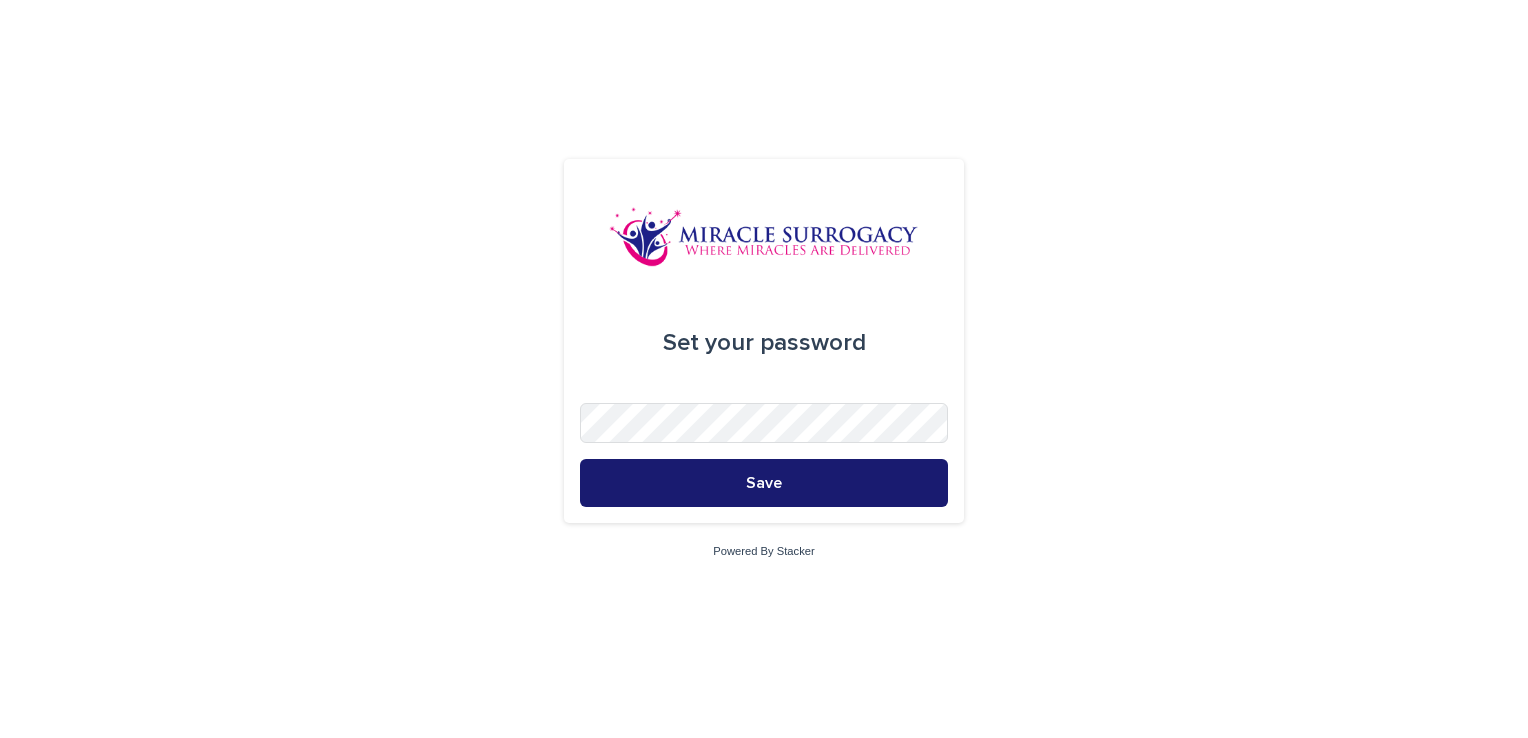 scroll, scrollTop: 0, scrollLeft: 0, axis: both 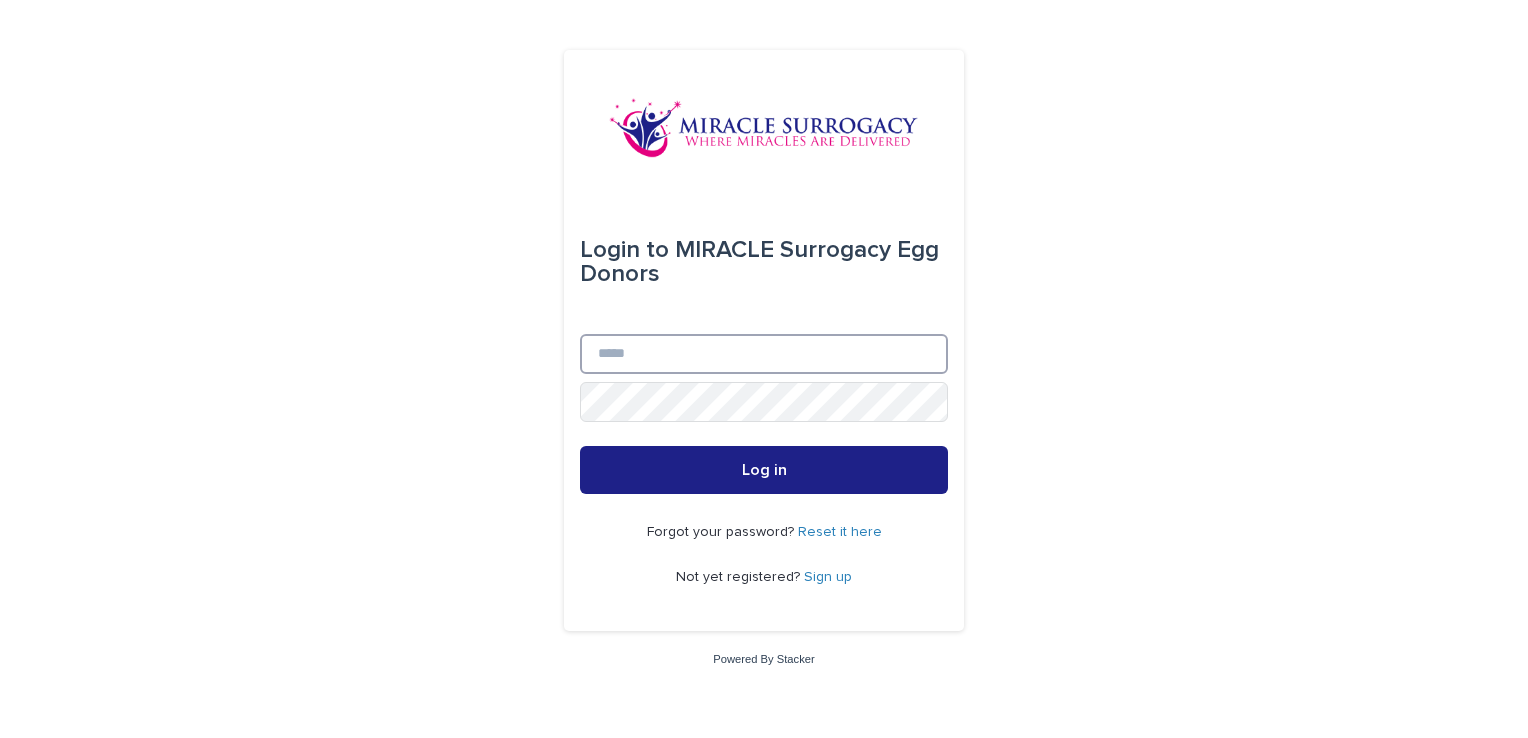 click on "Email" at bounding box center (764, 354) 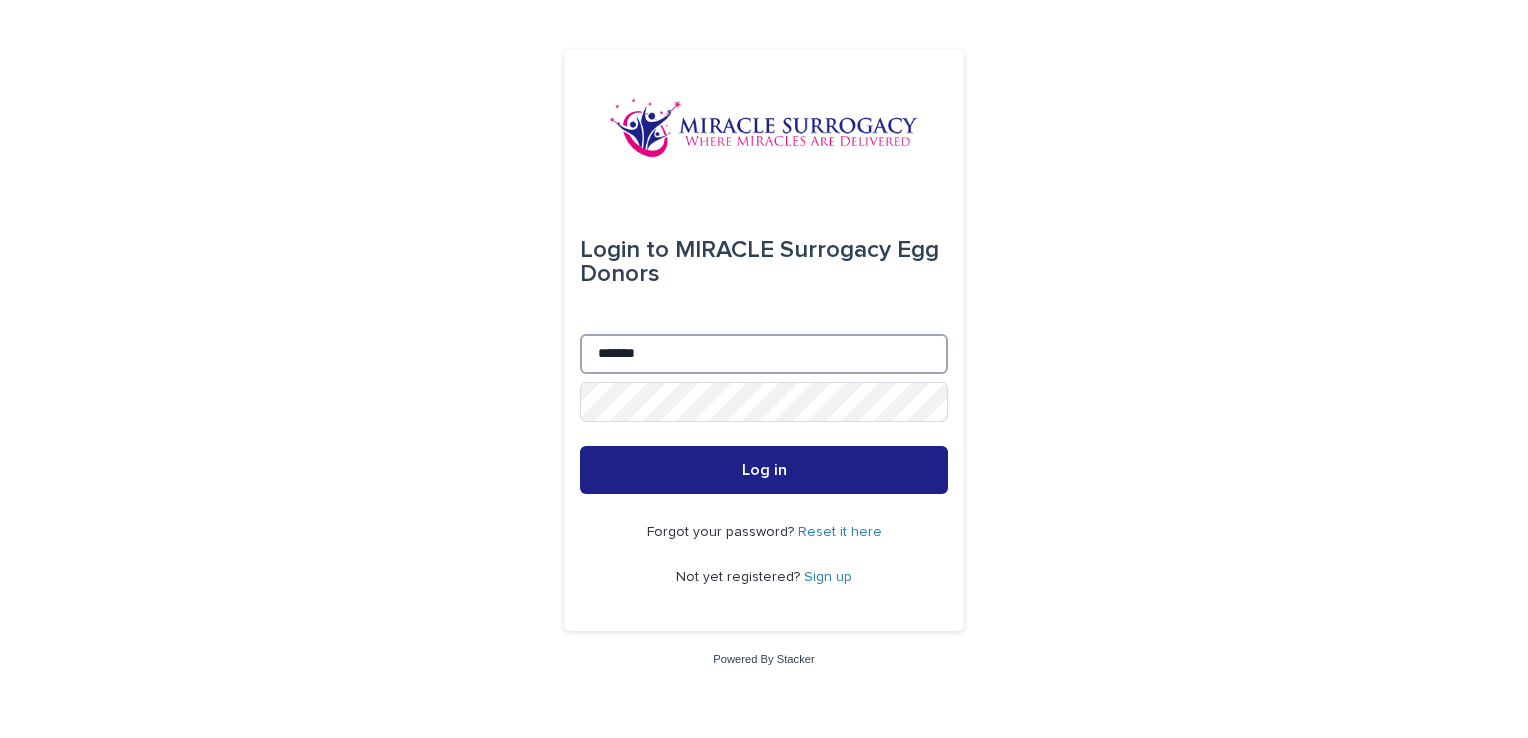 type on "*******" 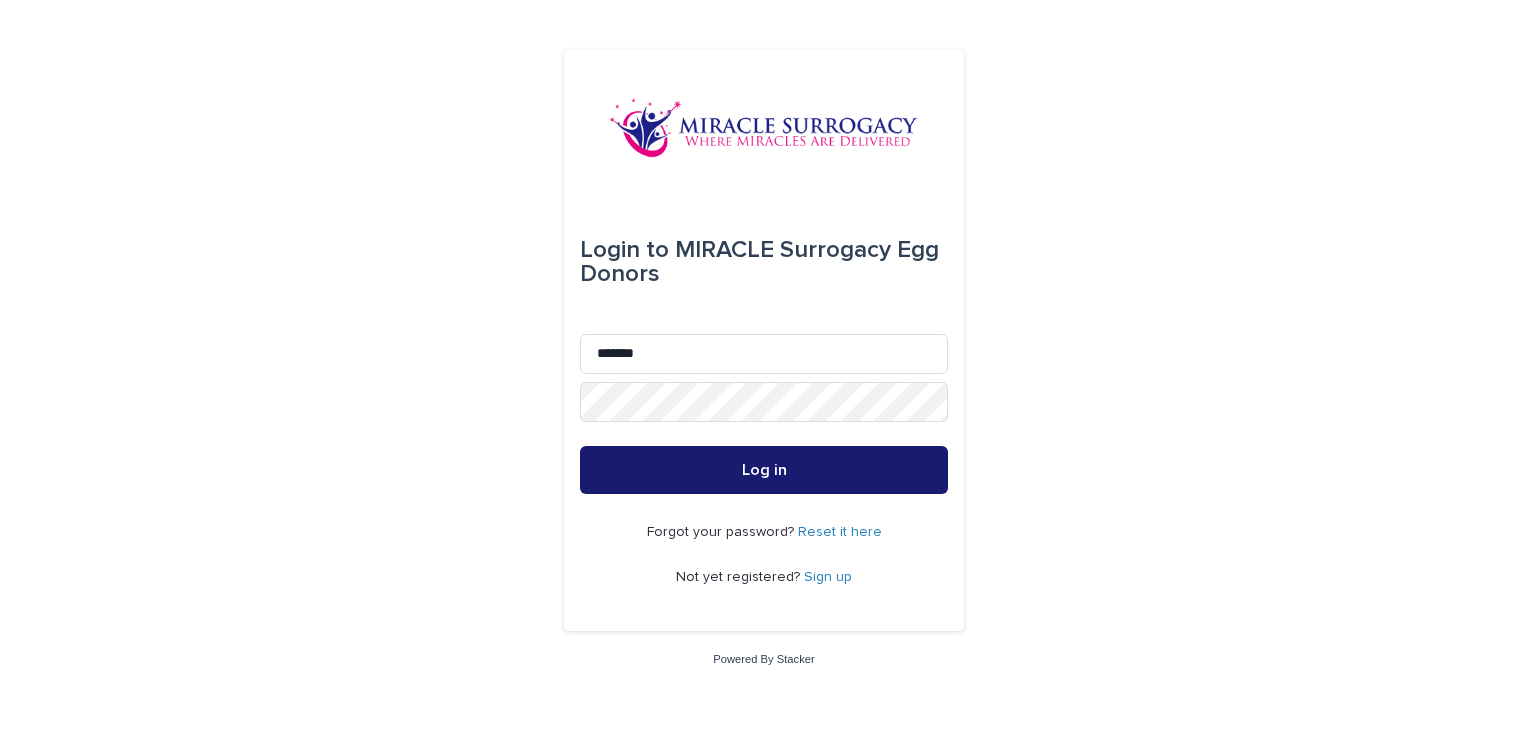 click on "Log in" at bounding box center [764, 470] 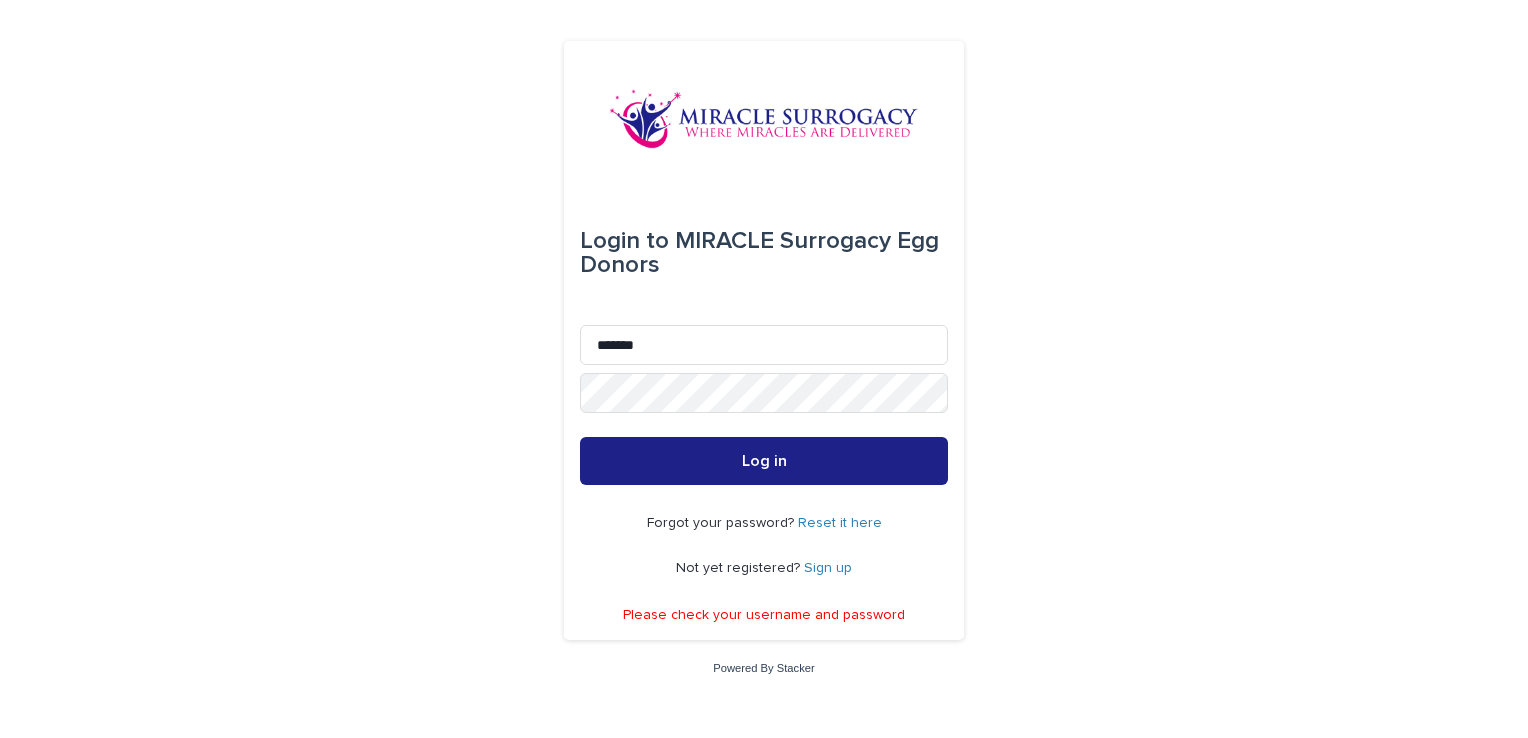 click on "Reset it here" at bounding box center (840, 523) 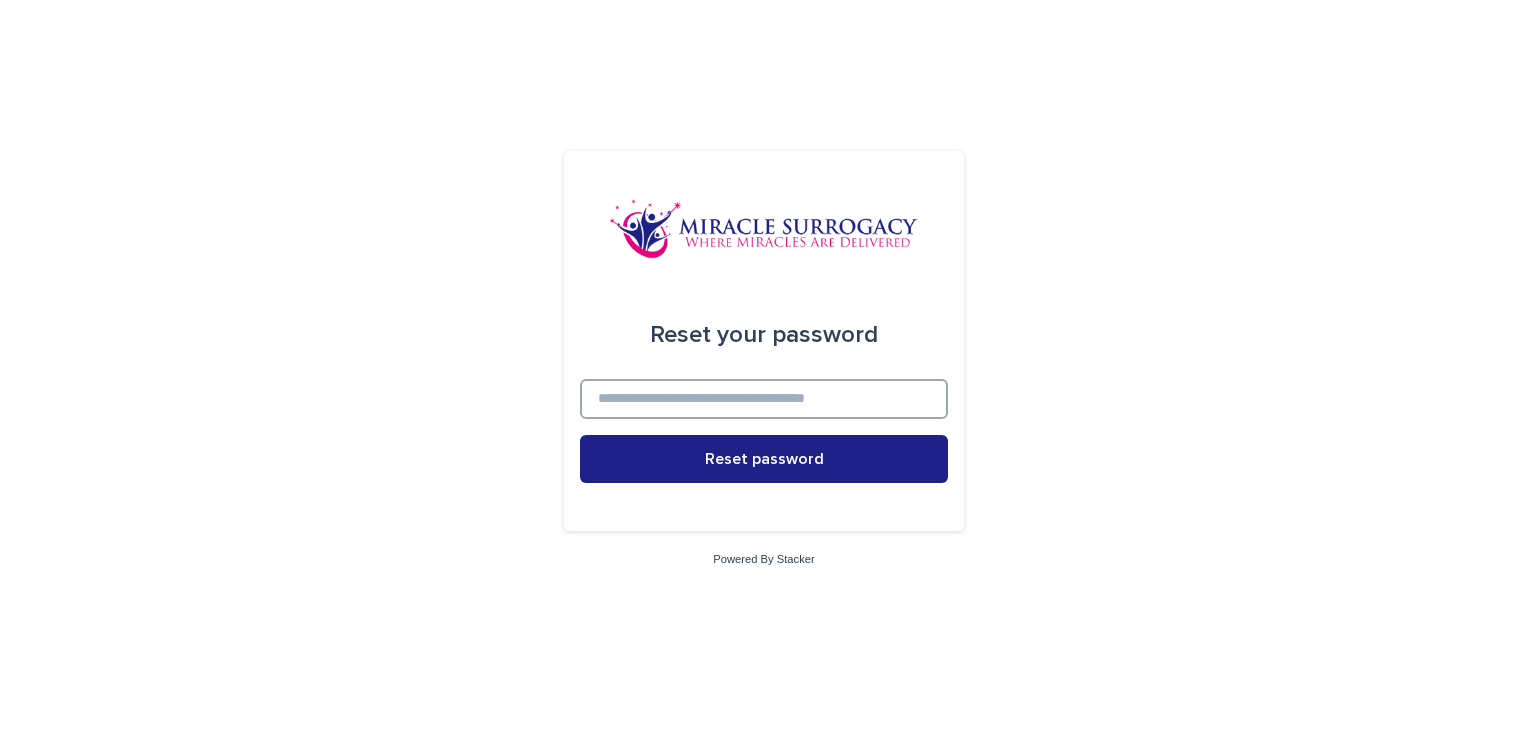 click at bounding box center [764, 399] 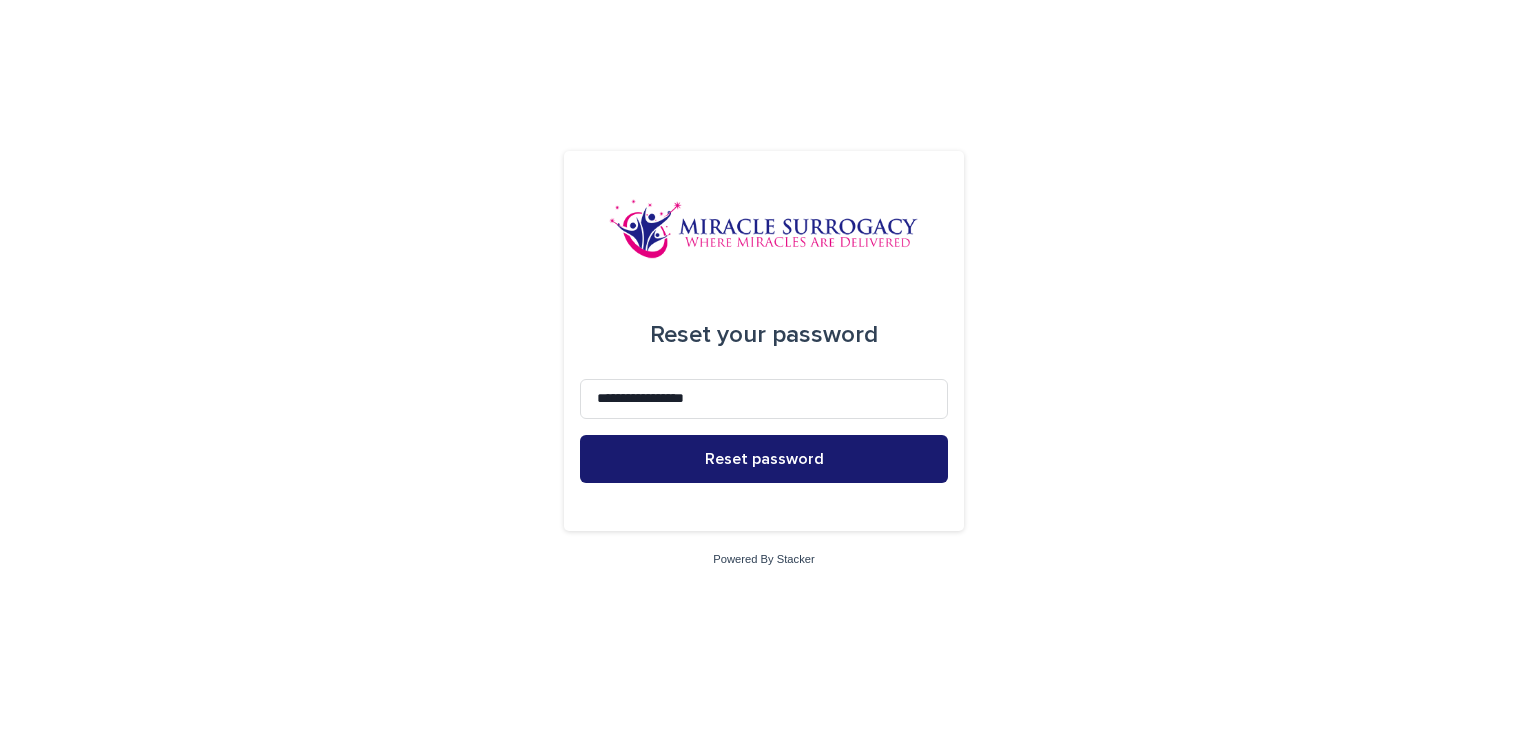 click on "Reset password" at bounding box center [764, 459] 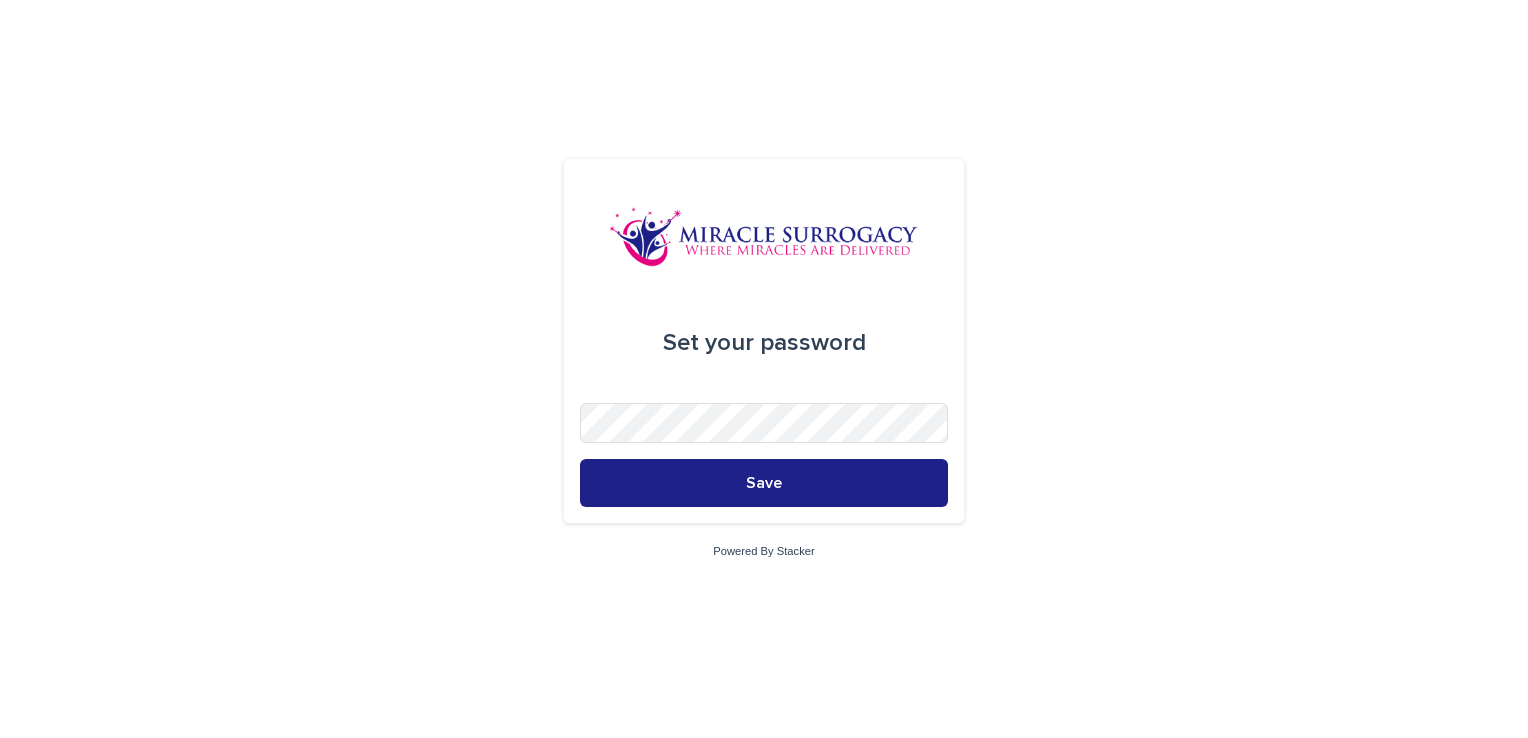 scroll, scrollTop: 0, scrollLeft: 0, axis: both 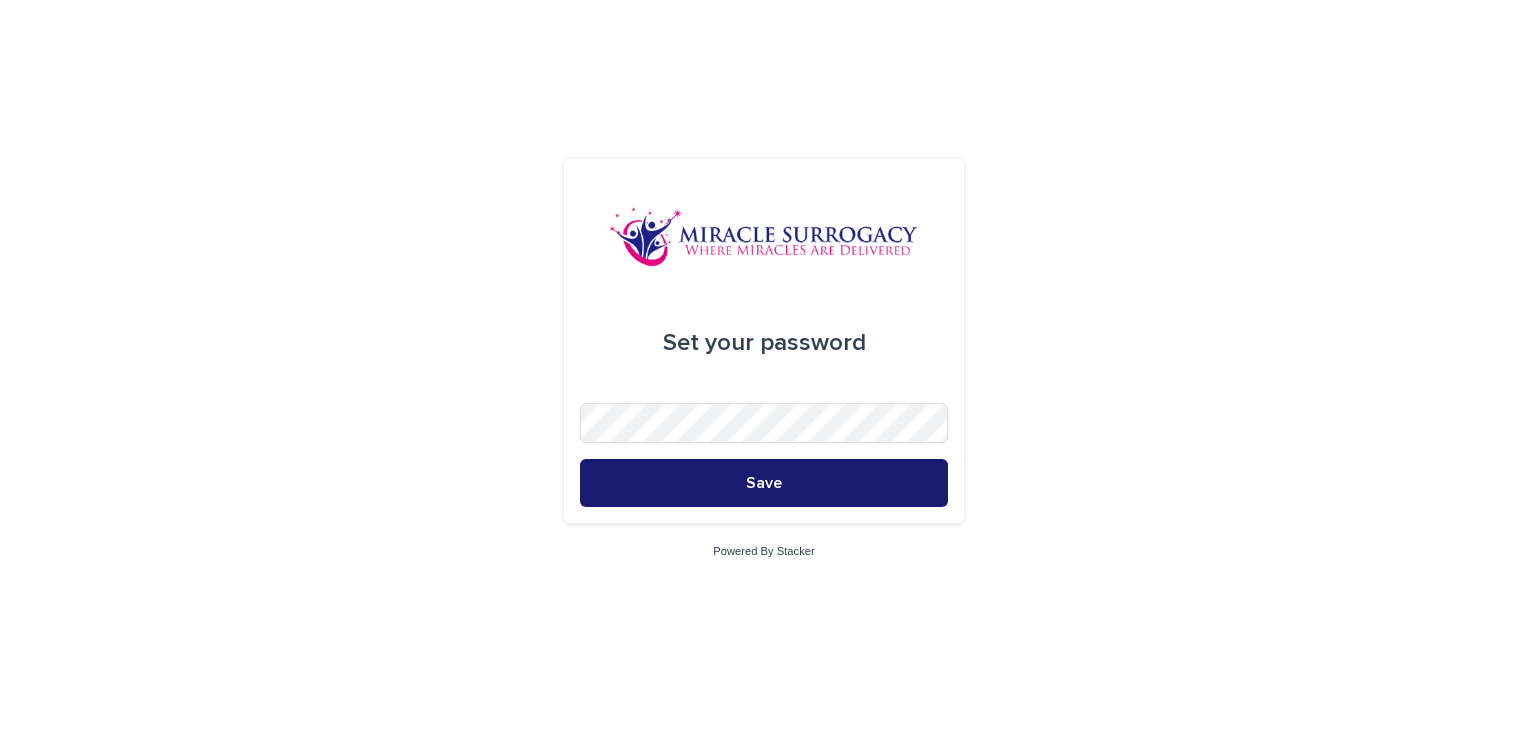 click on "Save" at bounding box center [764, 483] 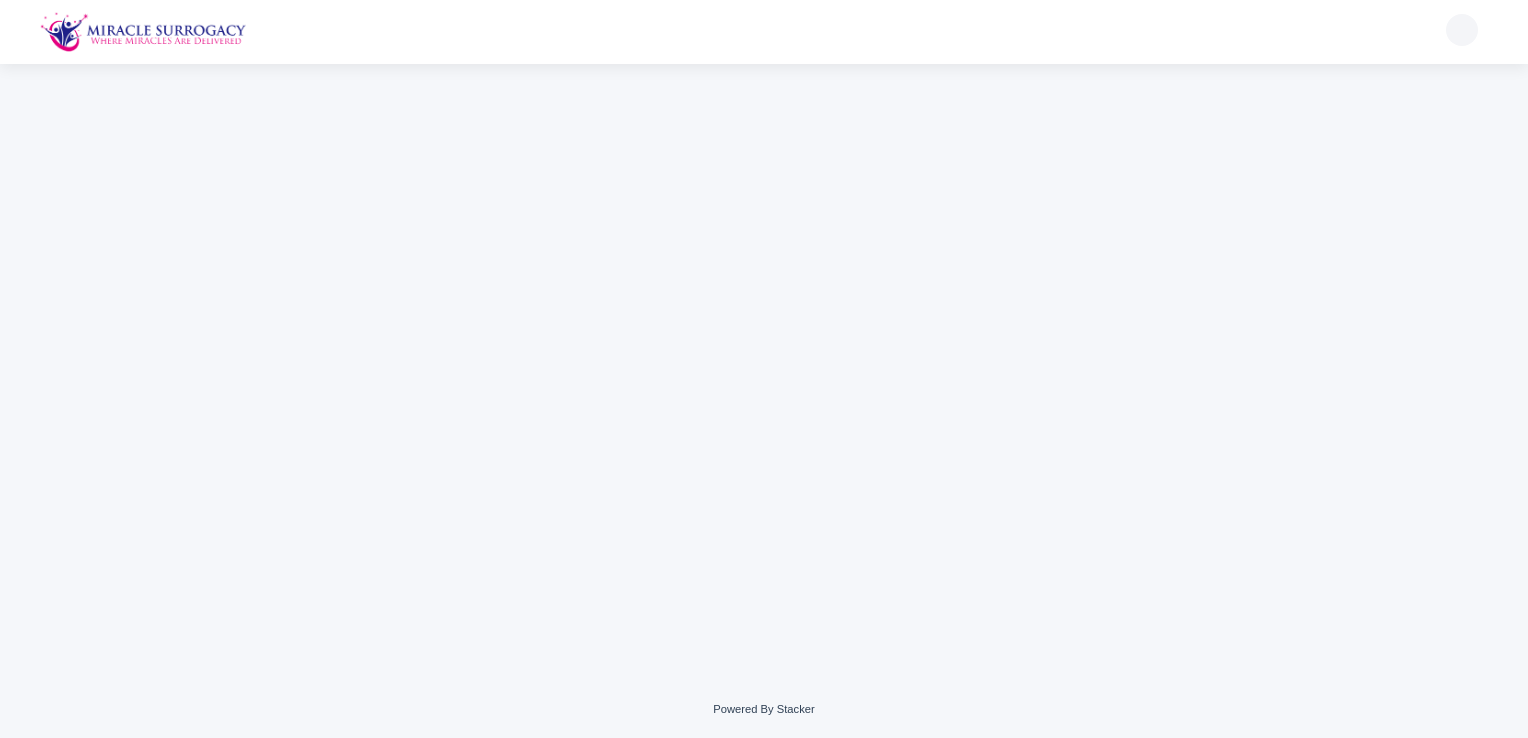 scroll, scrollTop: 0, scrollLeft: 0, axis: both 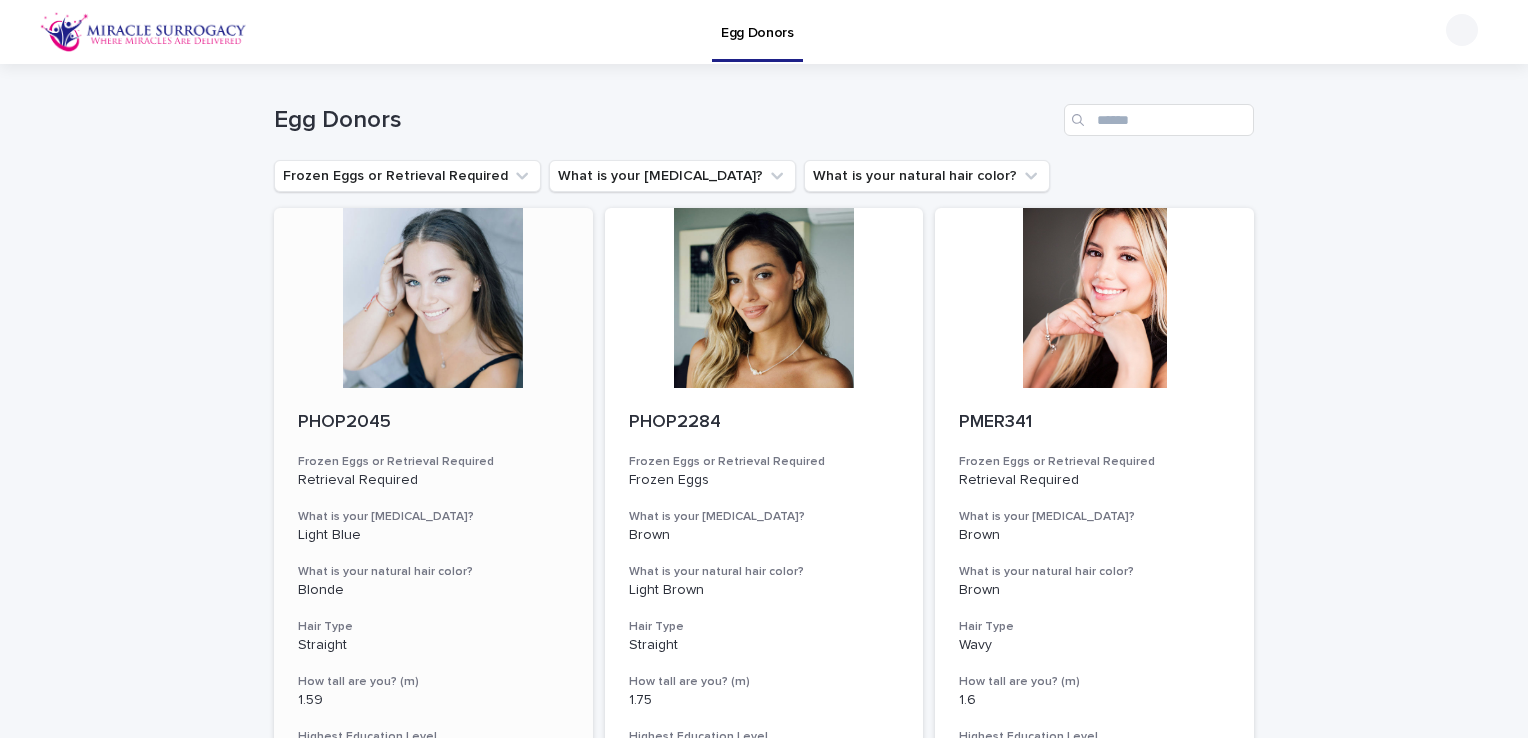 click at bounding box center (433, 298) 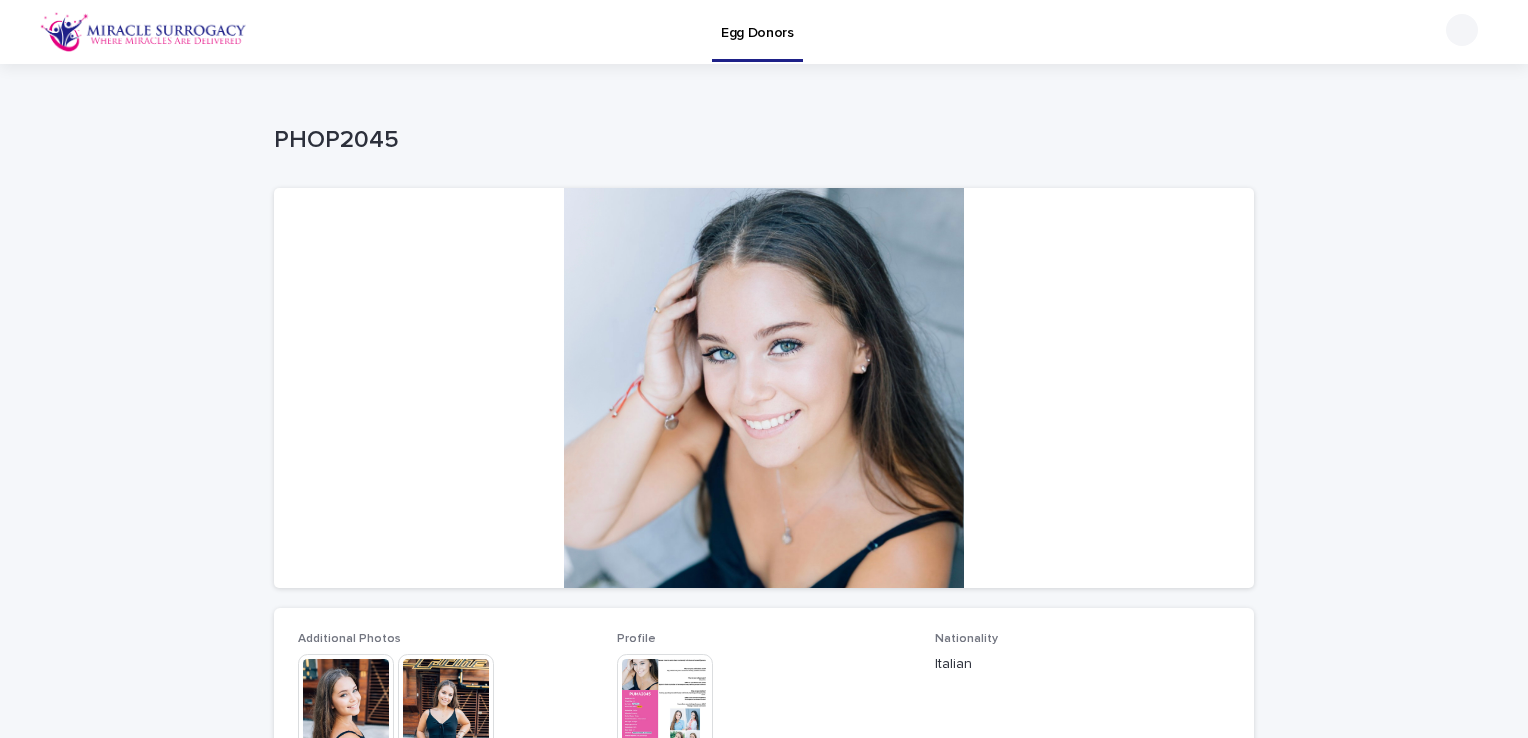 scroll, scrollTop: 292, scrollLeft: 0, axis: vertical 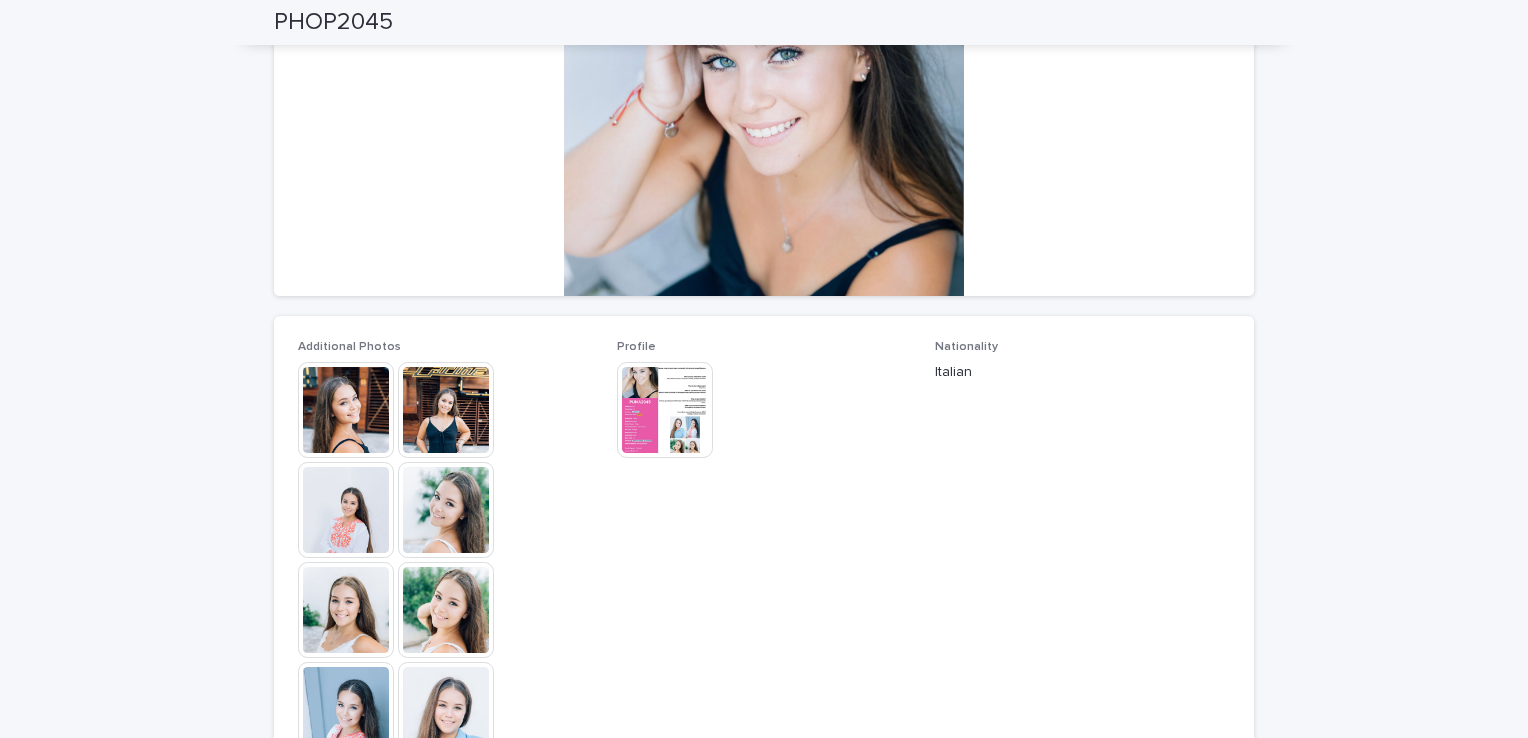 click at bounding box center (446, 410) 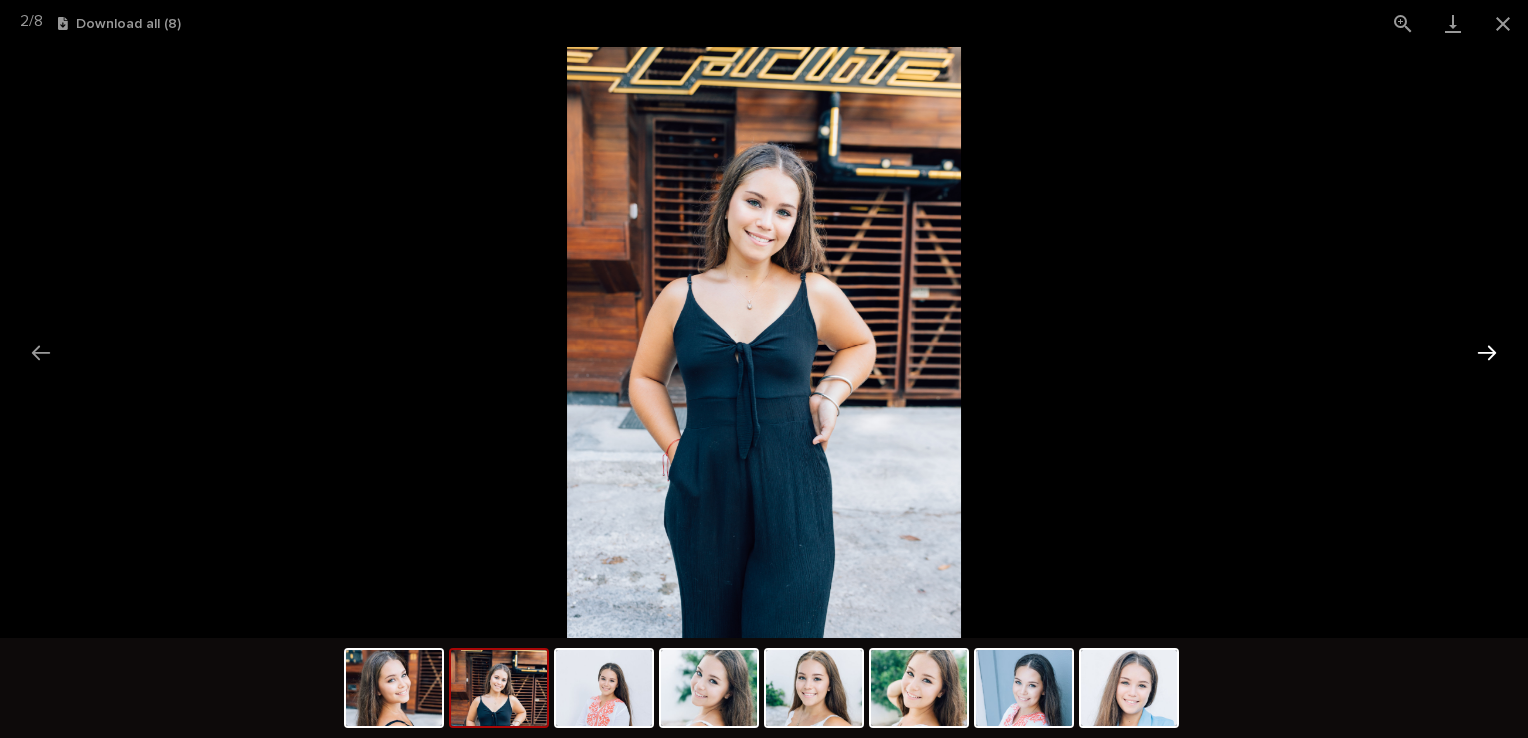 click at bounding box center (1487, 352) 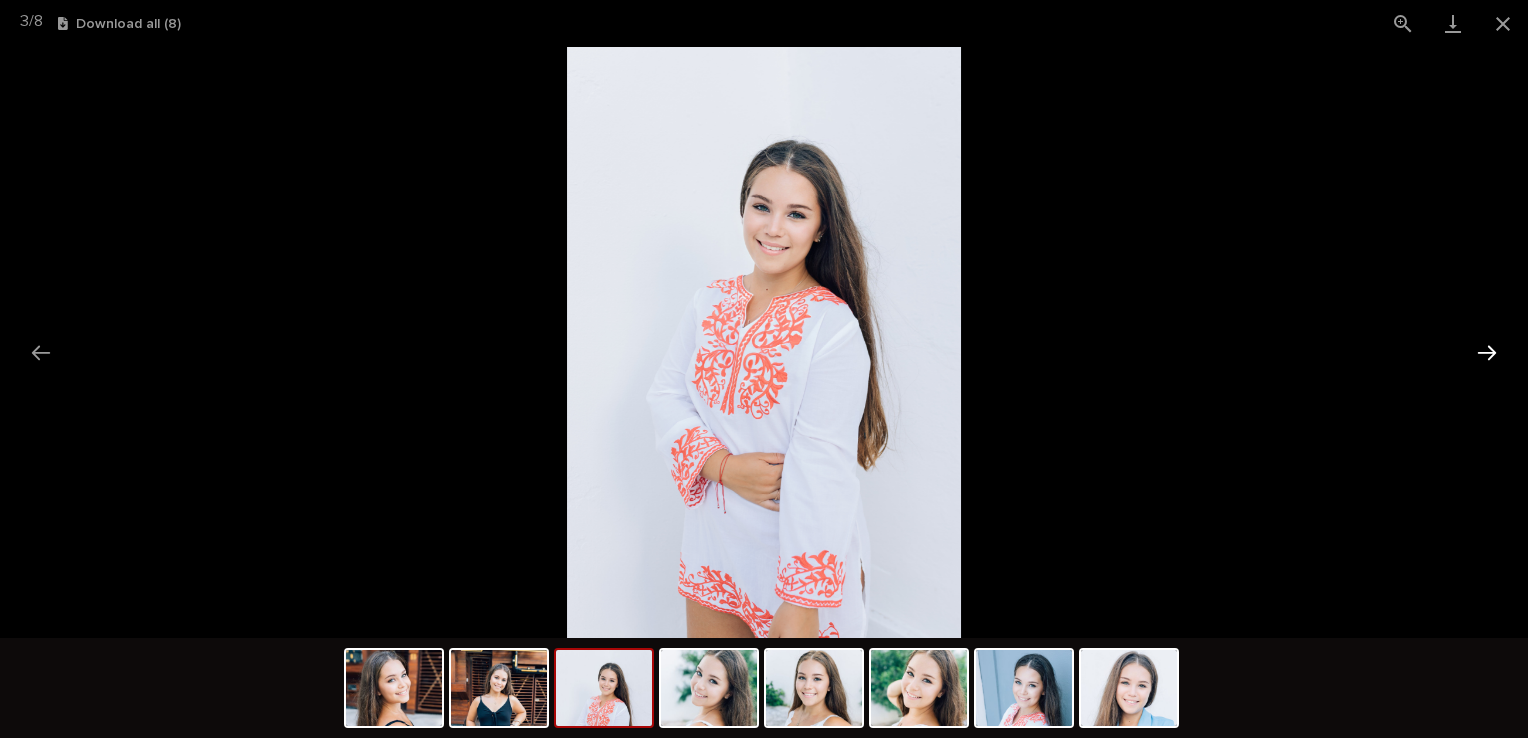 click at bounding box center (1487, 352) 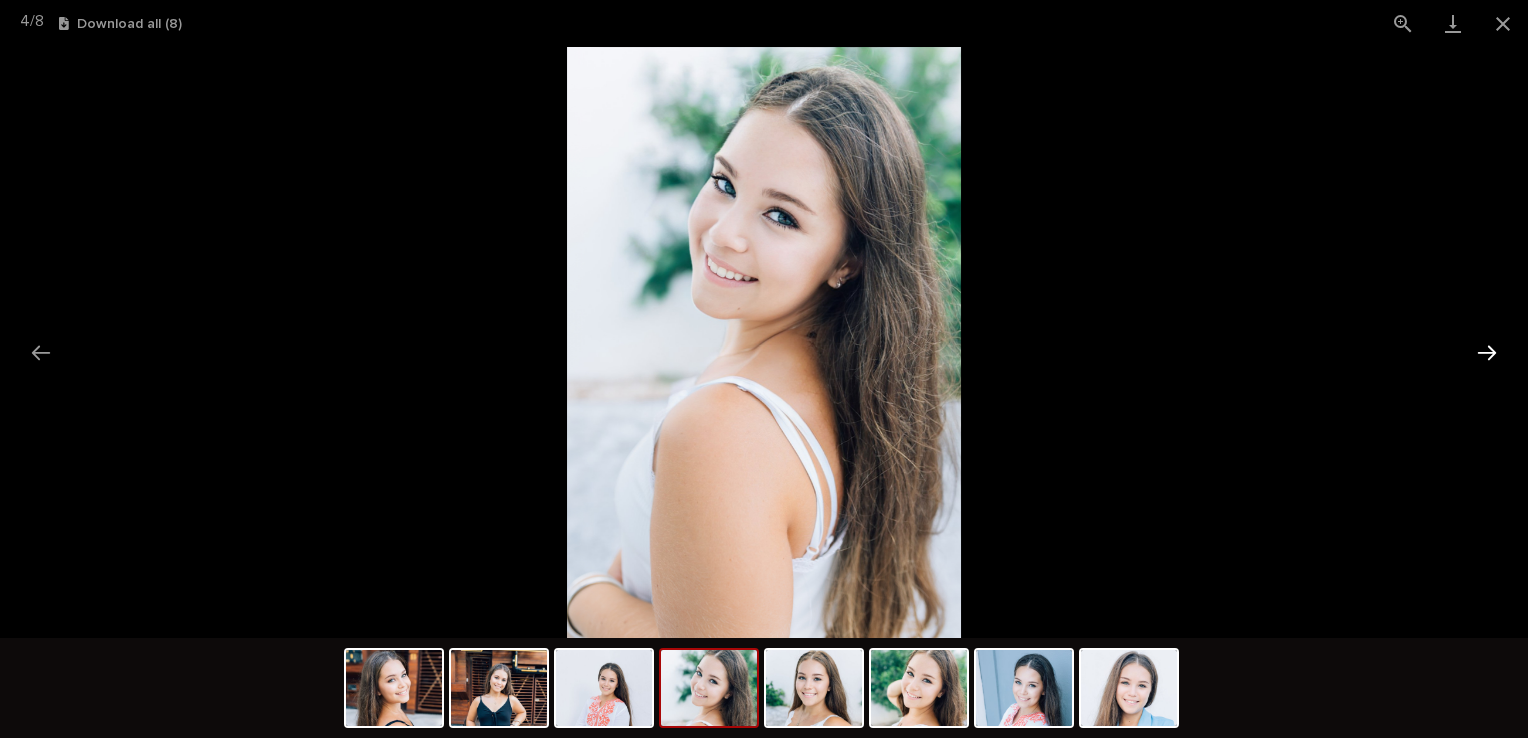 click at bounding box center [1487, 352] 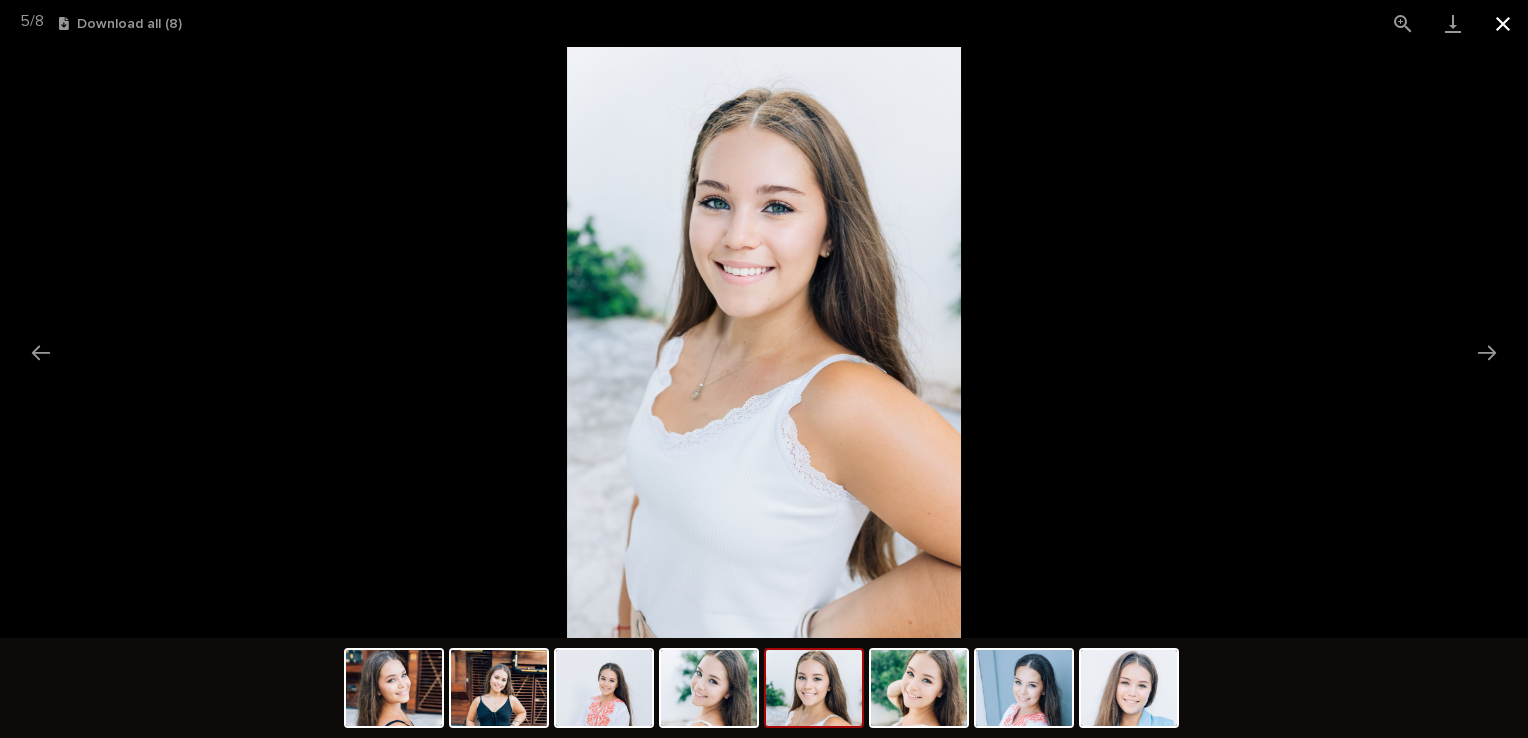 click at bounding box center [1503, 23] 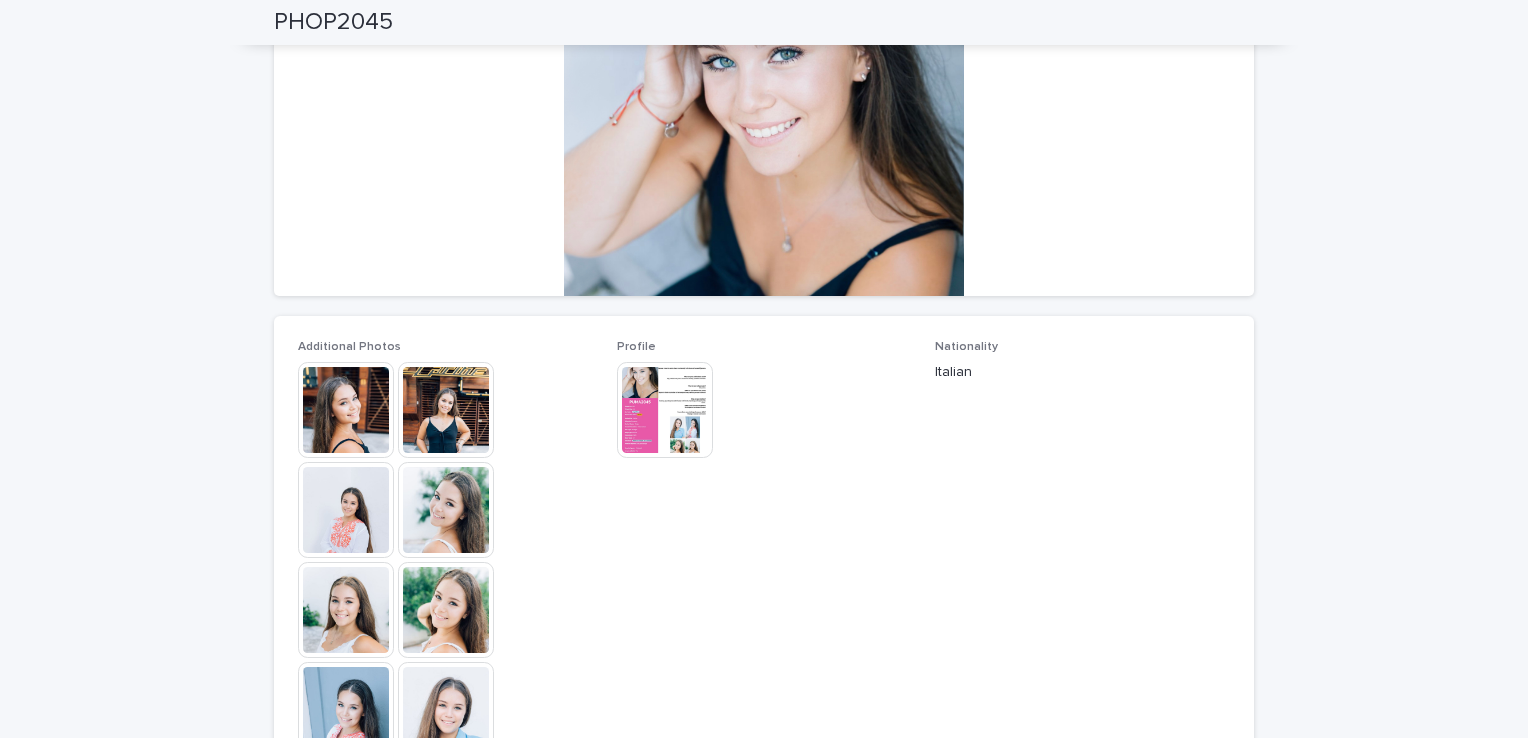 click at bounding box center [764, 342] 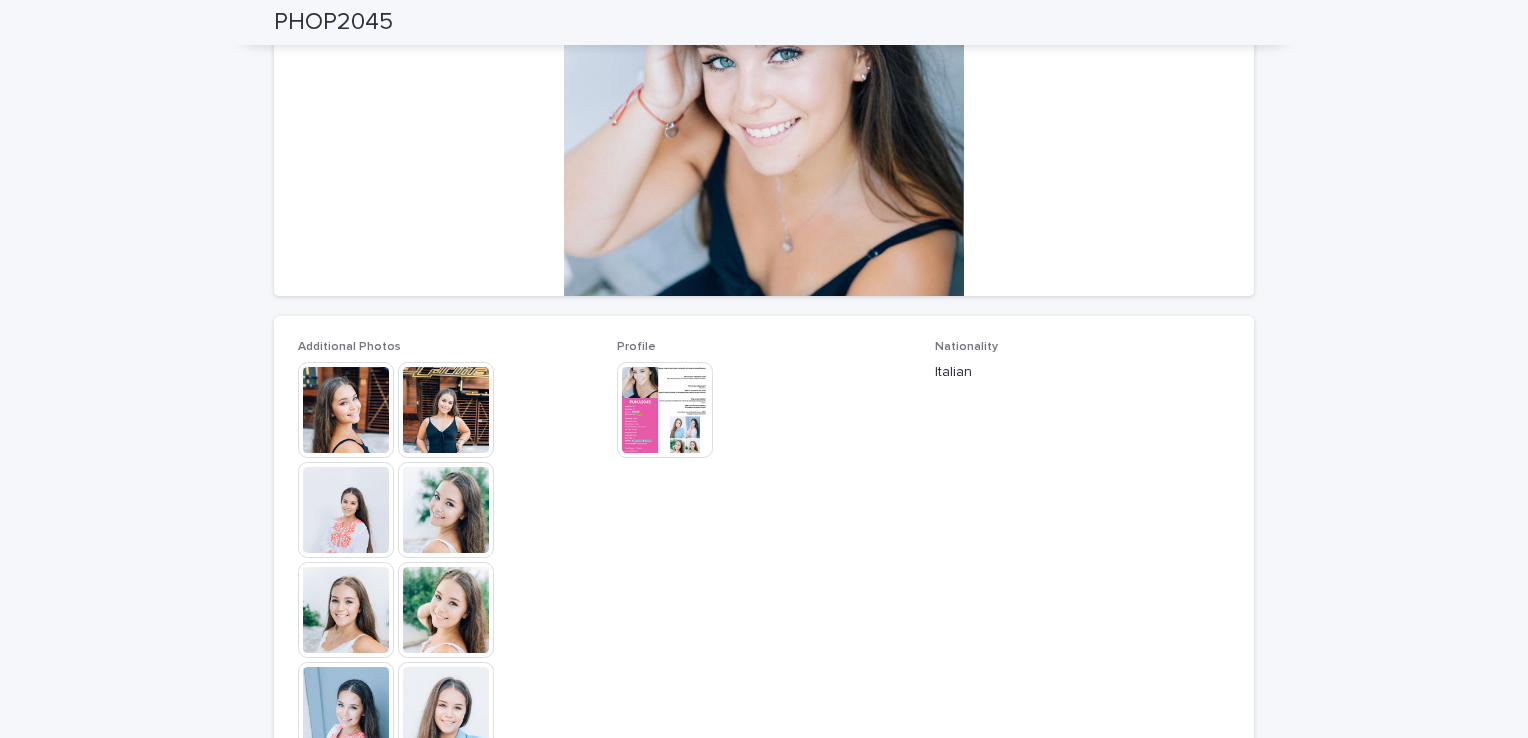 scroll, scrollTop: 0, scrollLeft: 0, axis: both 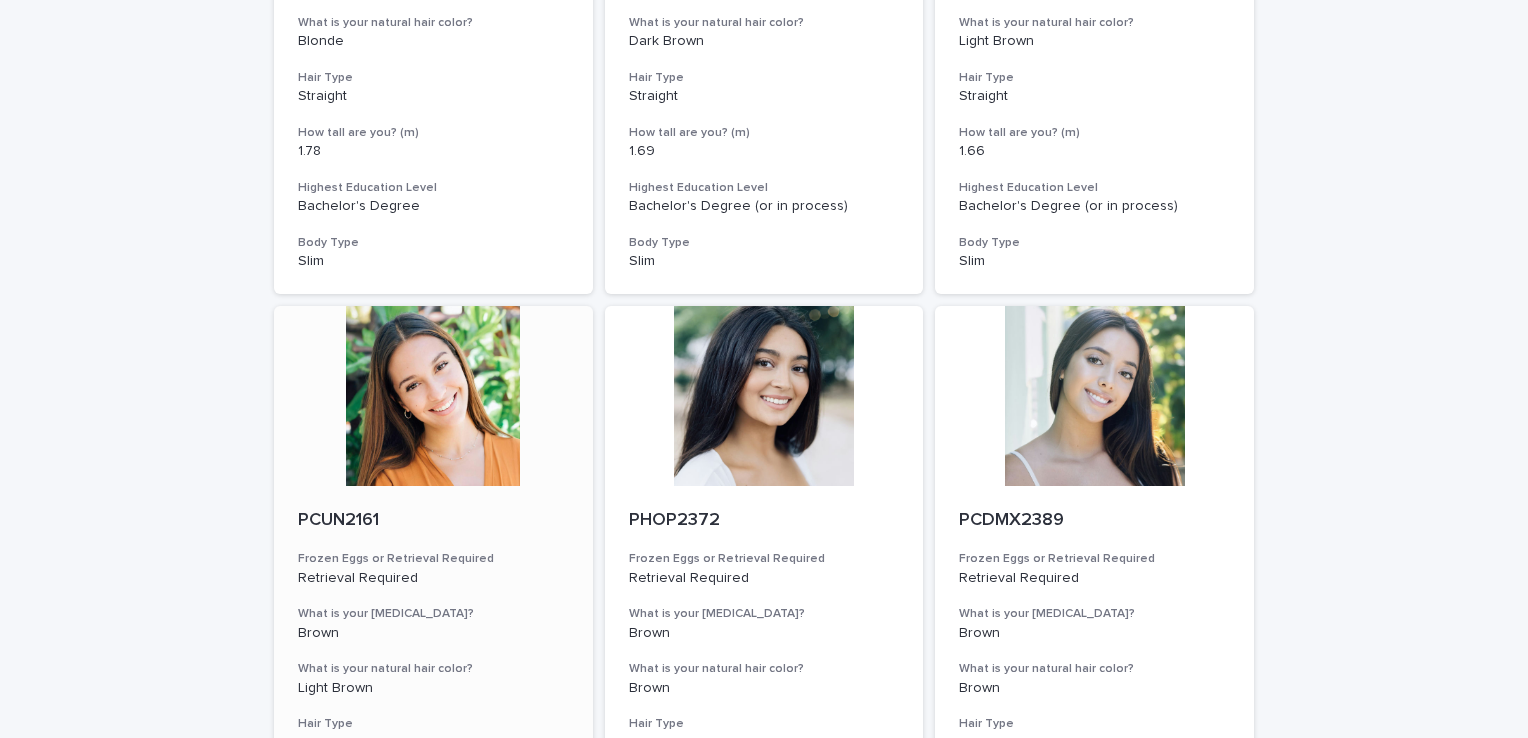 click at bounding box center (433, 396) 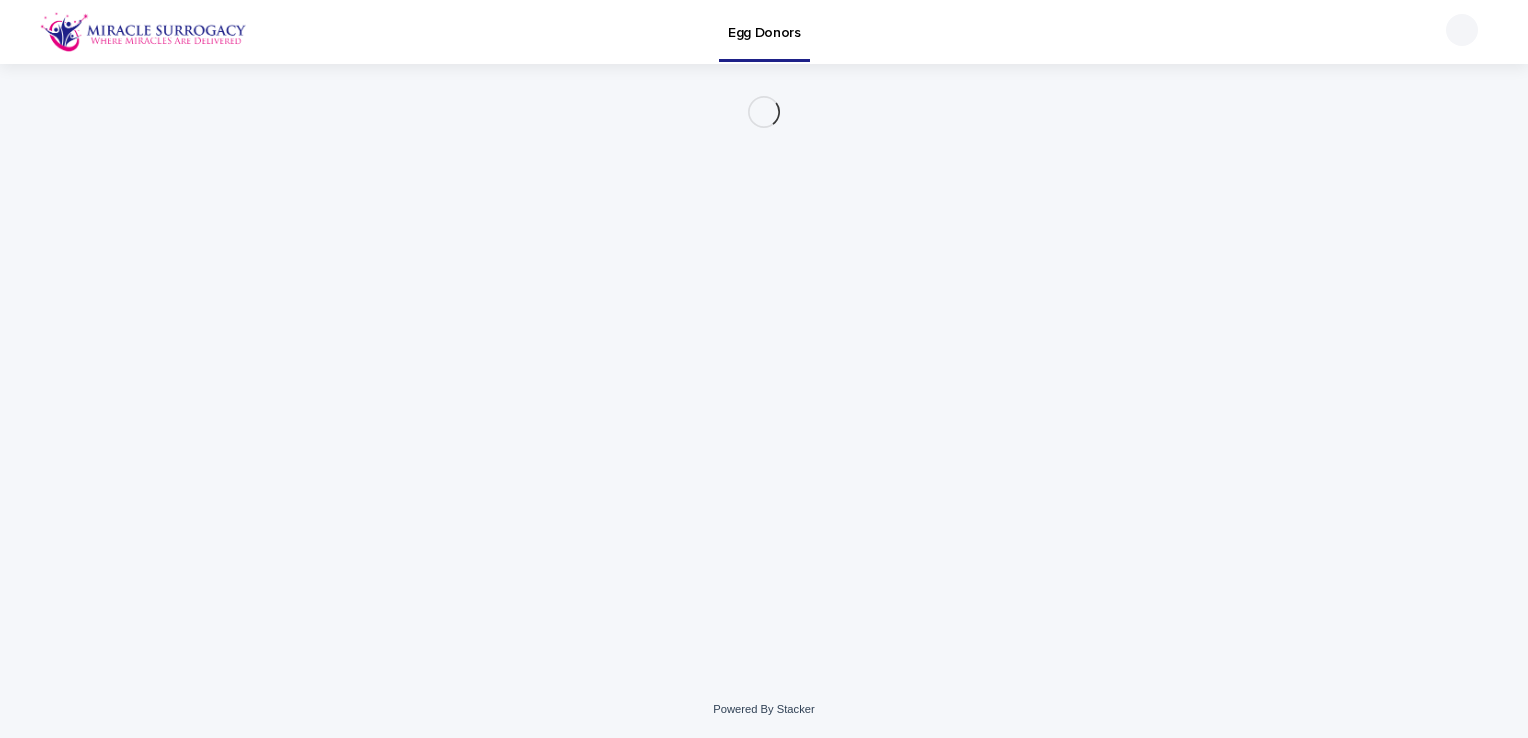 scroll, scrollTop: 0, scrollLeft: 0, axis: both 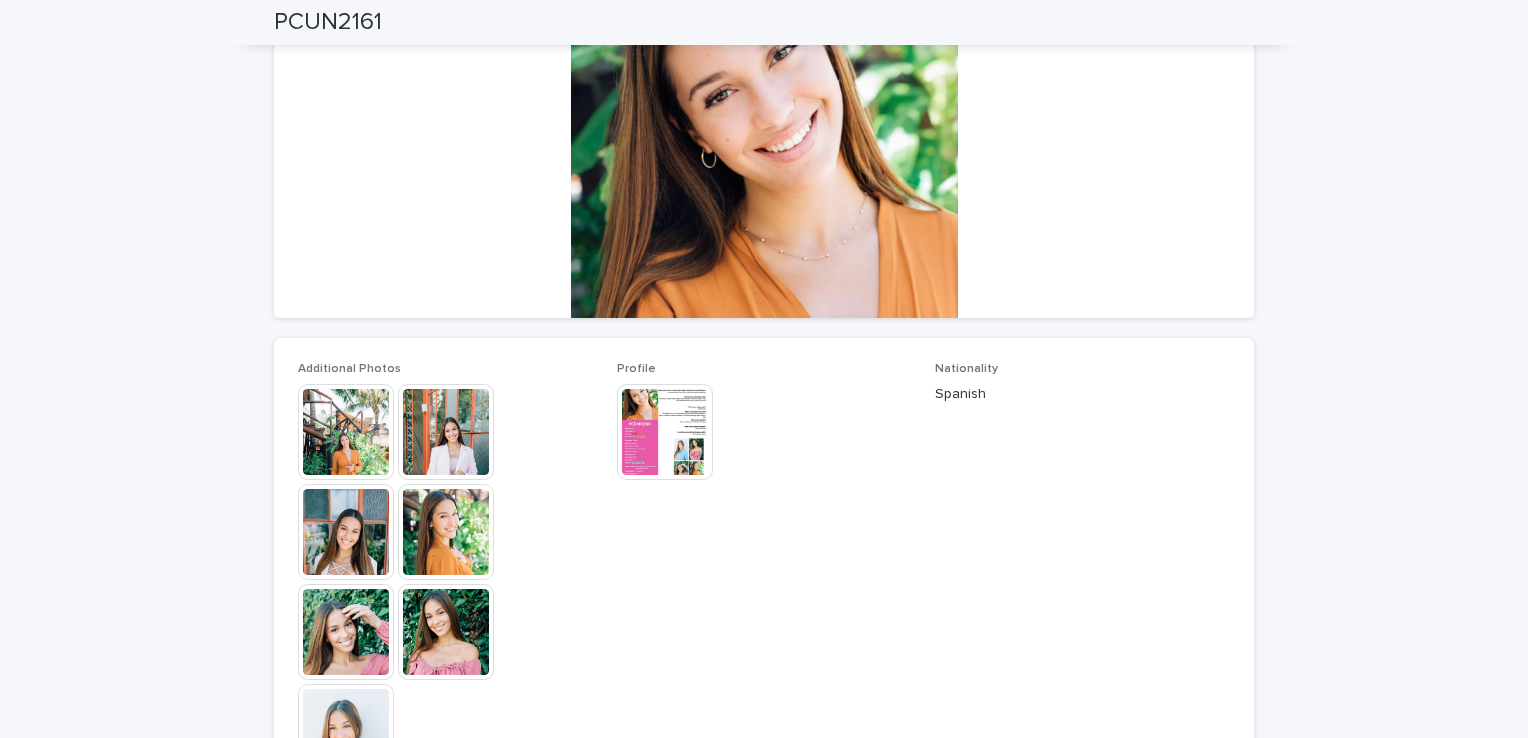 click at bounding box center (446, 632) 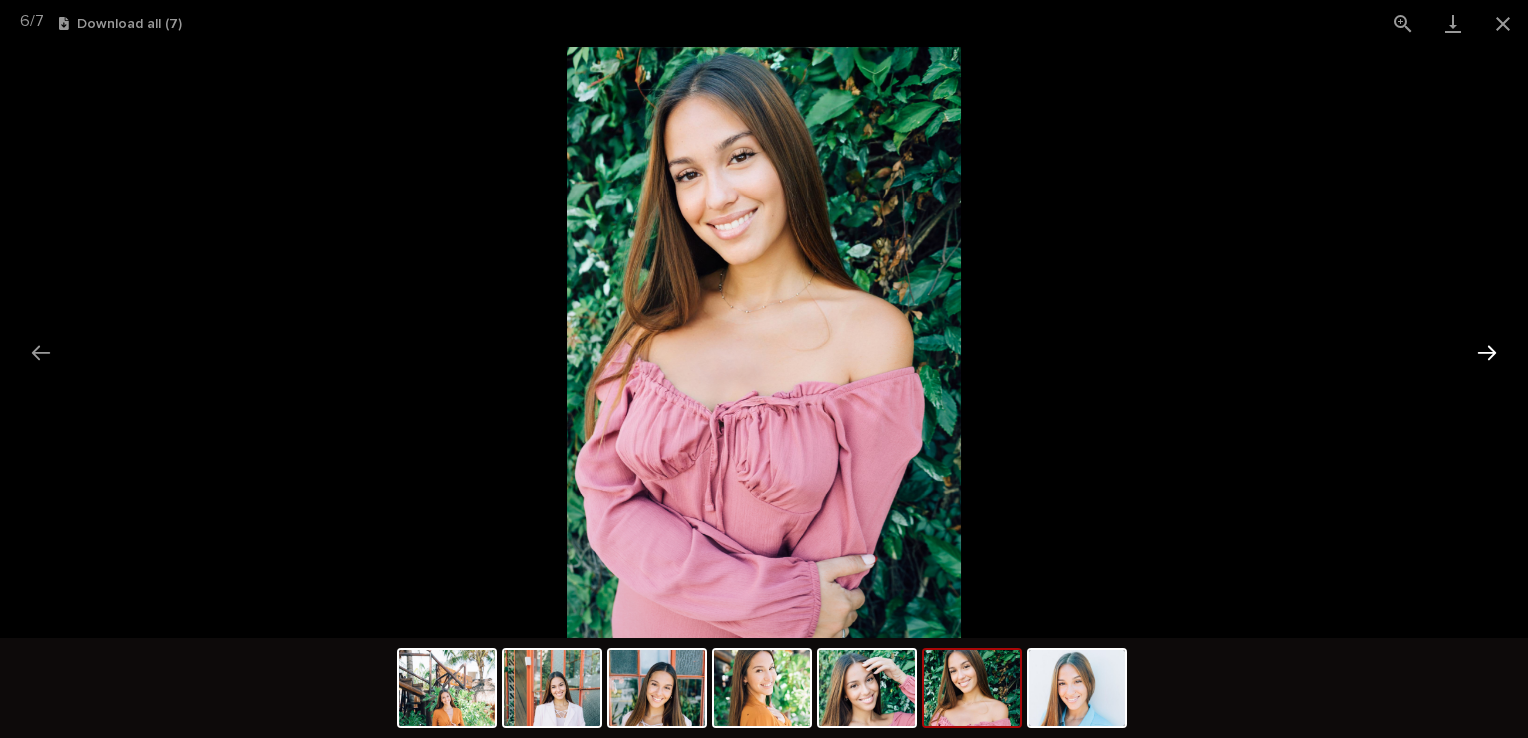 click at bounding box center [1487, 352] 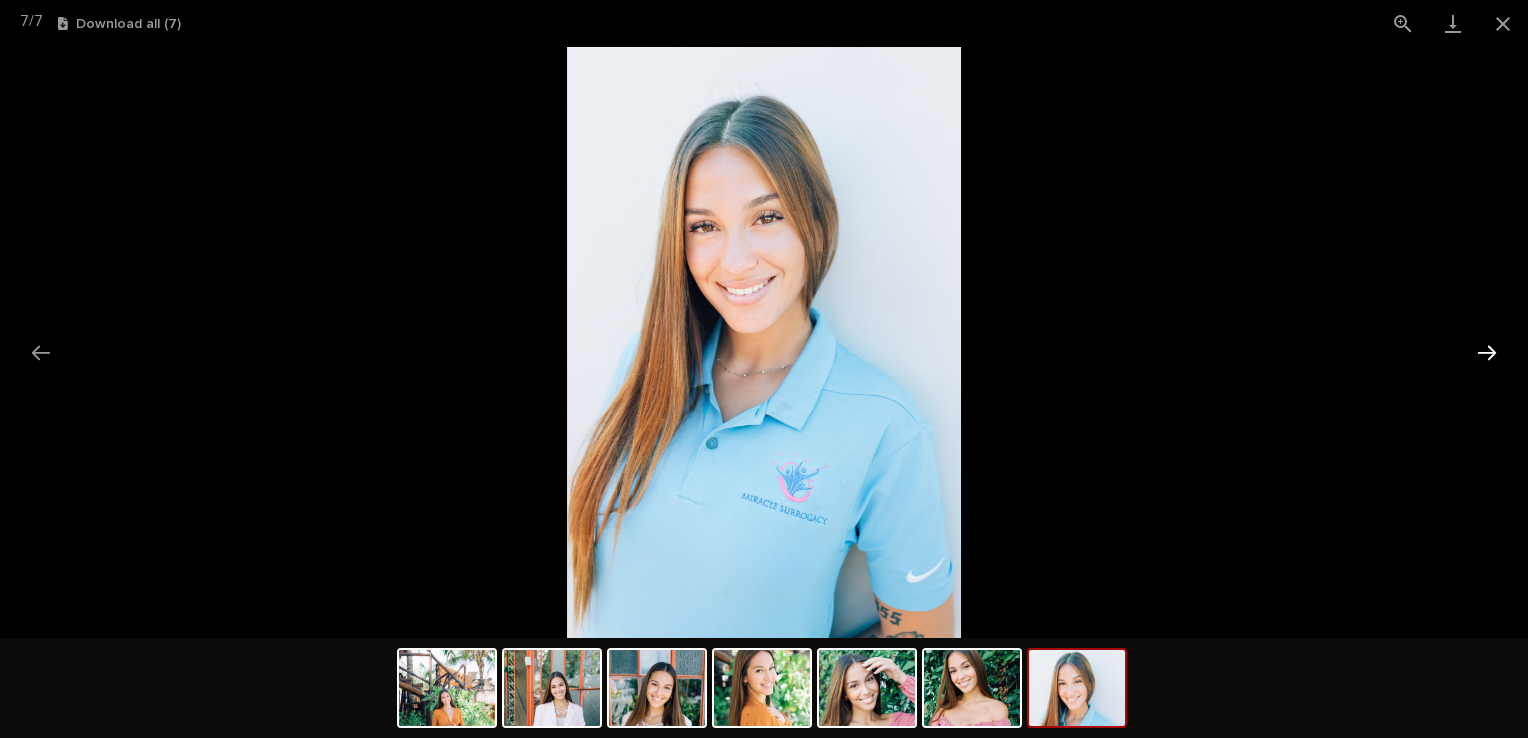 click at bounding box center (1487, 352) 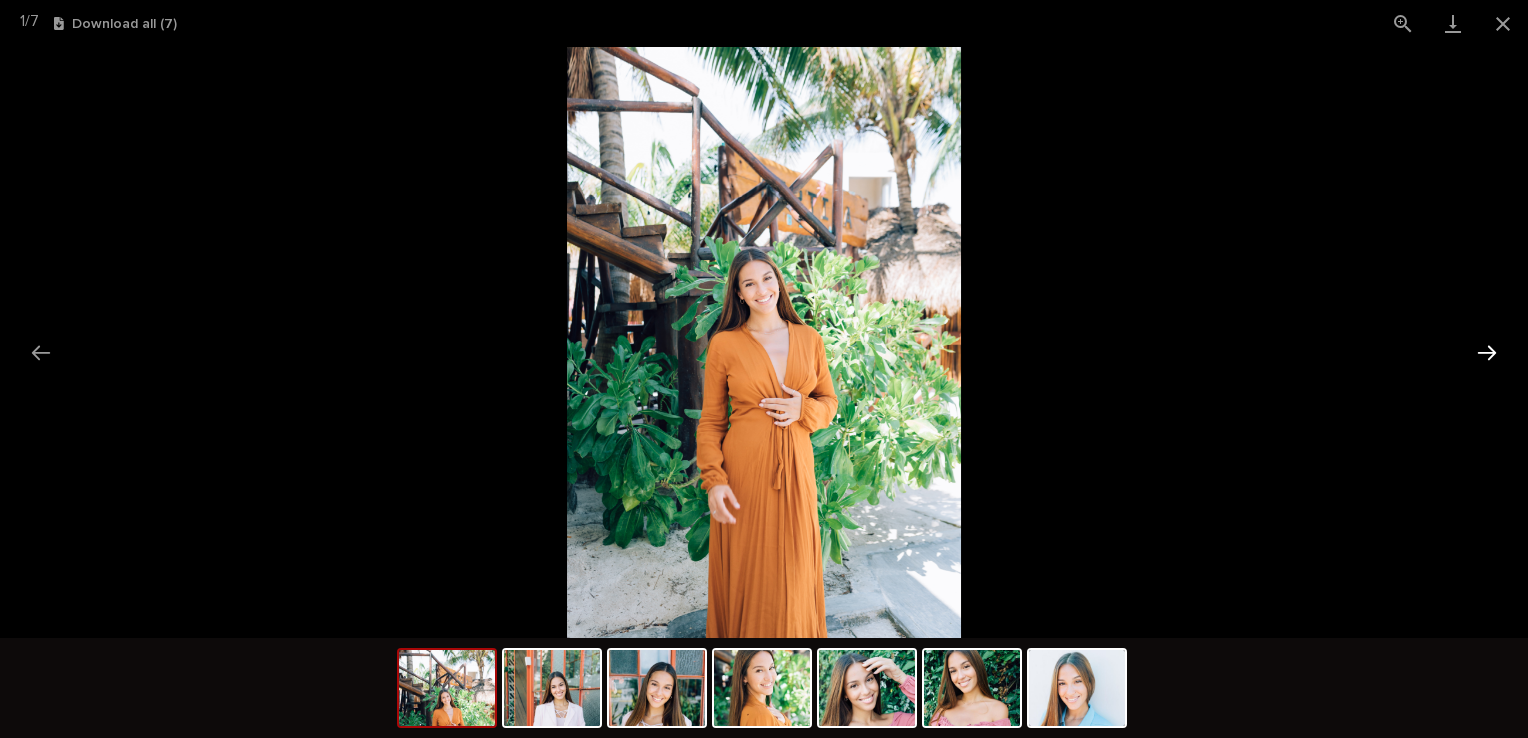 click at bounding box center [1487, 352] 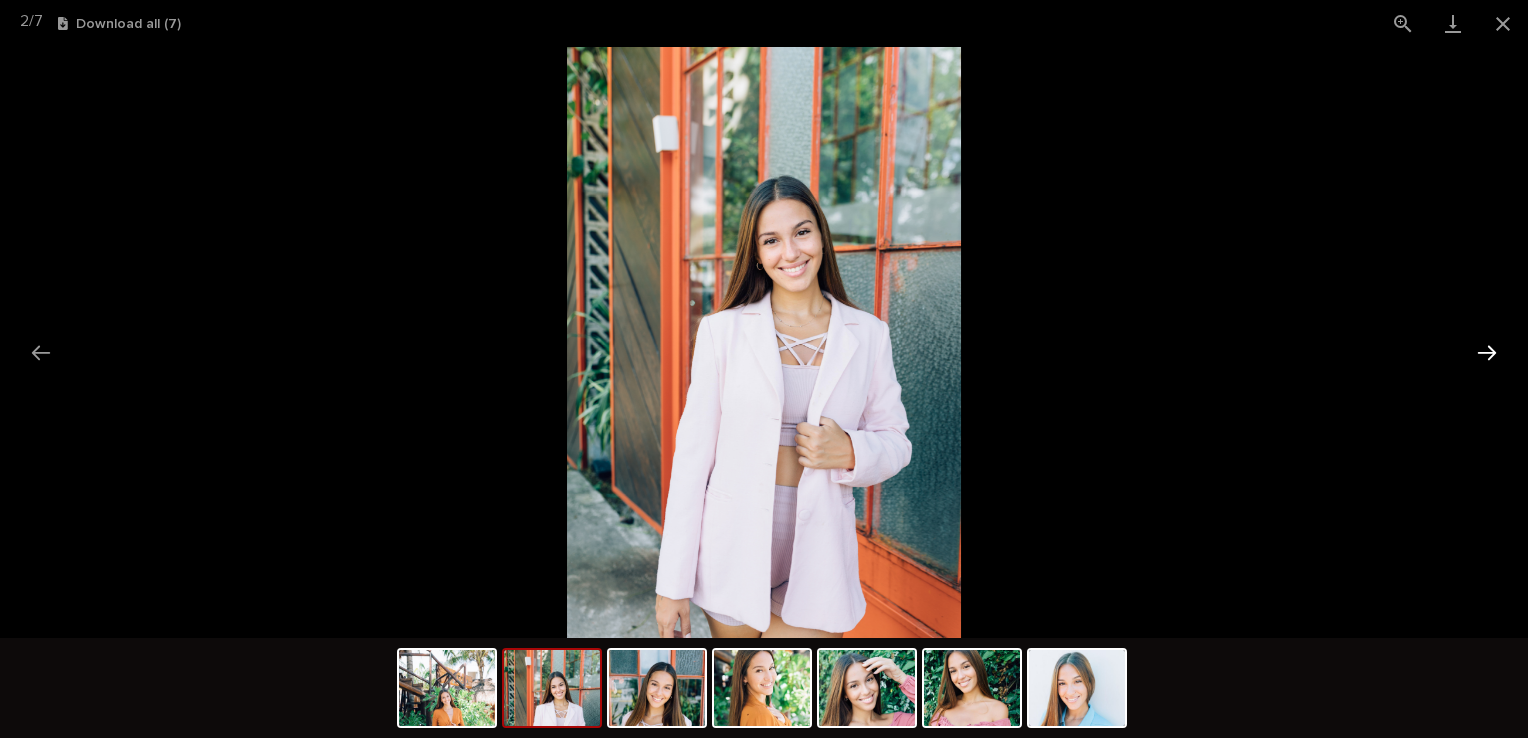 click at bounding box center [1487, 352] 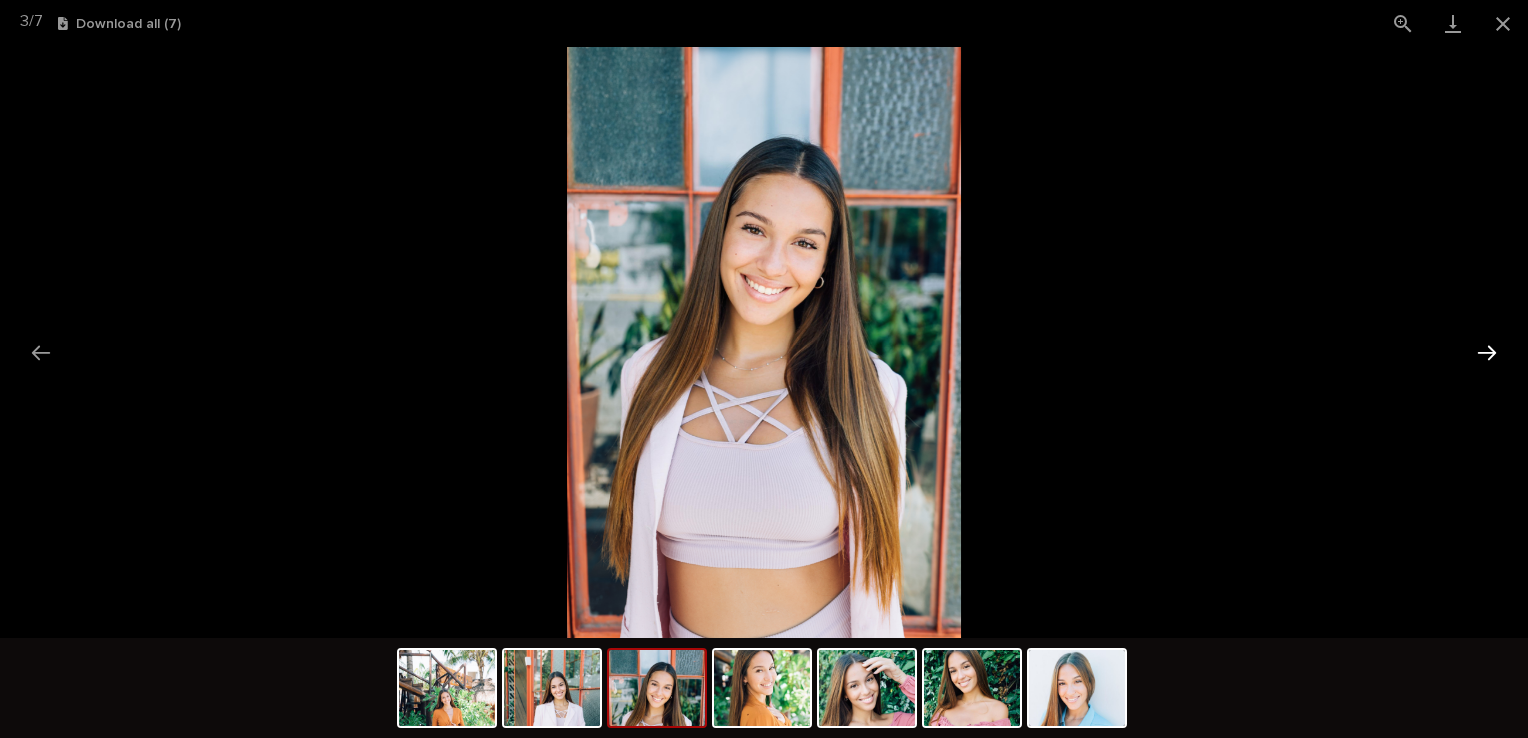 click at bounding box center [1487, 352] 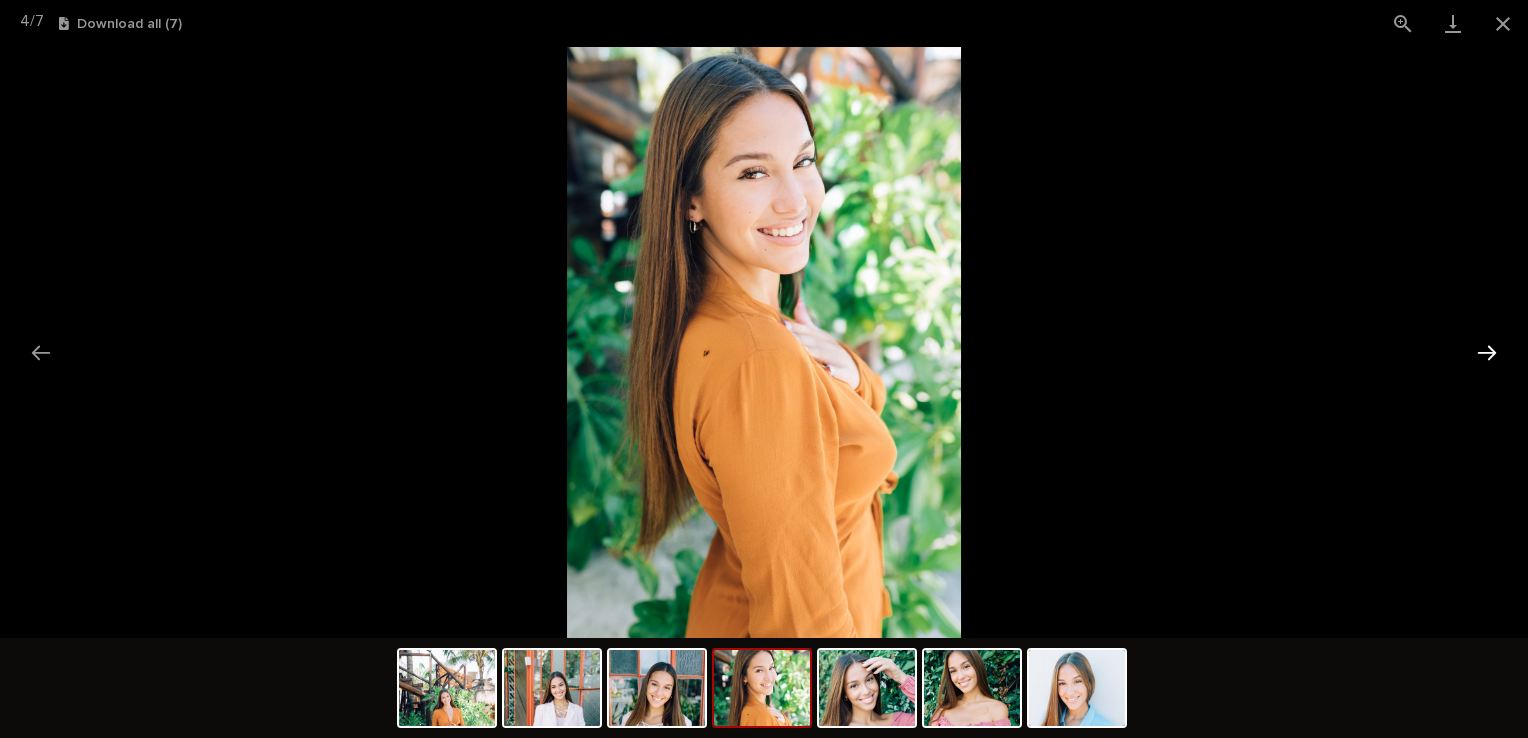 click at bounding box center [1487, 352] 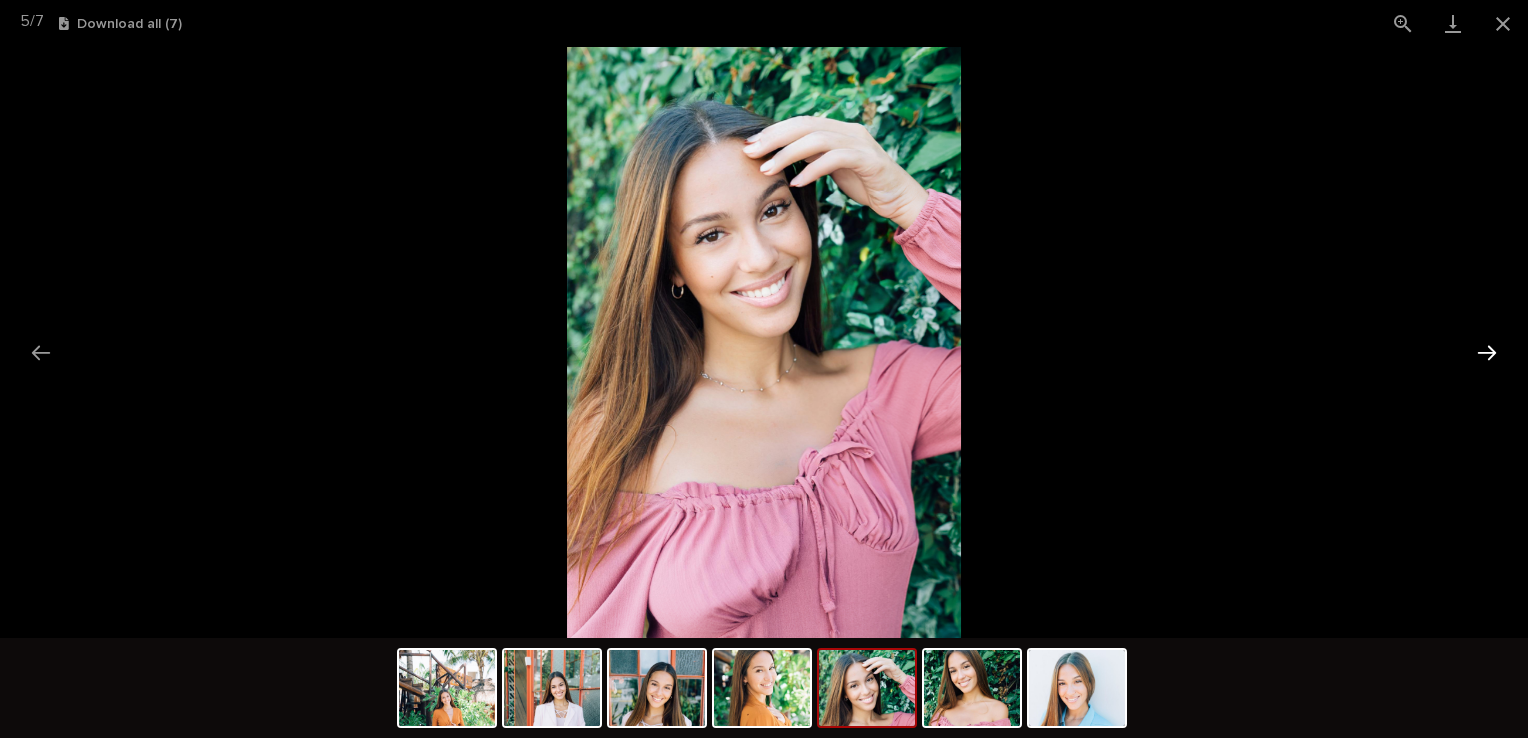 click at bounding box center [1487, 352] 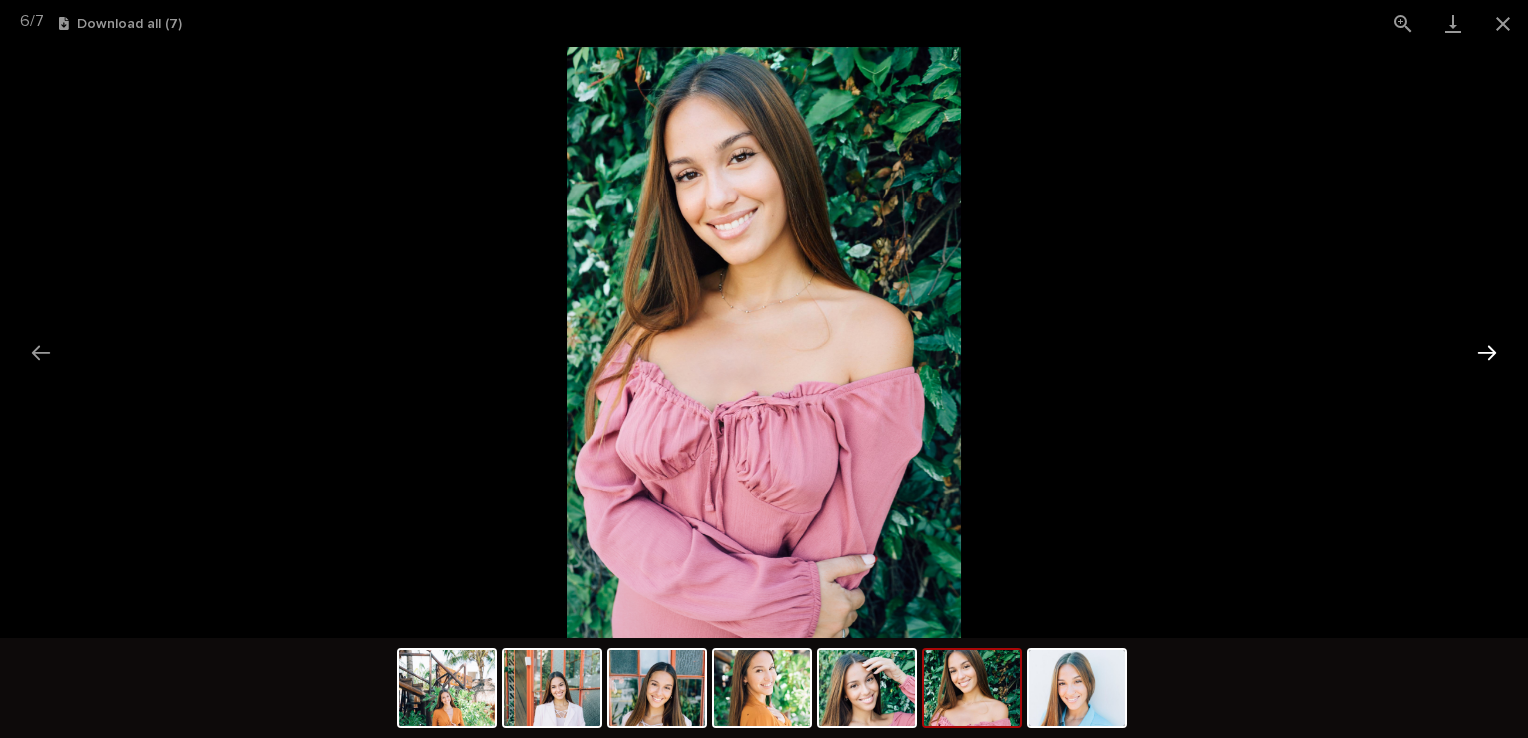 click at bounding box center (1487, 352) 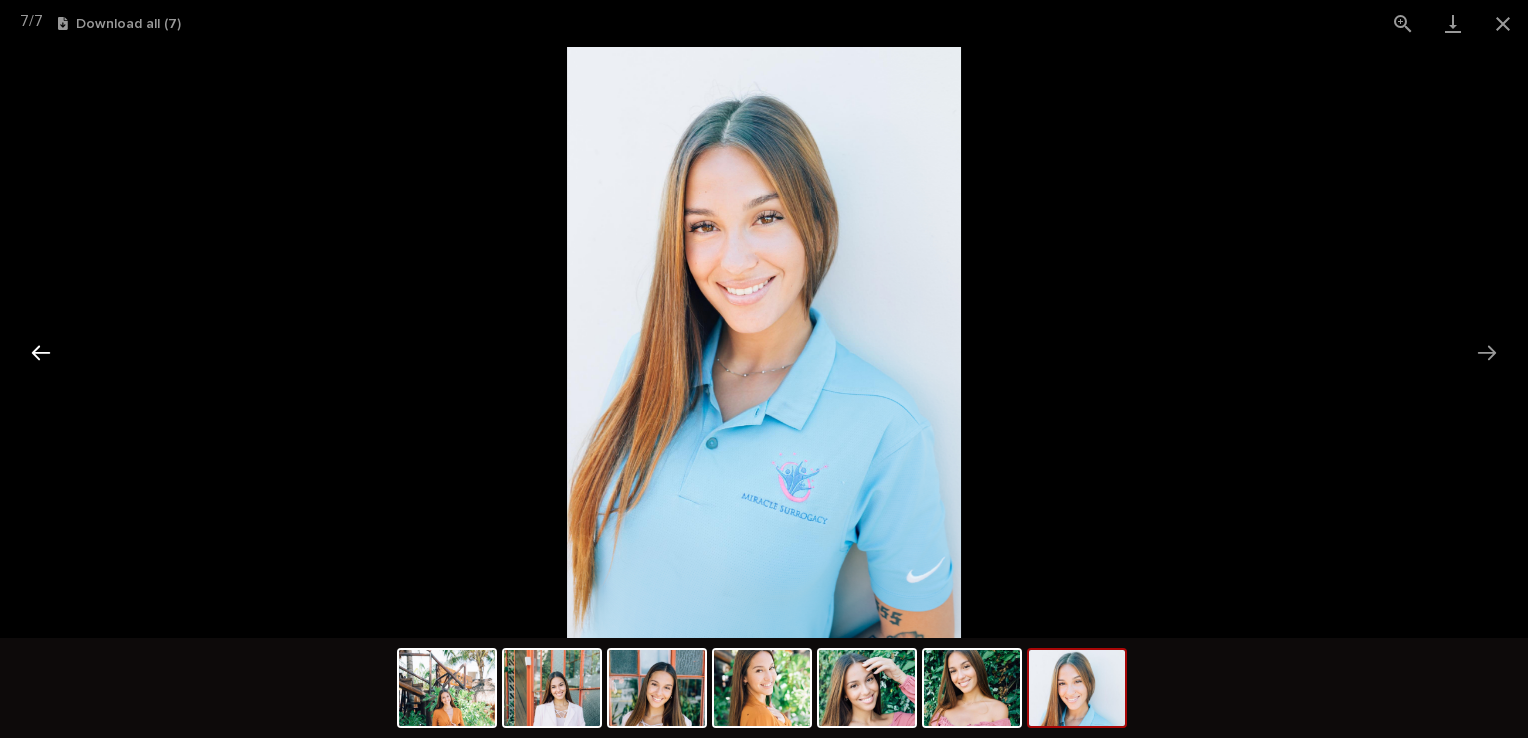 click at bounding box center (41, 352) 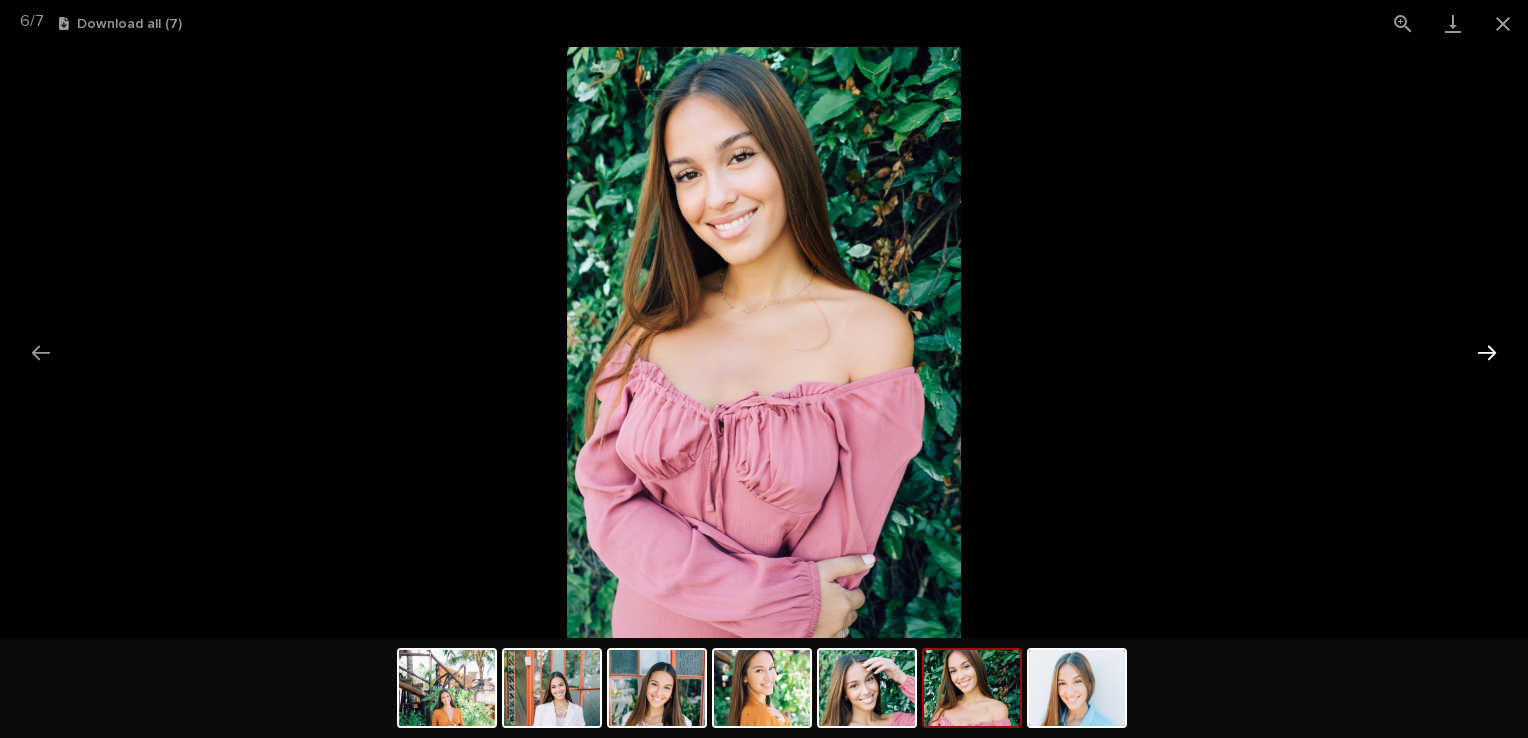 click at bounding box center [1487, 352] 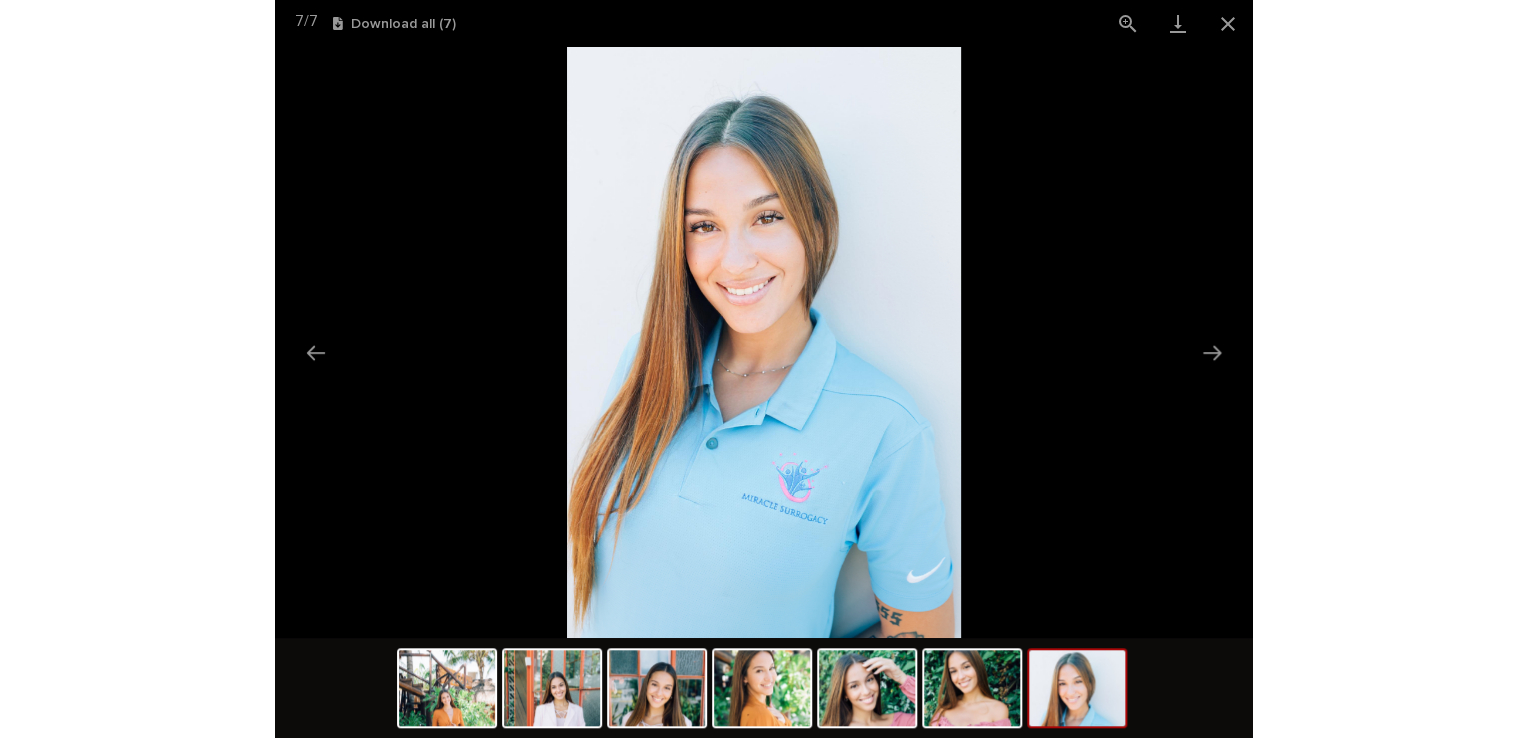 scroll, scrollTop: 0, scrollLeft: 0, axis: both 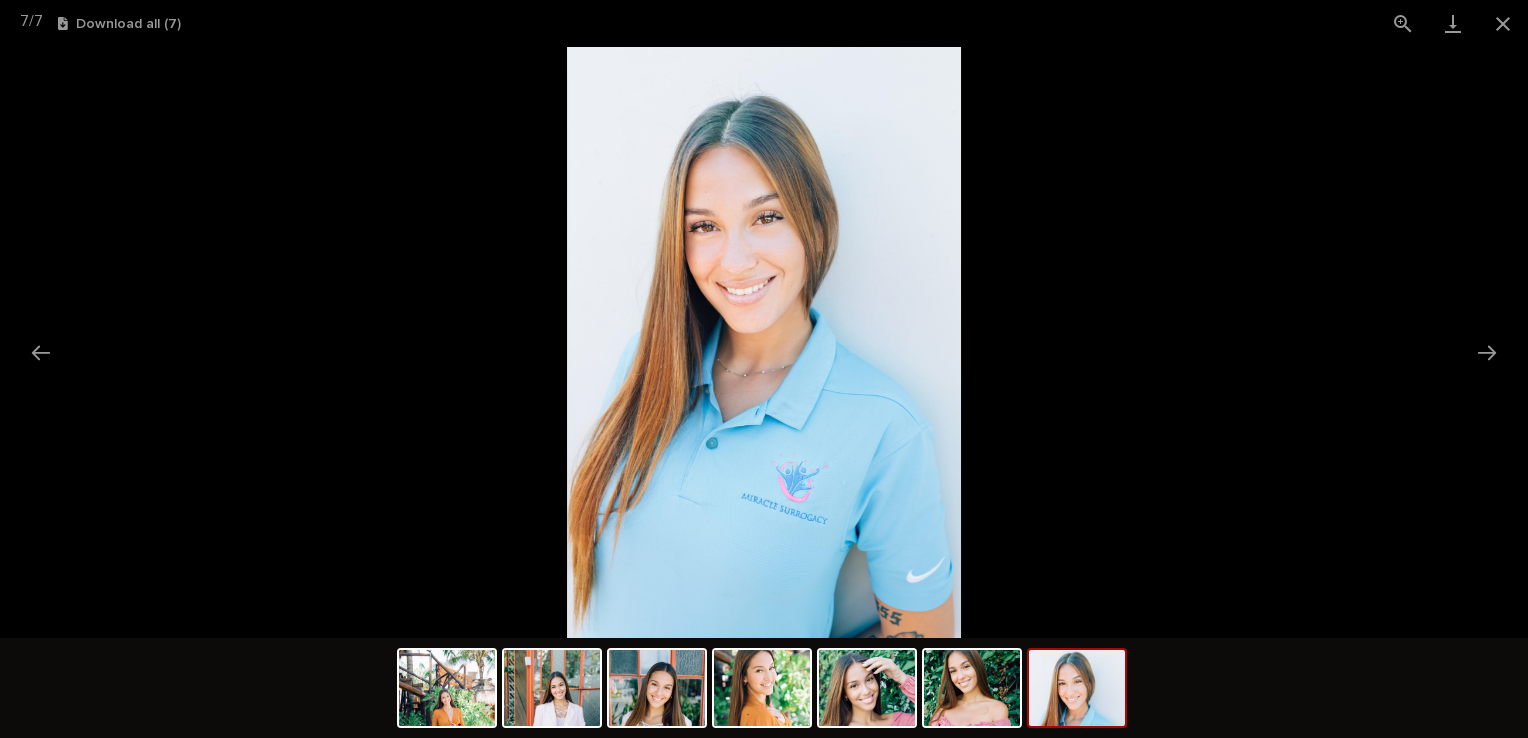 click at bounding box center [764, 342] 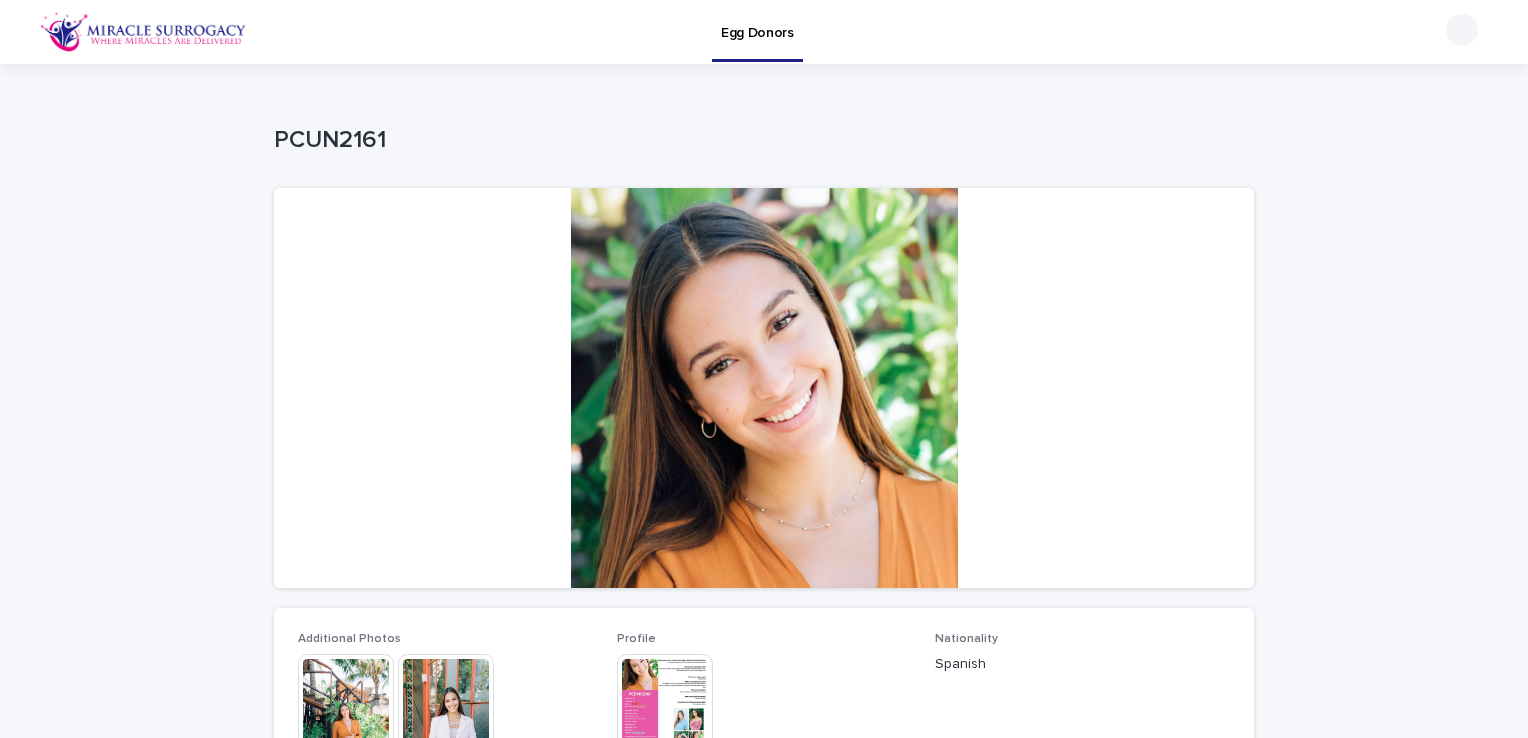 click at bounding box center (446, 702) 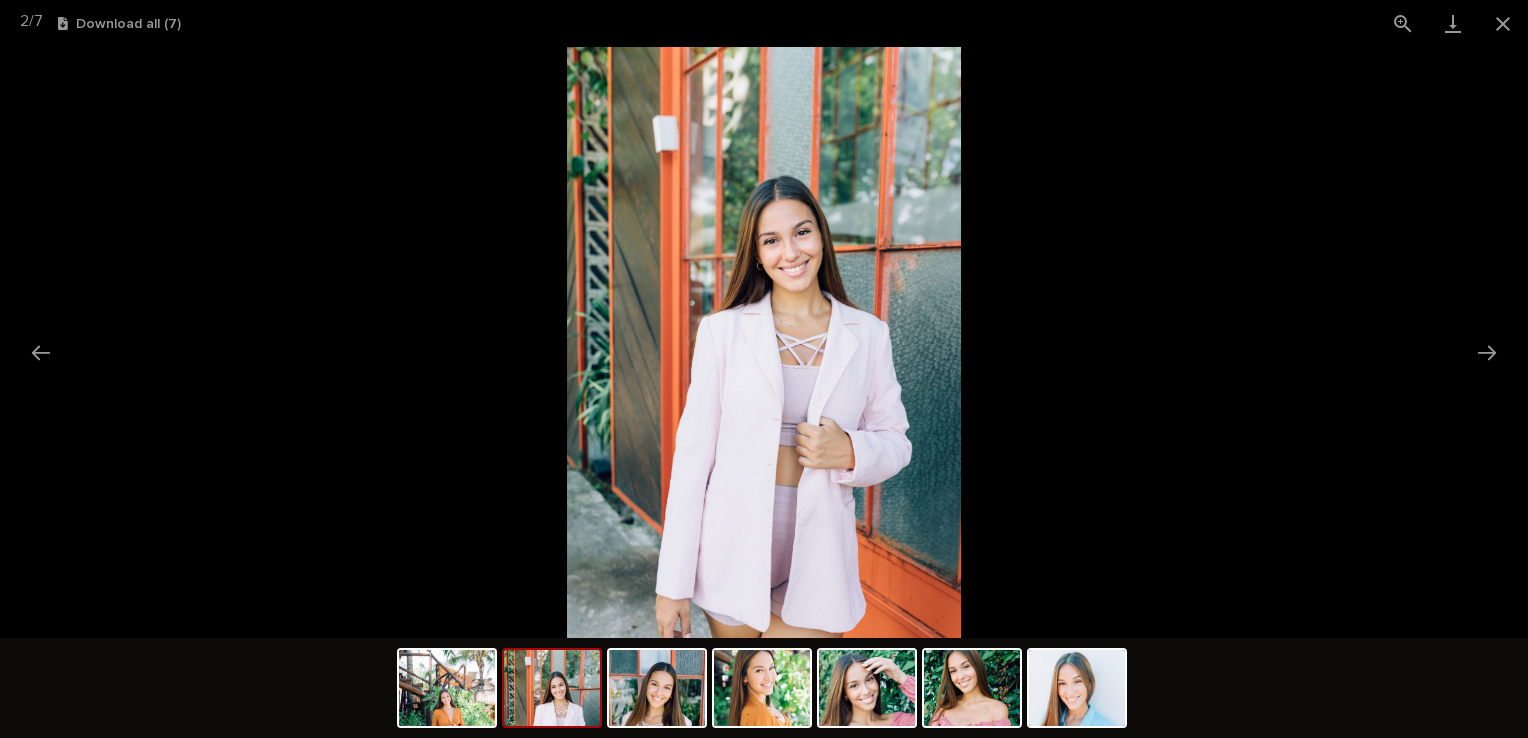 click at bounding box center [764, 342] 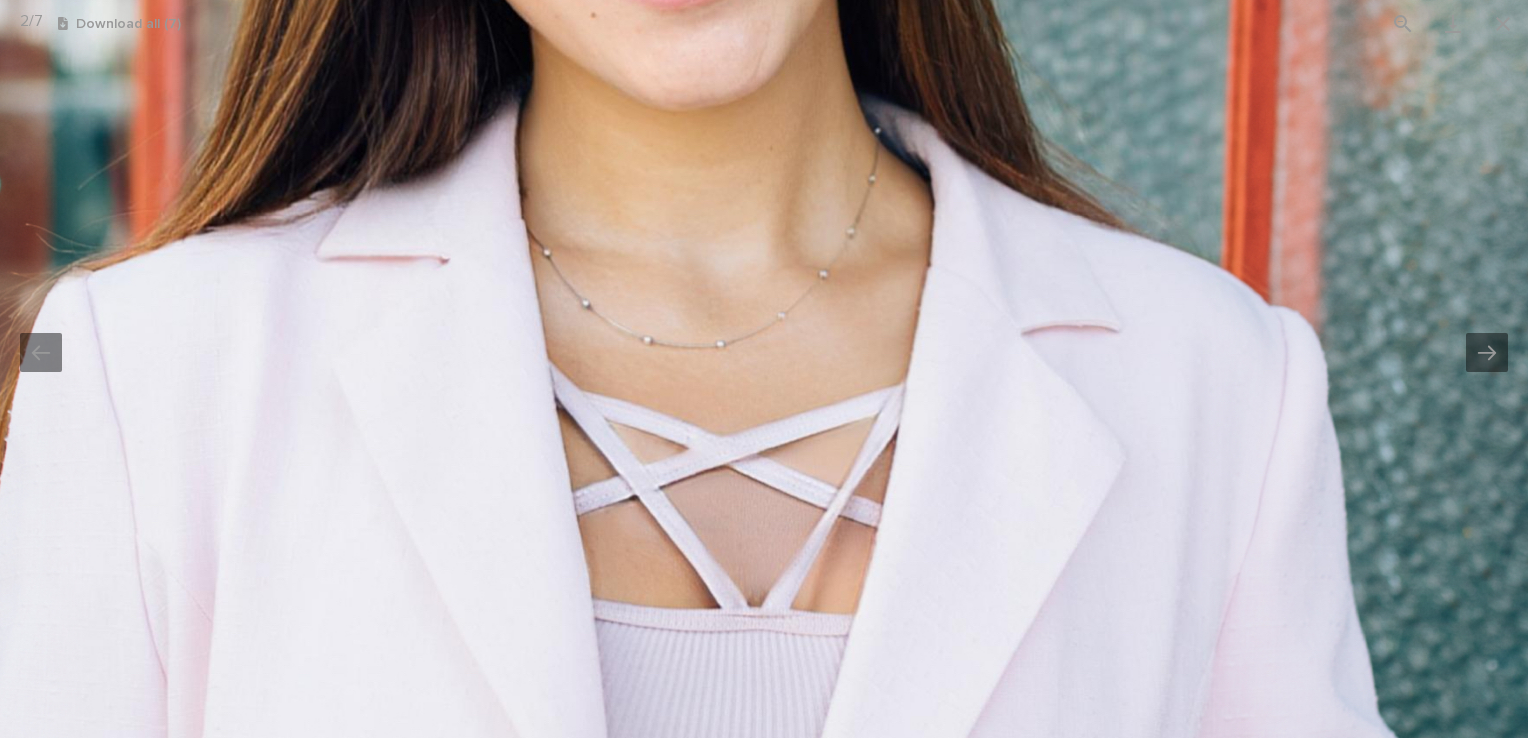 drag, startPoint x: 1036, startPoint y: 286, endPoint x: 1325, endPoint y: 789, distance: 580.11206 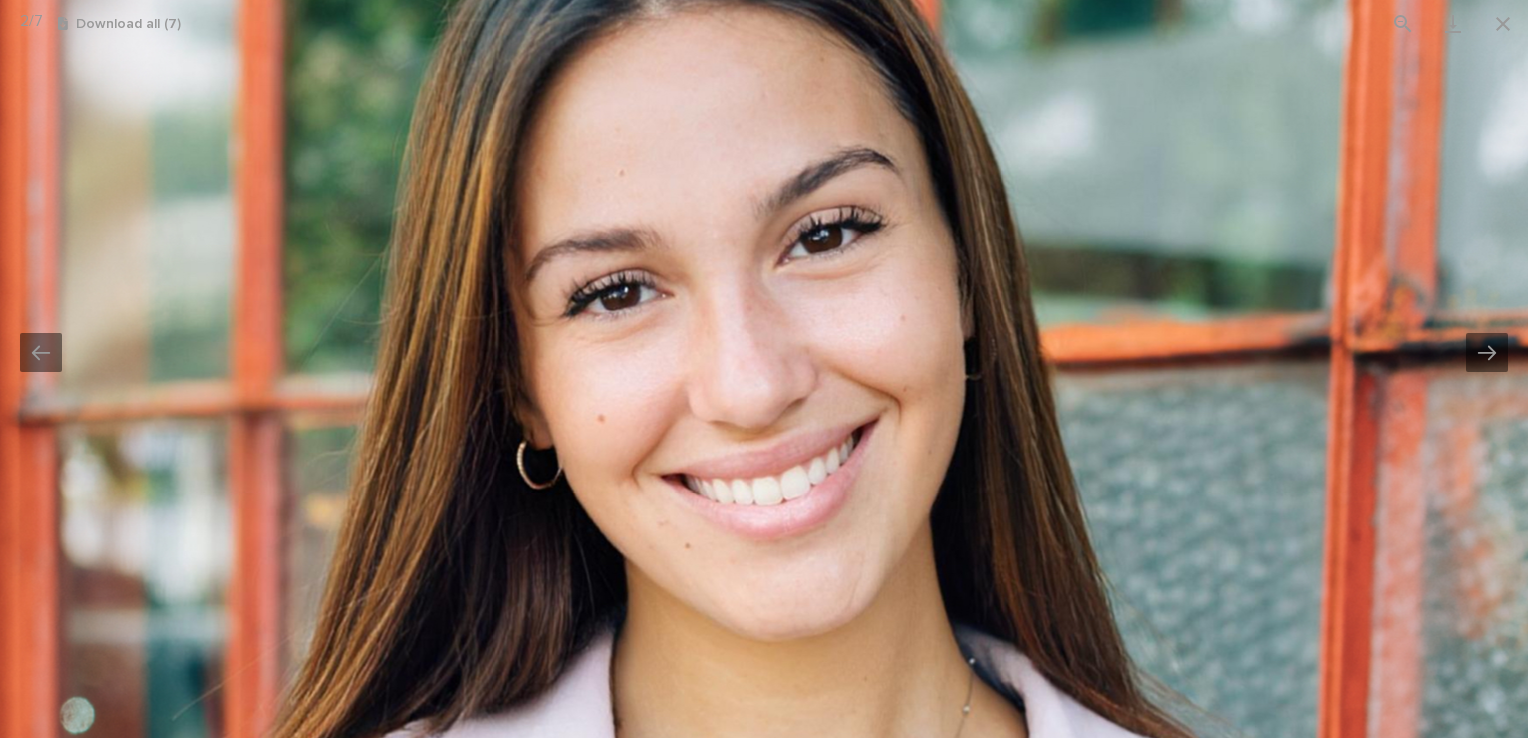 drag, startPoint x: 1312, startPoint y: 494, endPoint x: 1284, endPoint y: 654, distance: 162.43152 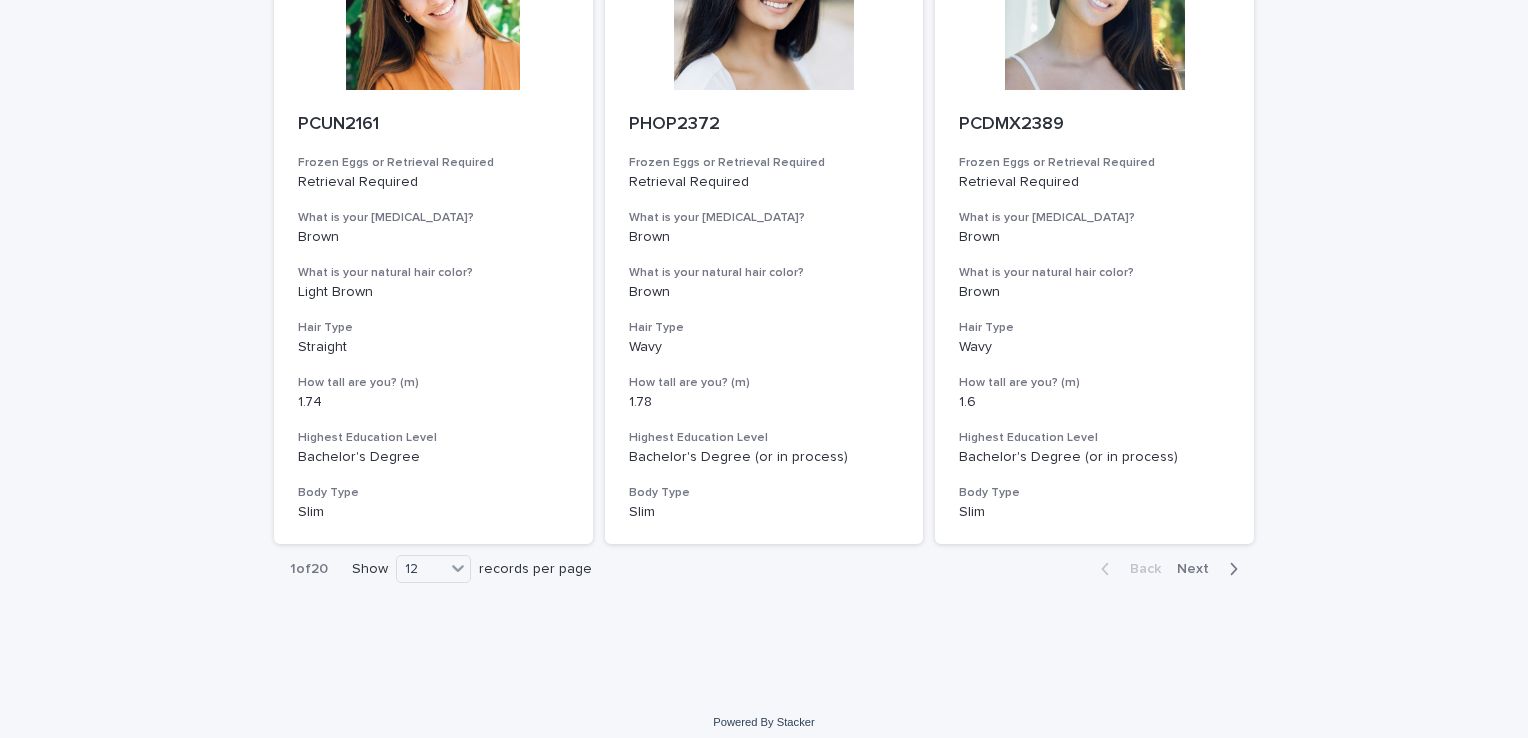 scroll, scrollTop: 2250, scrollLeft: 0, axis: vertical 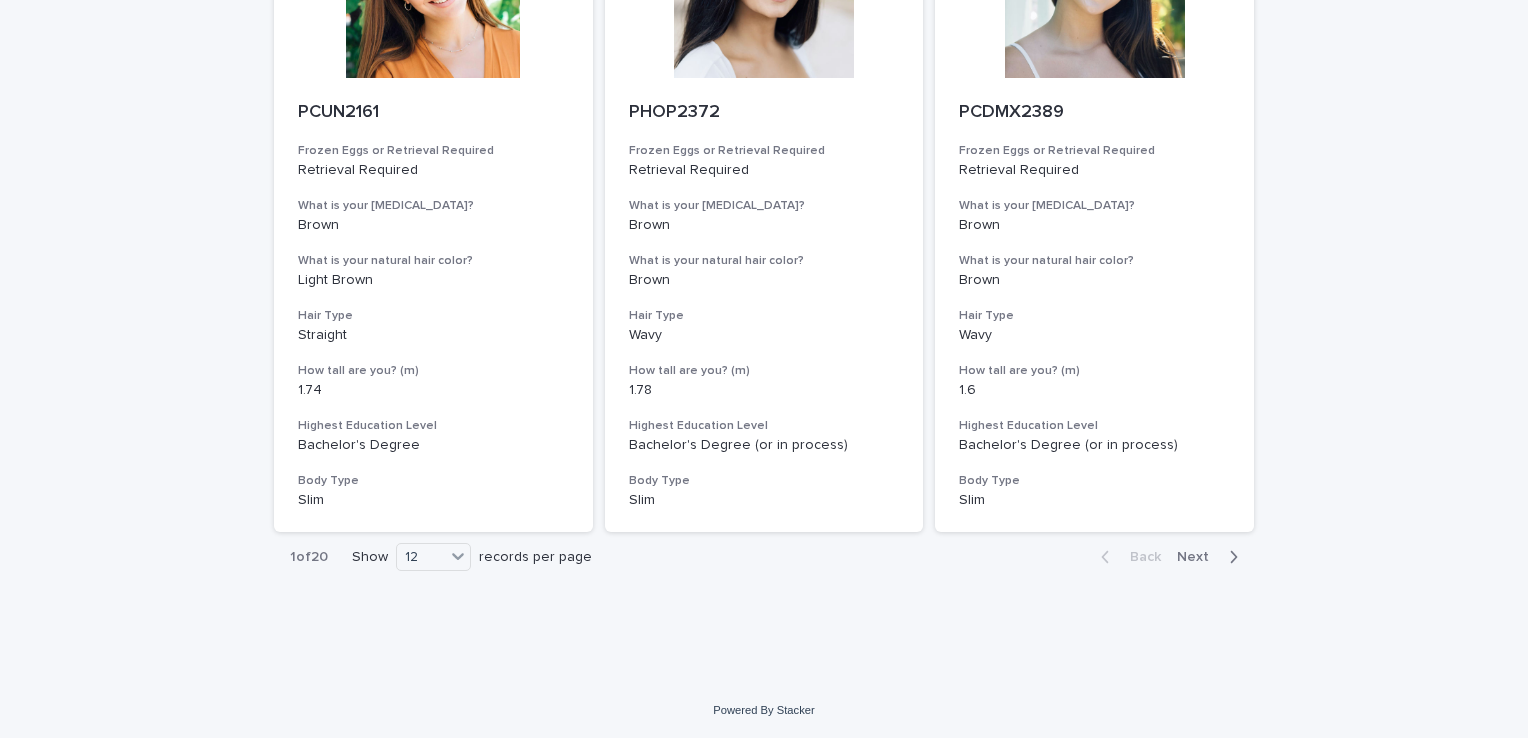 click on "Next" at bounding box center [1199, 557] 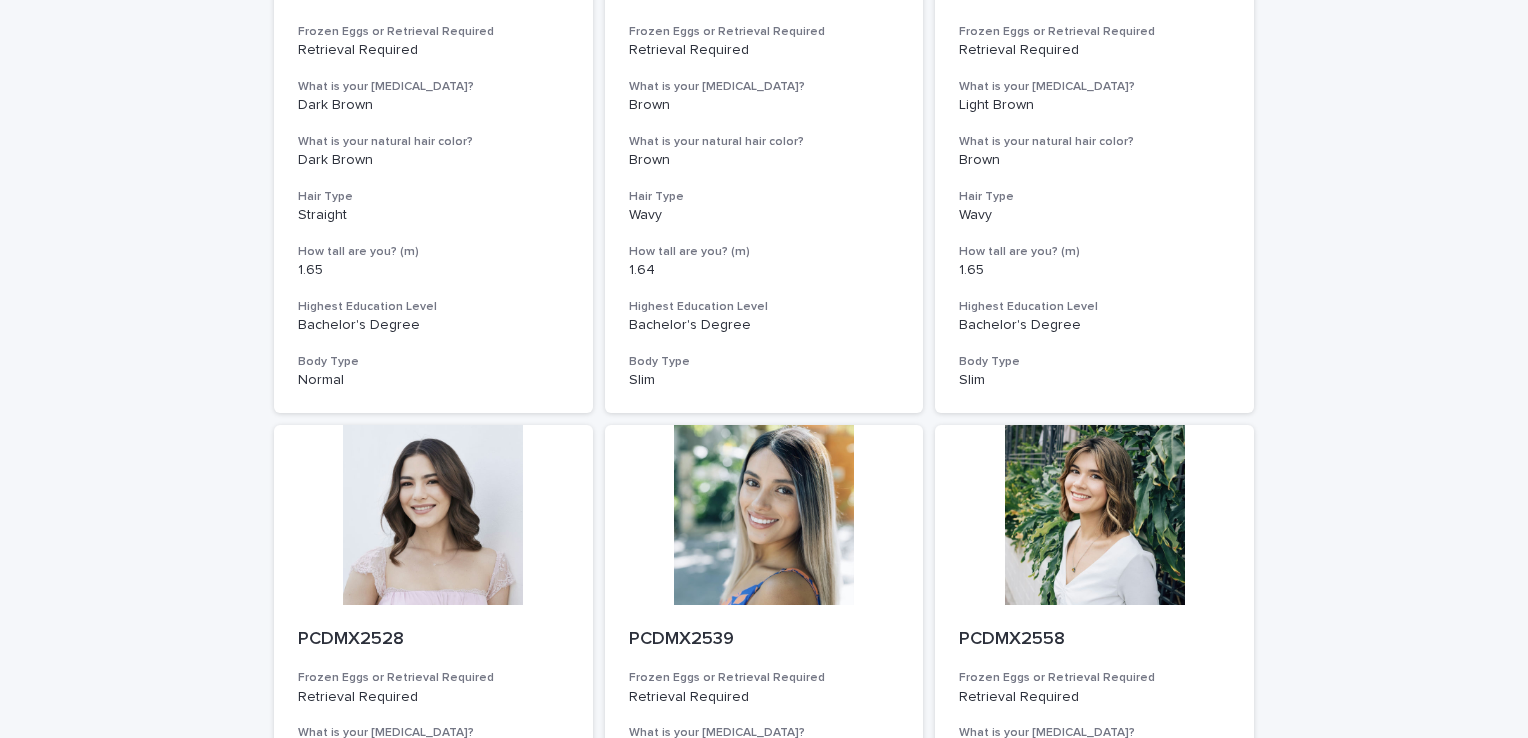 scroll, scrollTop: 2250, scrollLeft: 0, axis: vertical 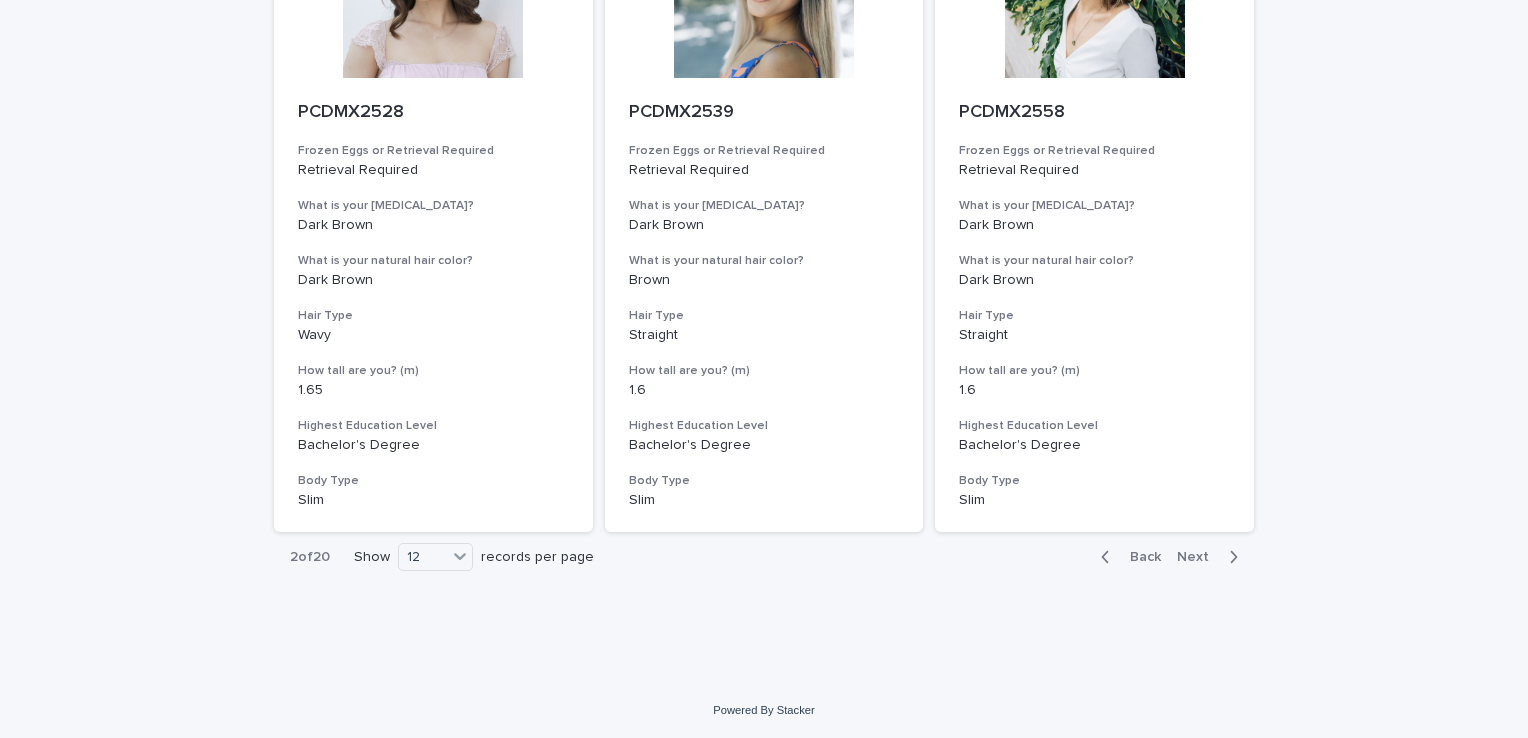 click on "Back Next" at bounding box center (1169, 557) 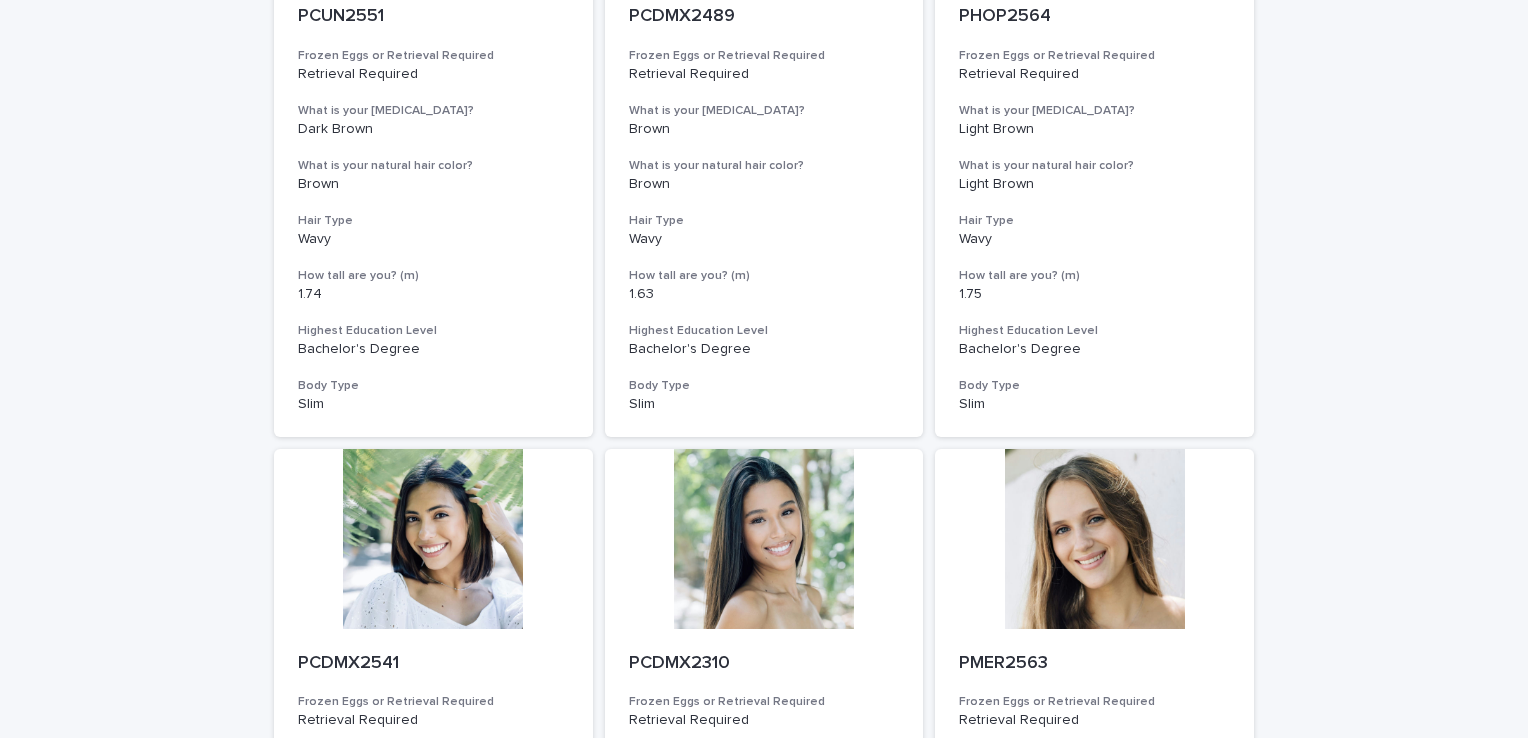 scroll, scrollTop: 351, scrollLeft: 0, axis: vertical 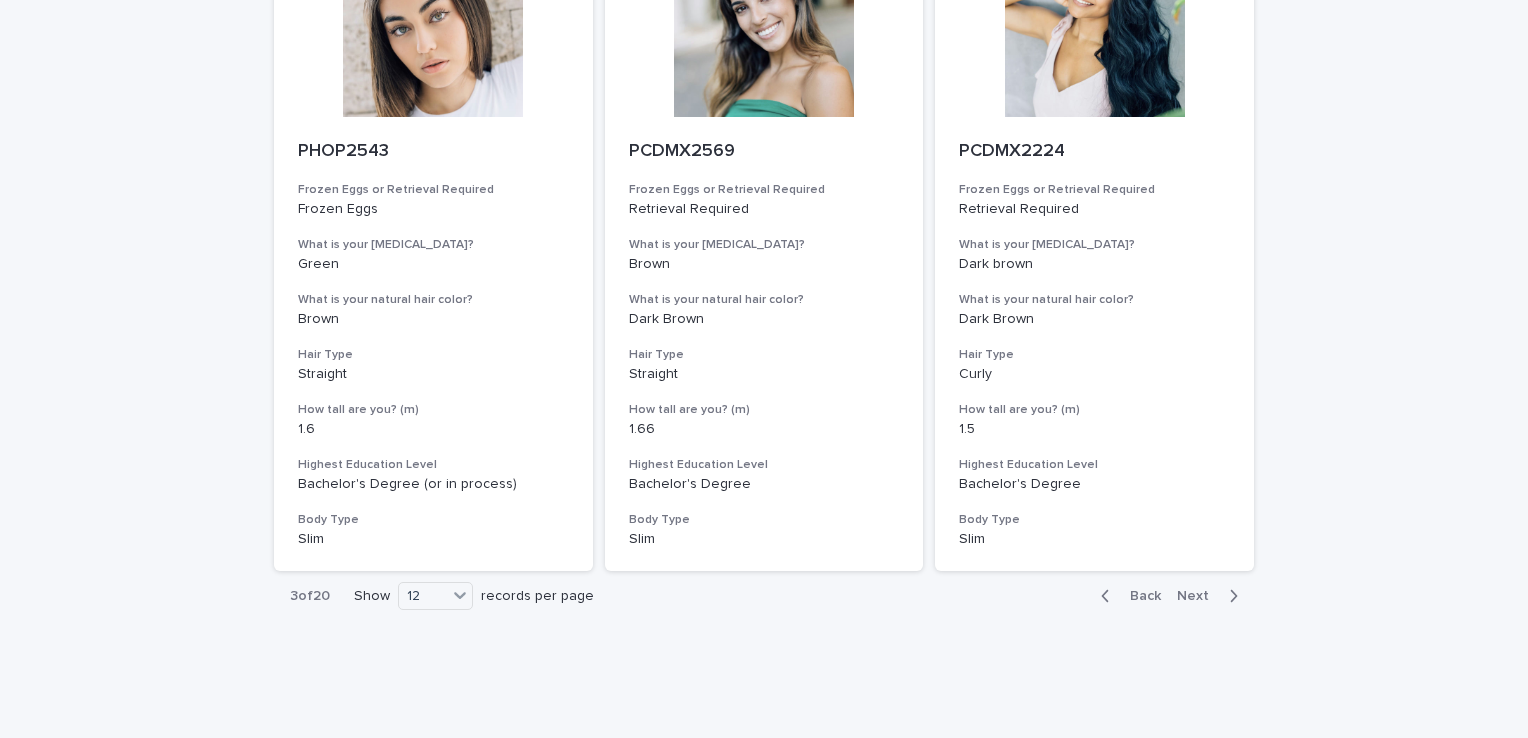 click on "Next" at bounding box center (1199, 596) 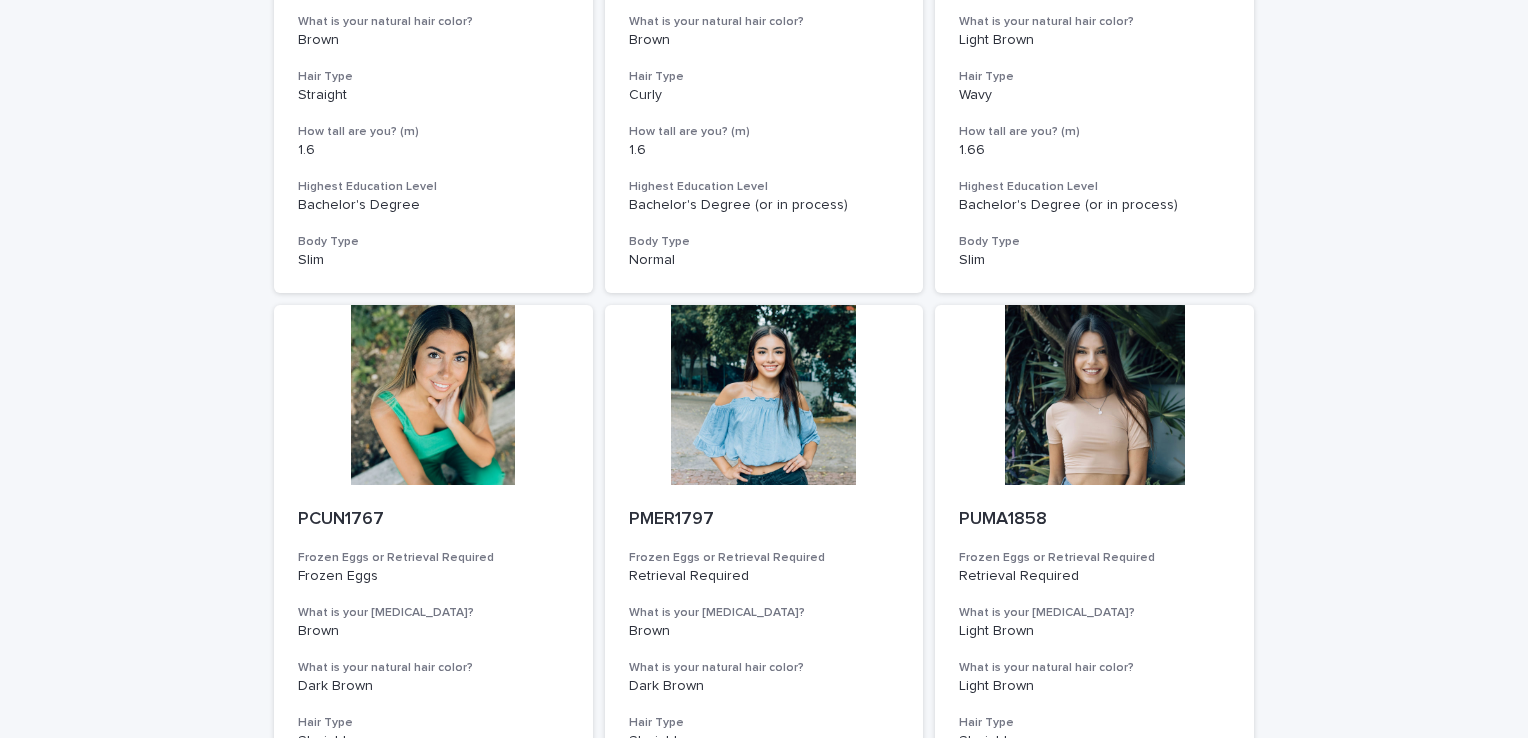 scroll, scrollTop: 0, scrollLeft: 0, axis: both 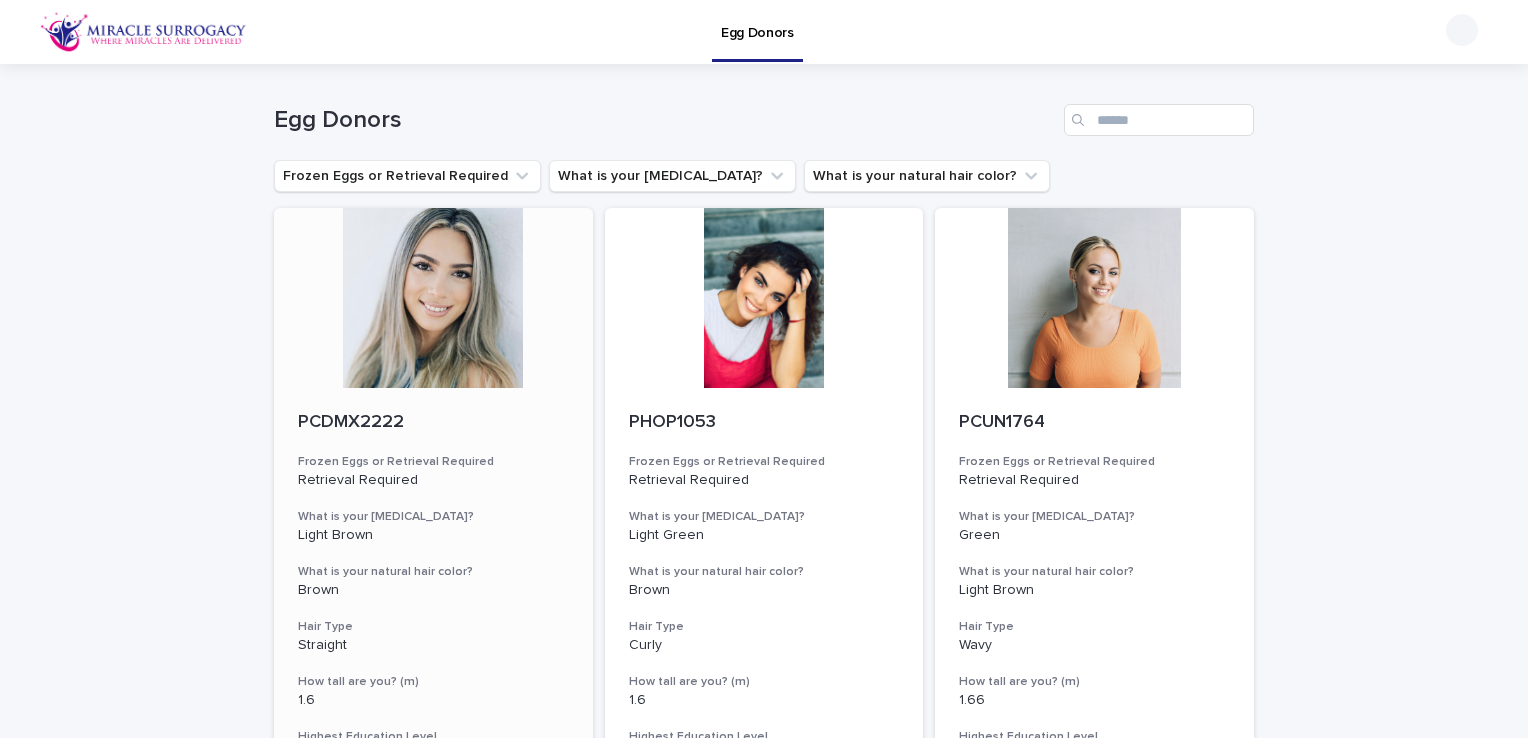click at bounding box center (433, 298) 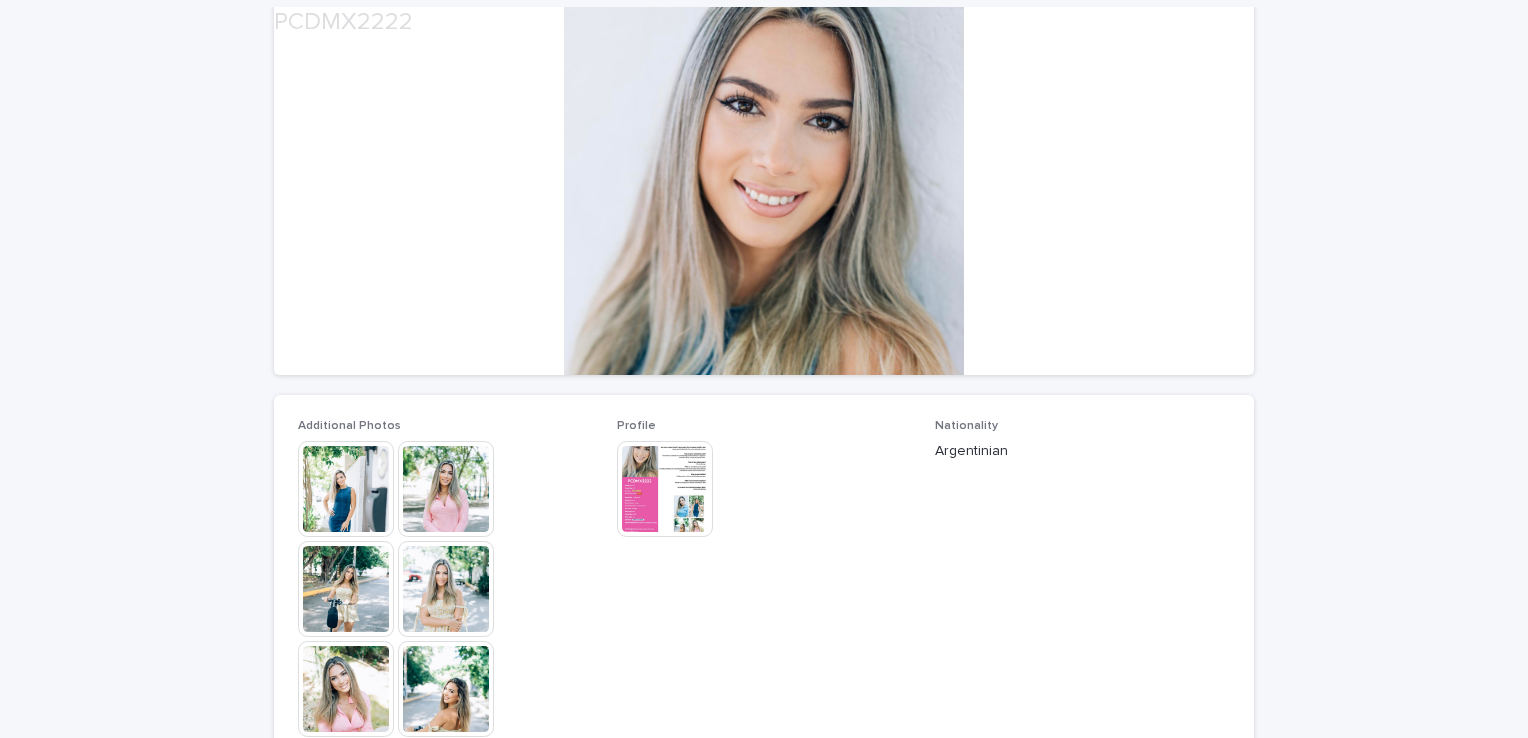 scroll, scrollTop: 226, scrollLeft: 0, axis: vertical 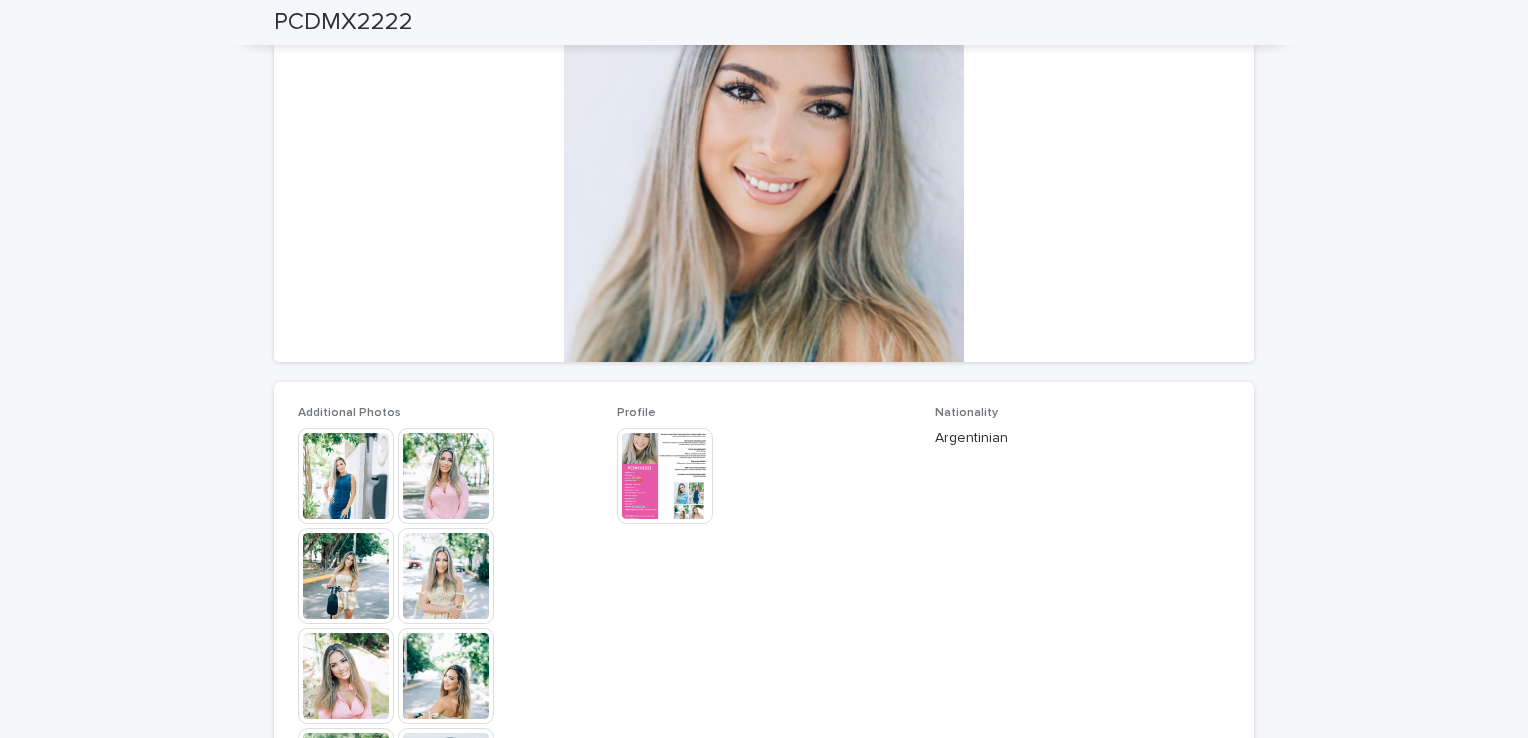 click at bounding box center [346, 476] 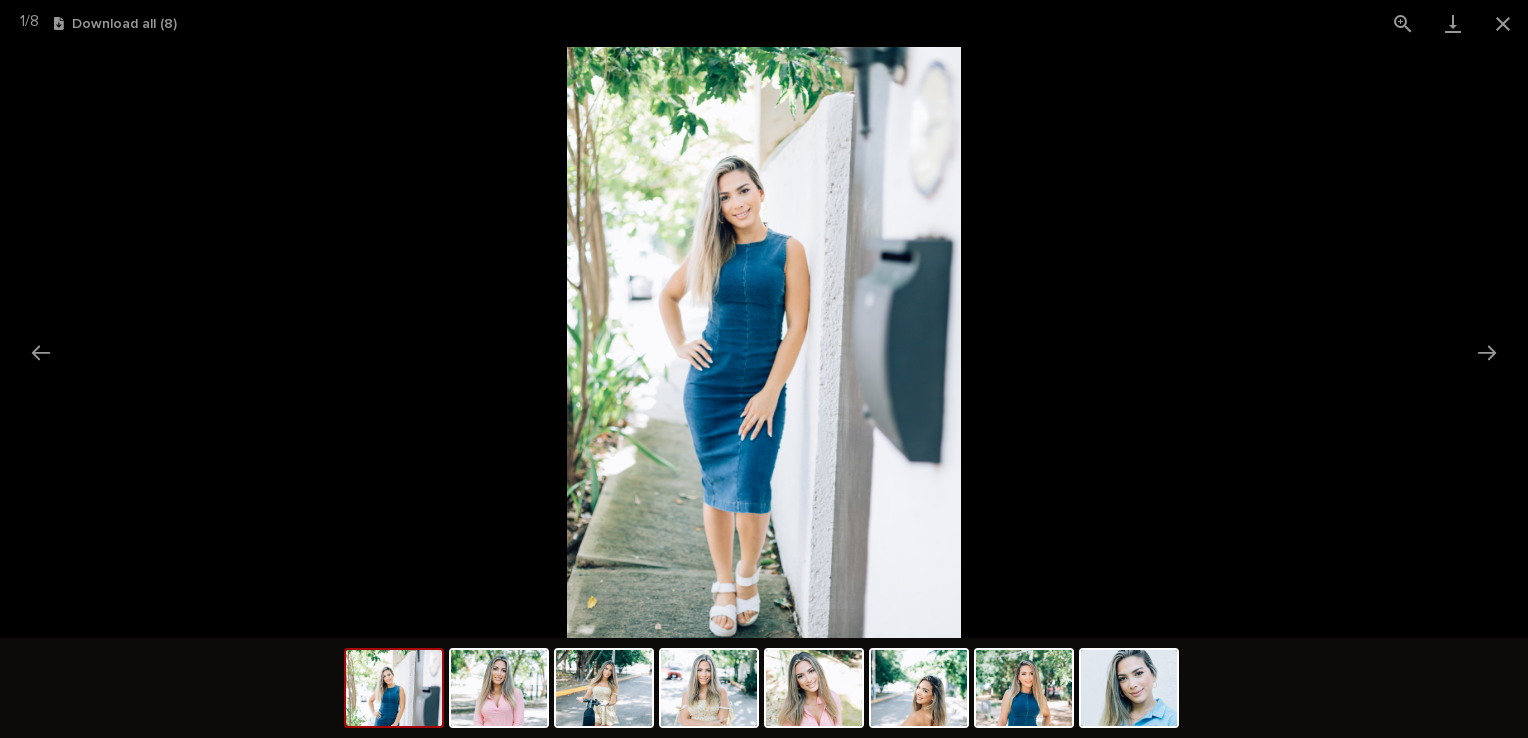 click at bounding box center [764, 342] 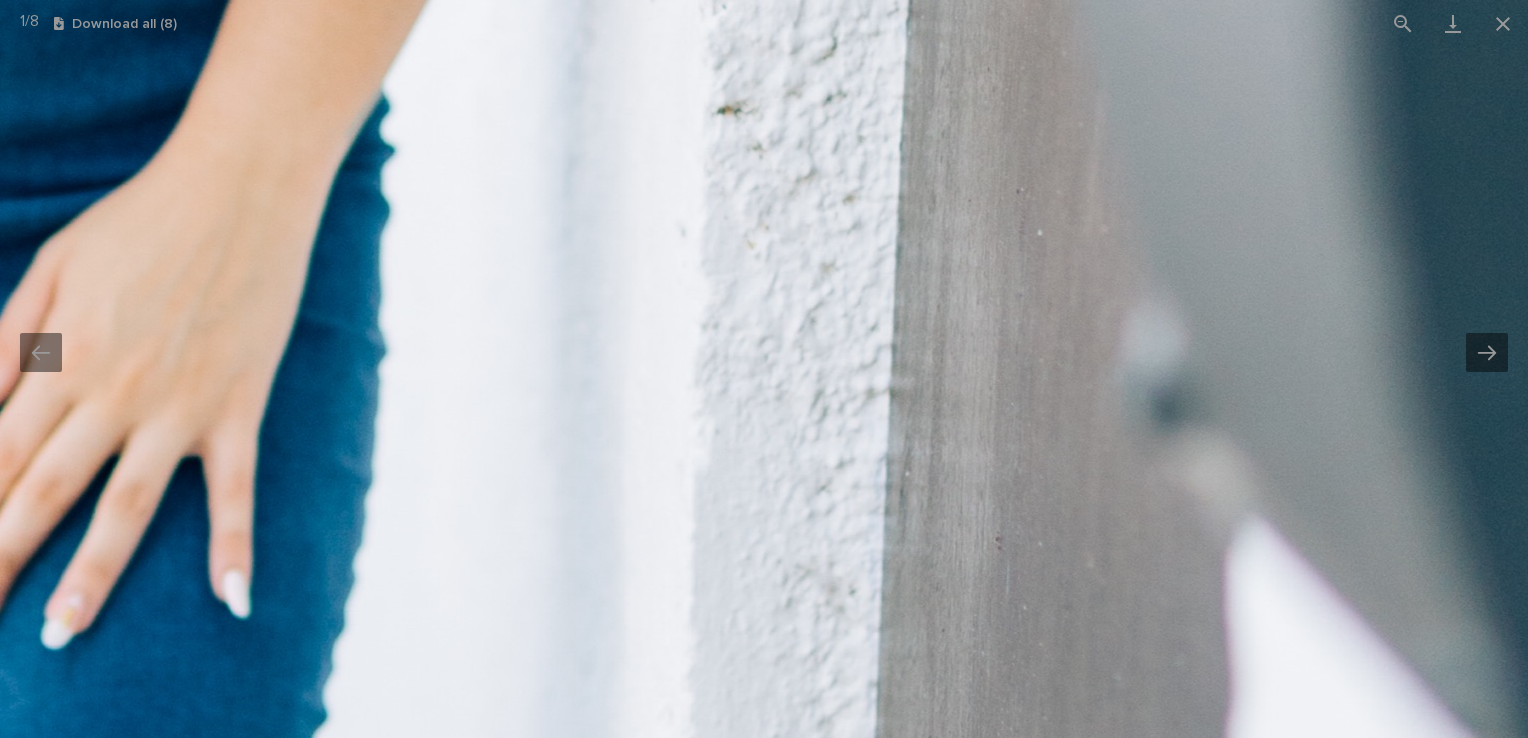 drag, startPoint x: 903, startPoint y: 326, endPoint x: 1154, endPoint y: 789, distance: 526.6593 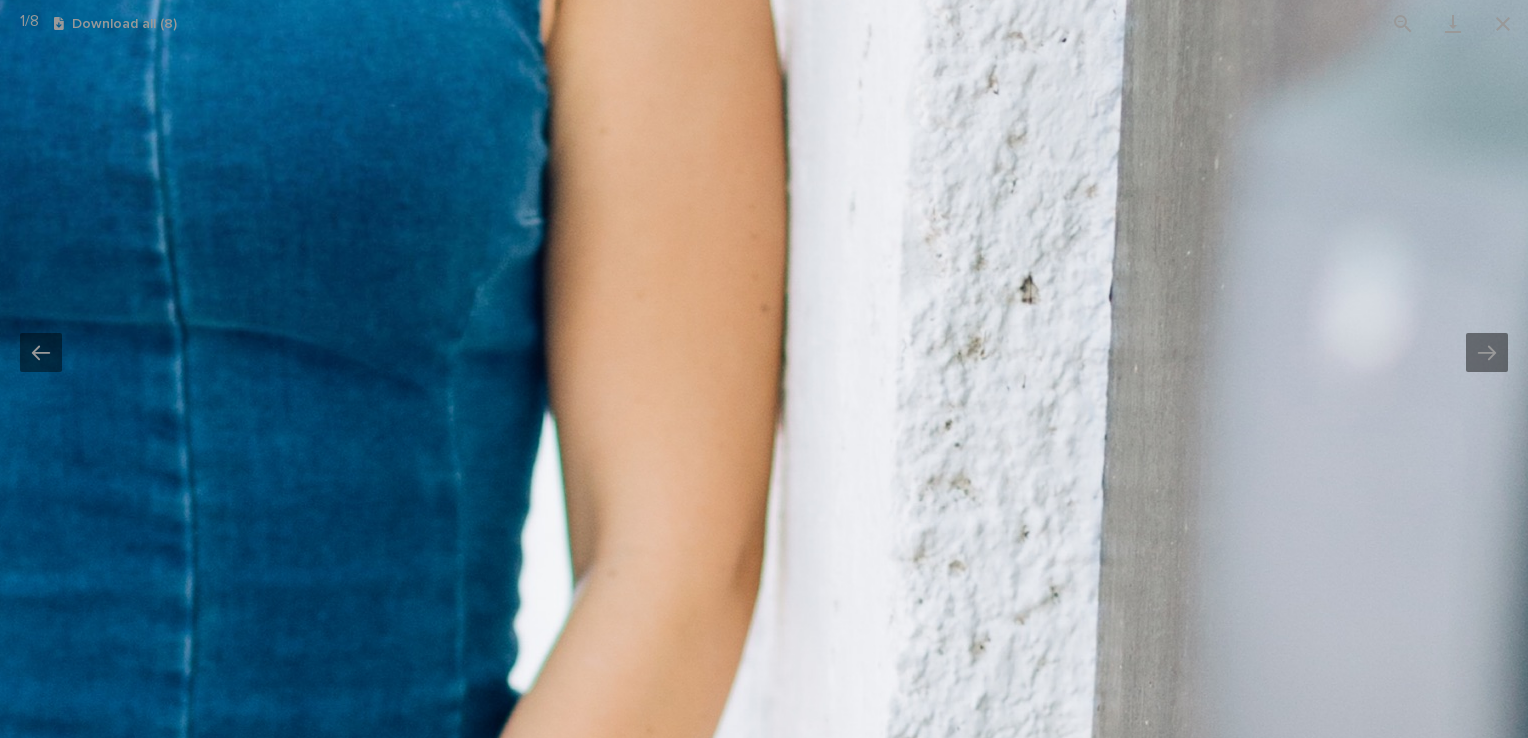 drag, startPoint x: 1285, startPoint y: 346, endPoint x: 1531, endPoint y: 789, distance: 506.71985 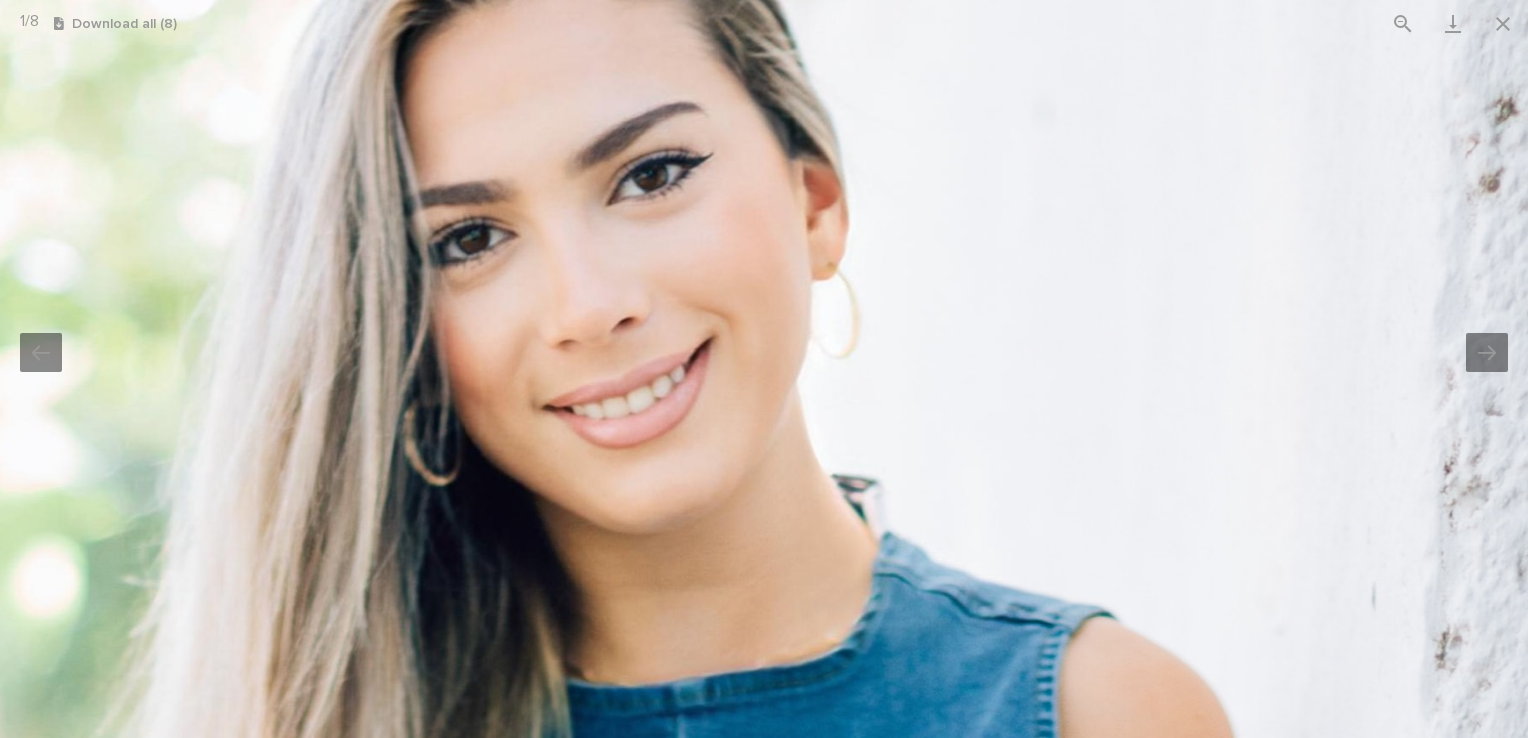 drag, startPoint x: 1144, startPoint y: 576, endPoint x: 1225, endPoint y: 54, distance: 528.24713 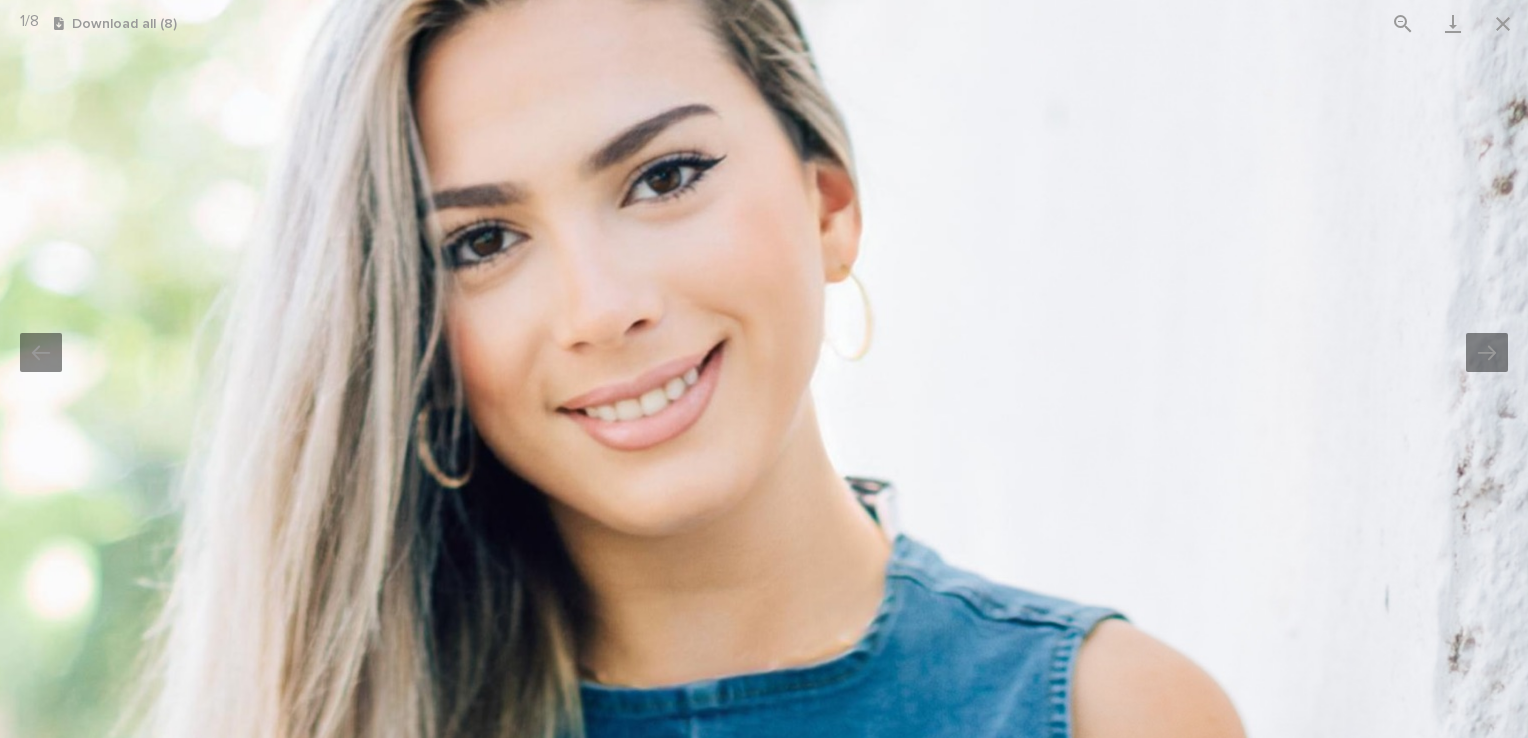 drag, startPoint x: 1225, startPoint y: 54, endPoint x: 1231, endPoint y: 355, distance: 301.05978 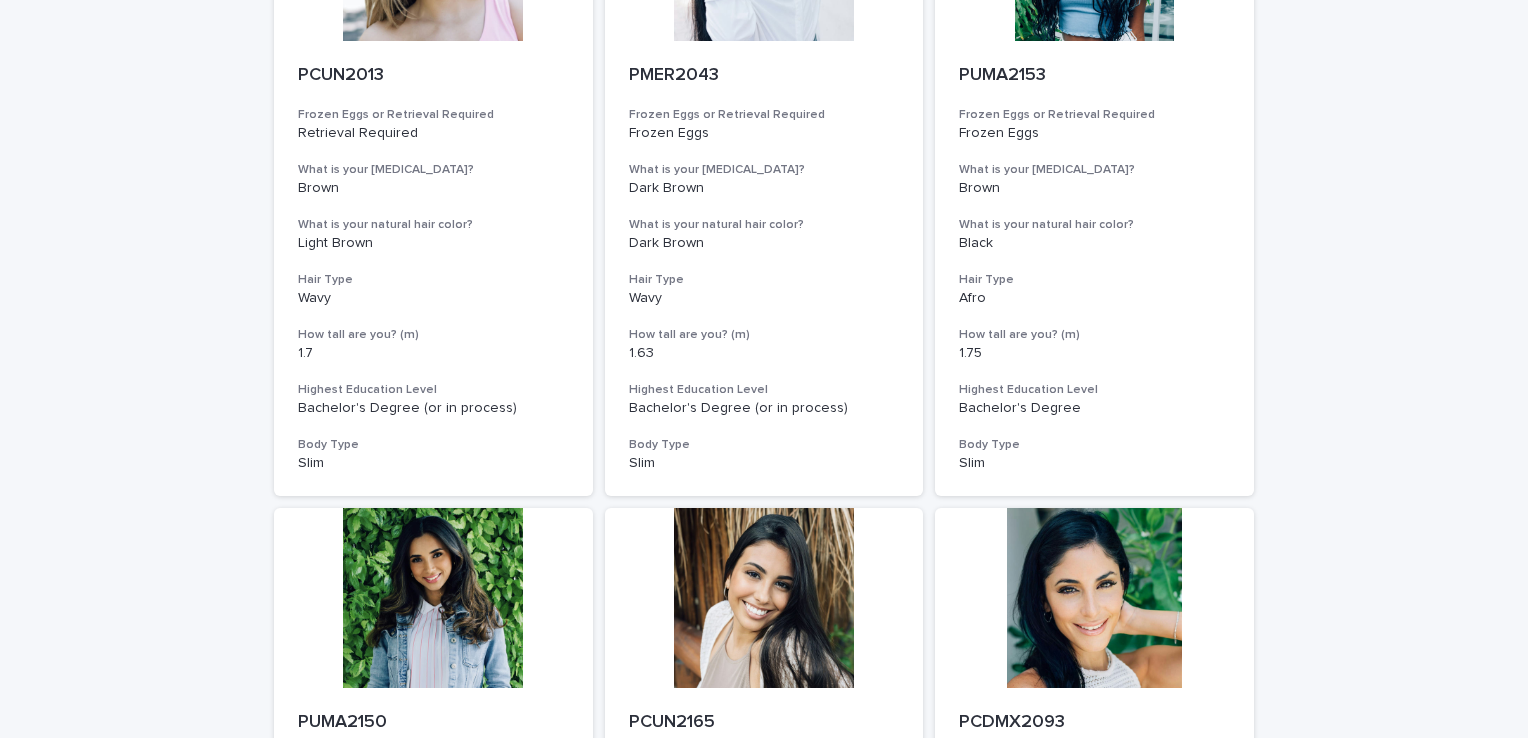scroll, scrollTop: 1650, scrollLeft: 0, axis: vertical 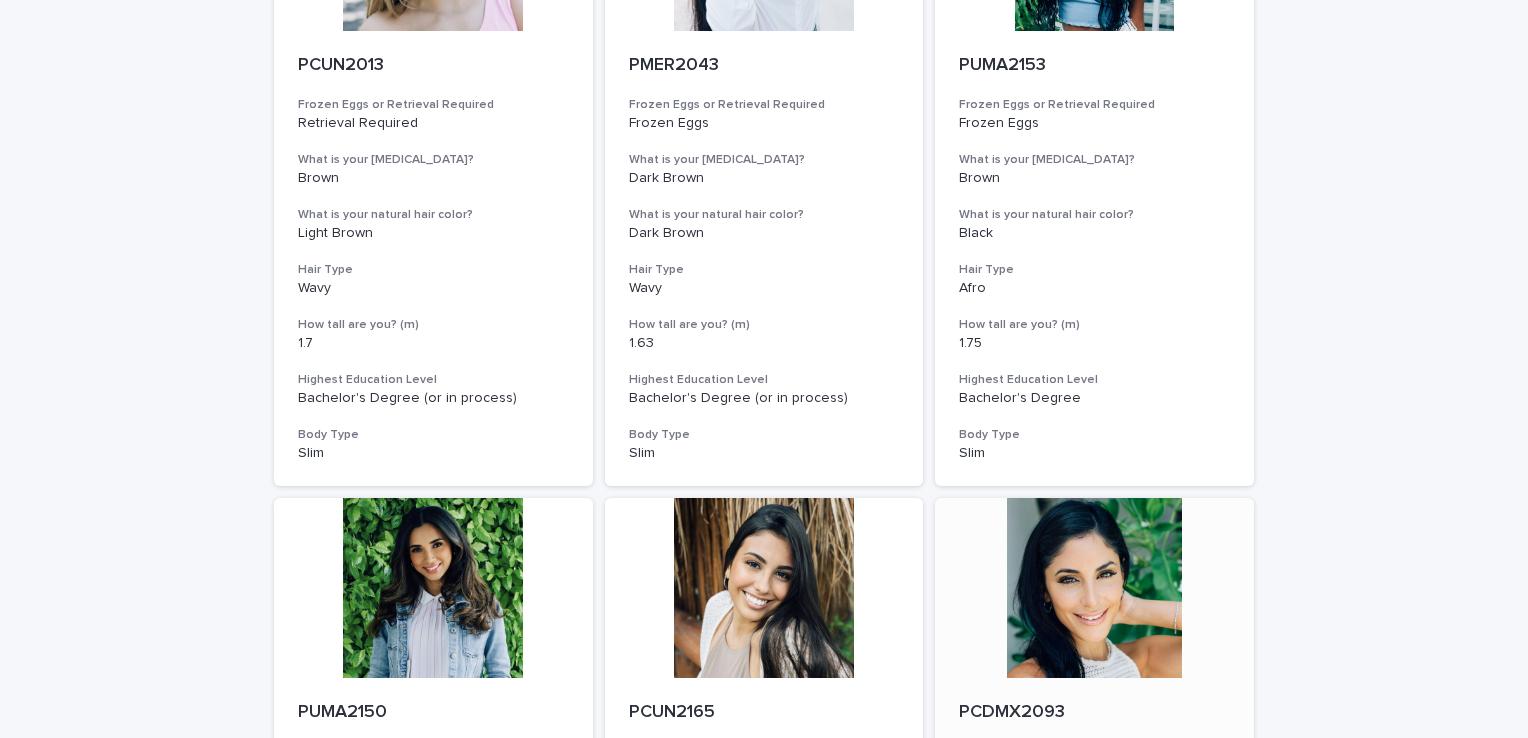 click at bounding box center (1094, 588) 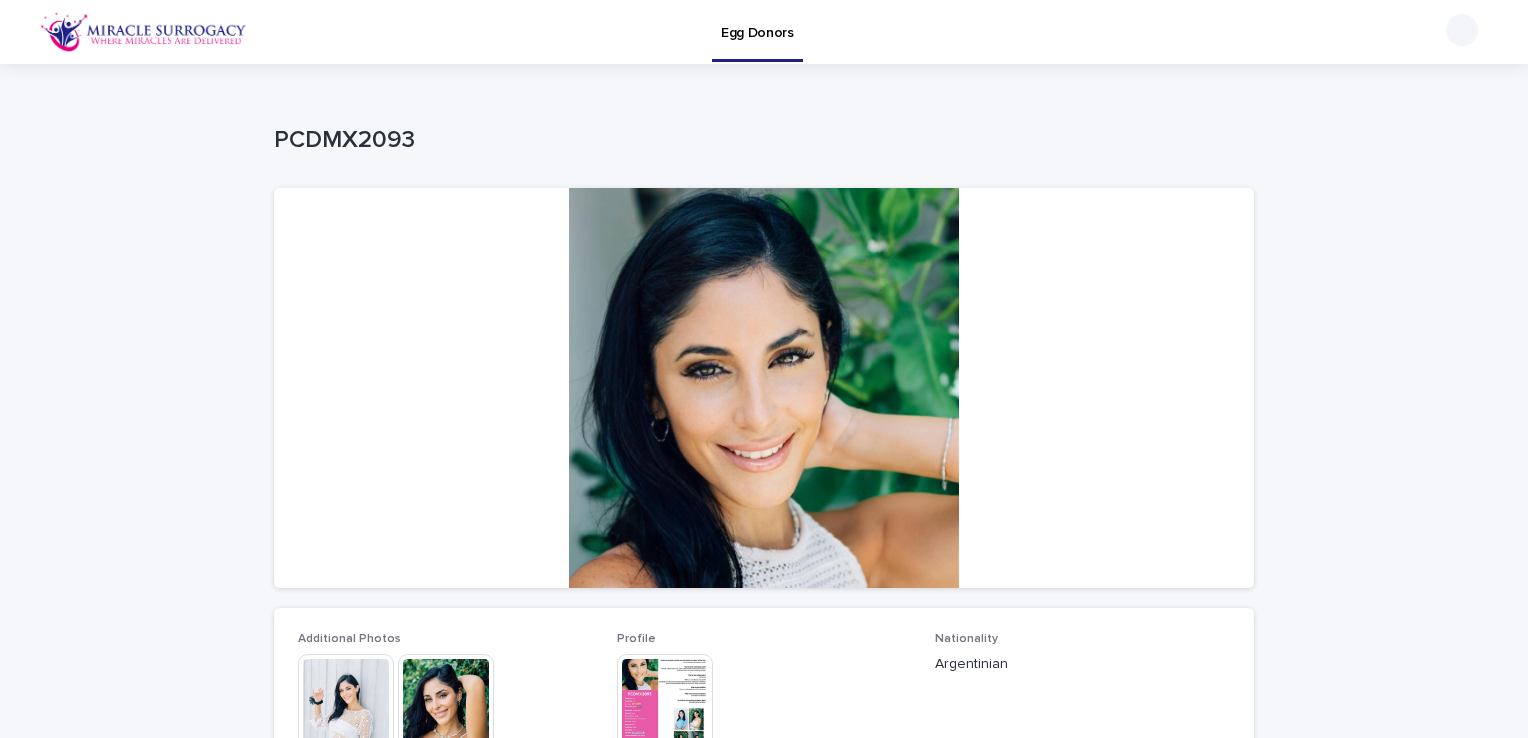 click at bounding box center (446, 702) 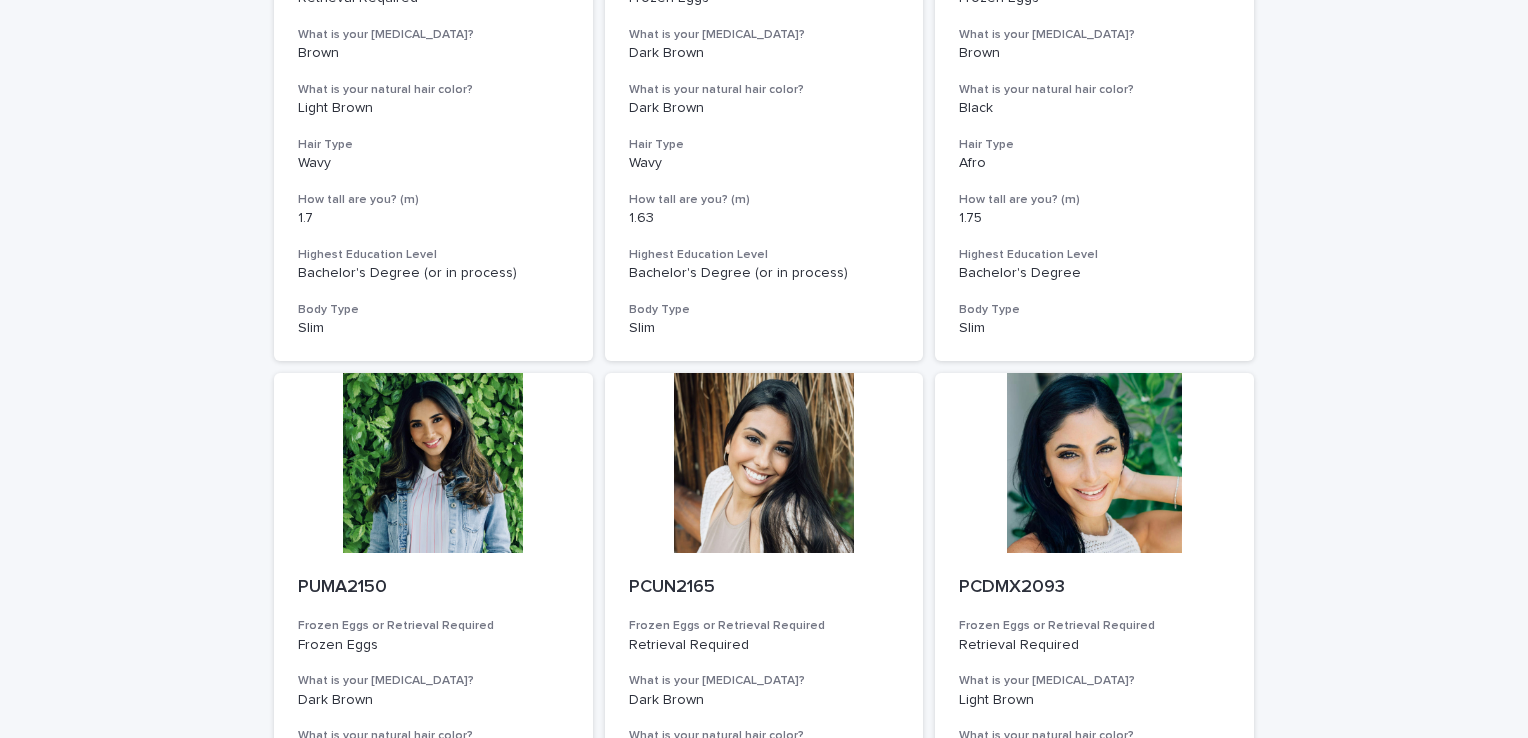 scroll, scrollTop: 2250, scrollLeft: 0, axis: vertical 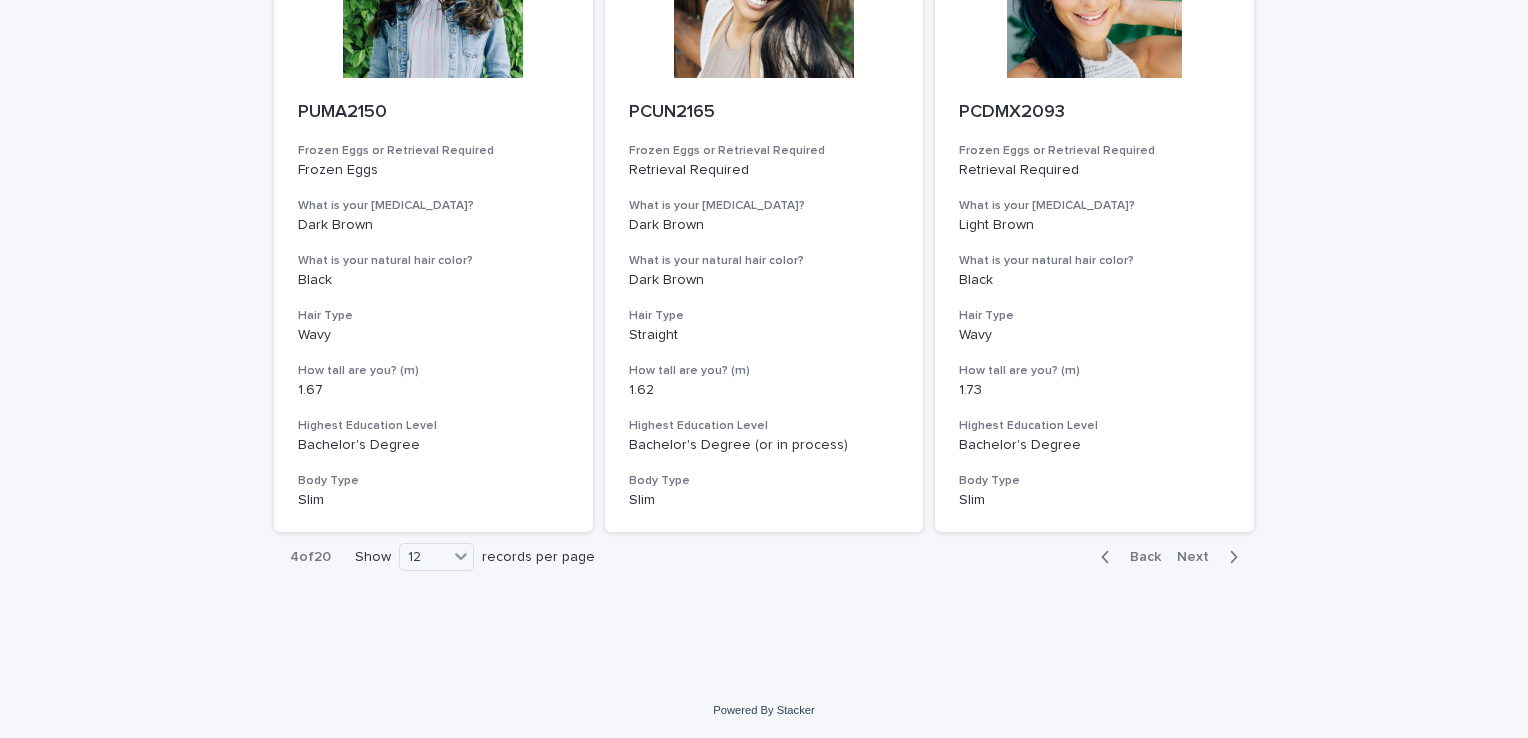 click on "Next" at bounding box center (1199, 557) 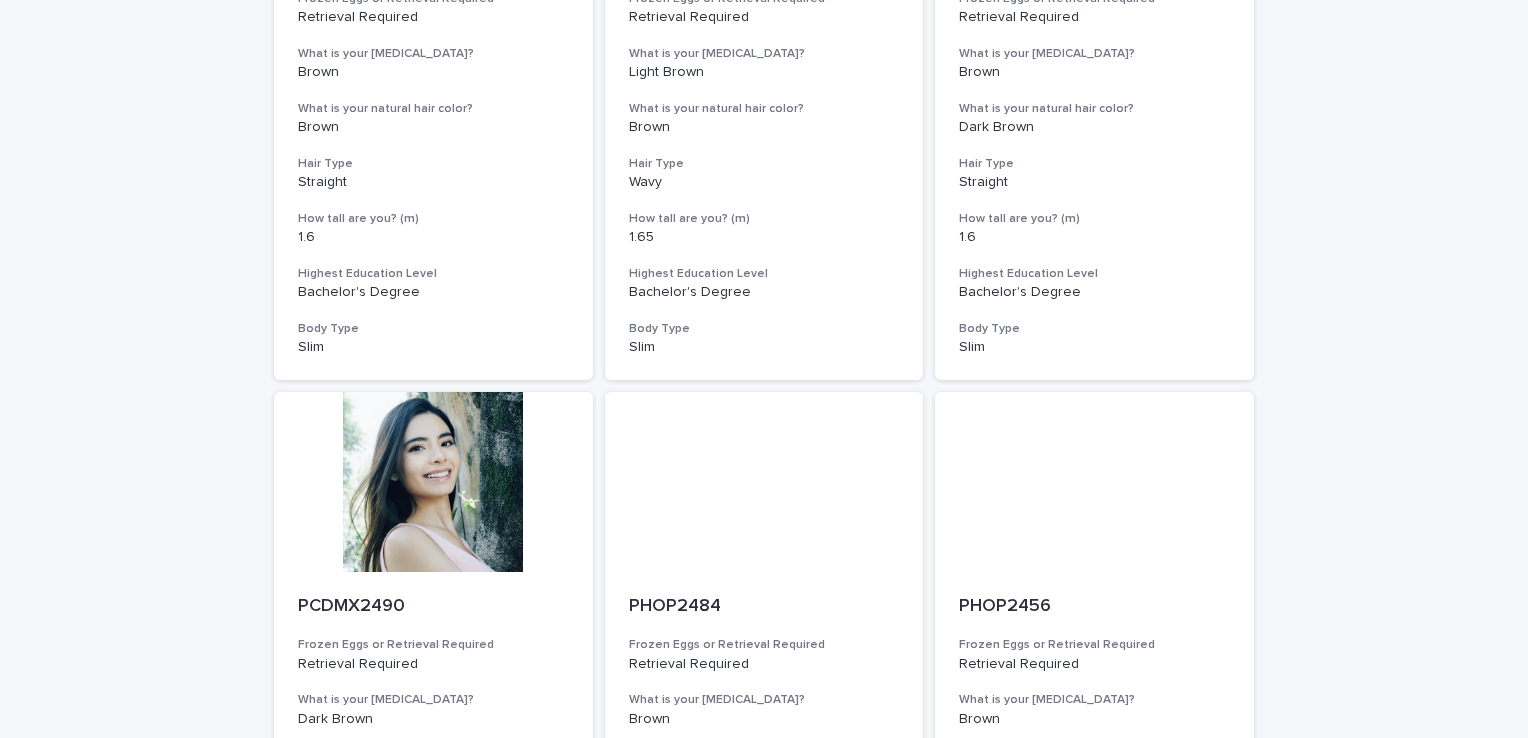 scroll, scrollTop: 2164, scrollLeft: 0, axis: vertical 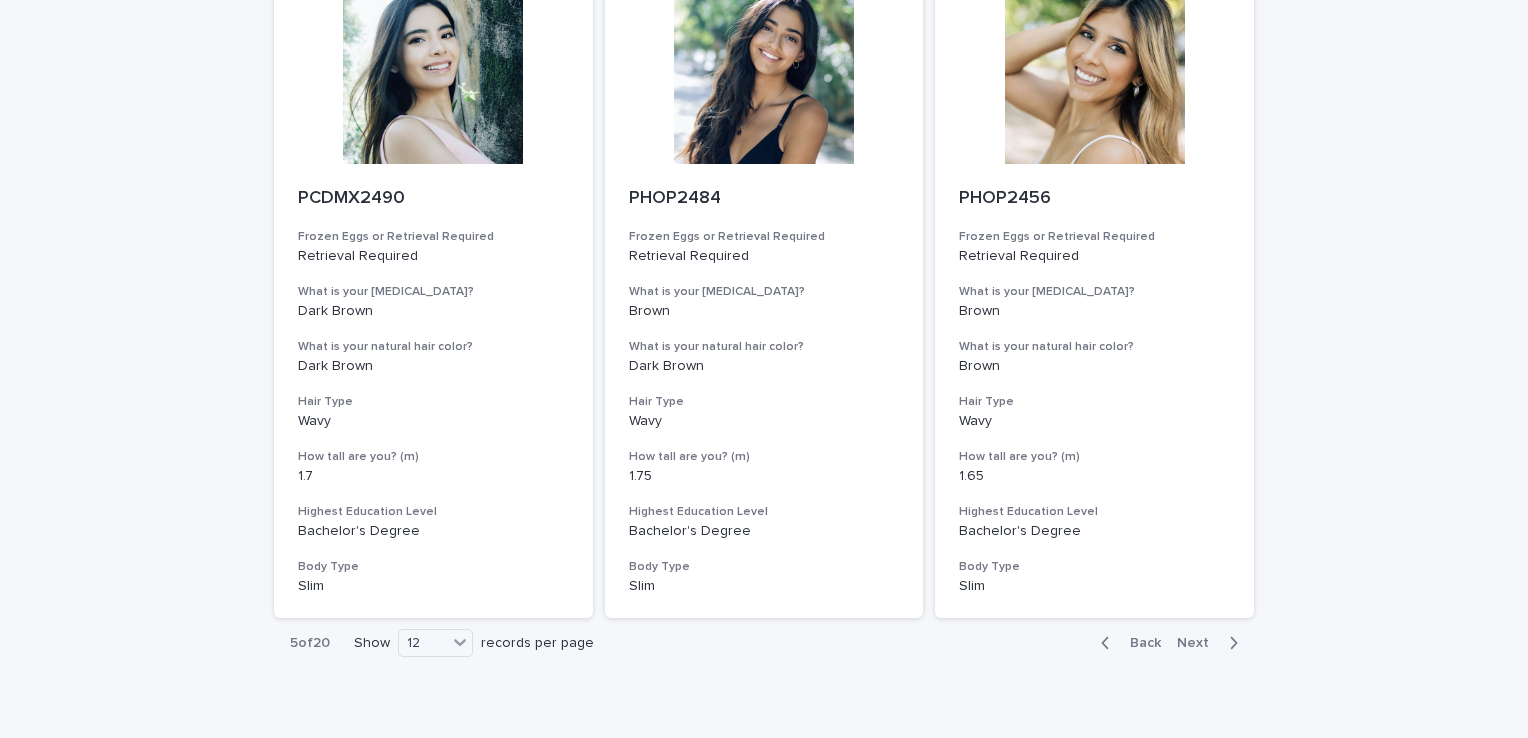click on "Next" at bounding box center [1199, 643] 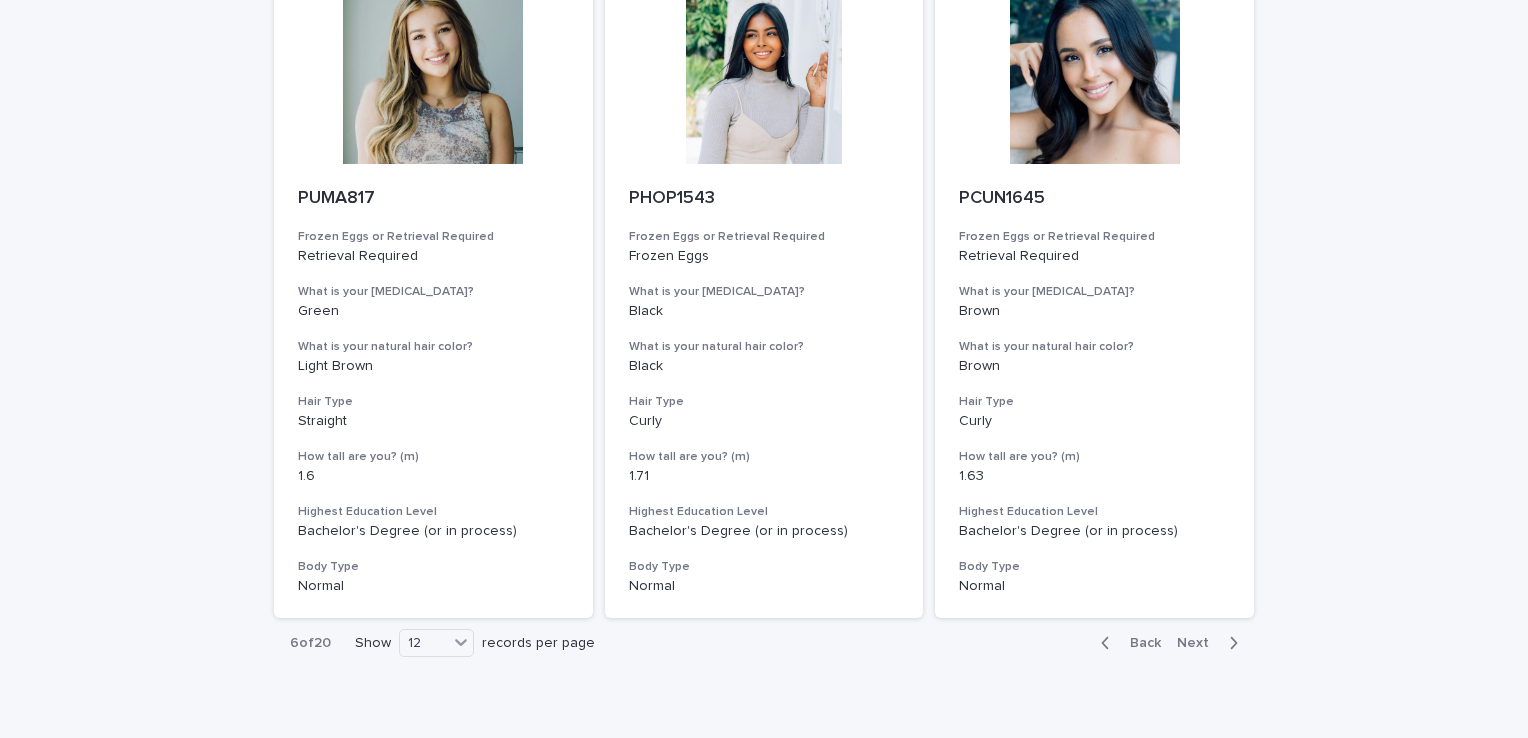 scroll, scrollTop: 1080, scrollLeft: 0, axis: vertical 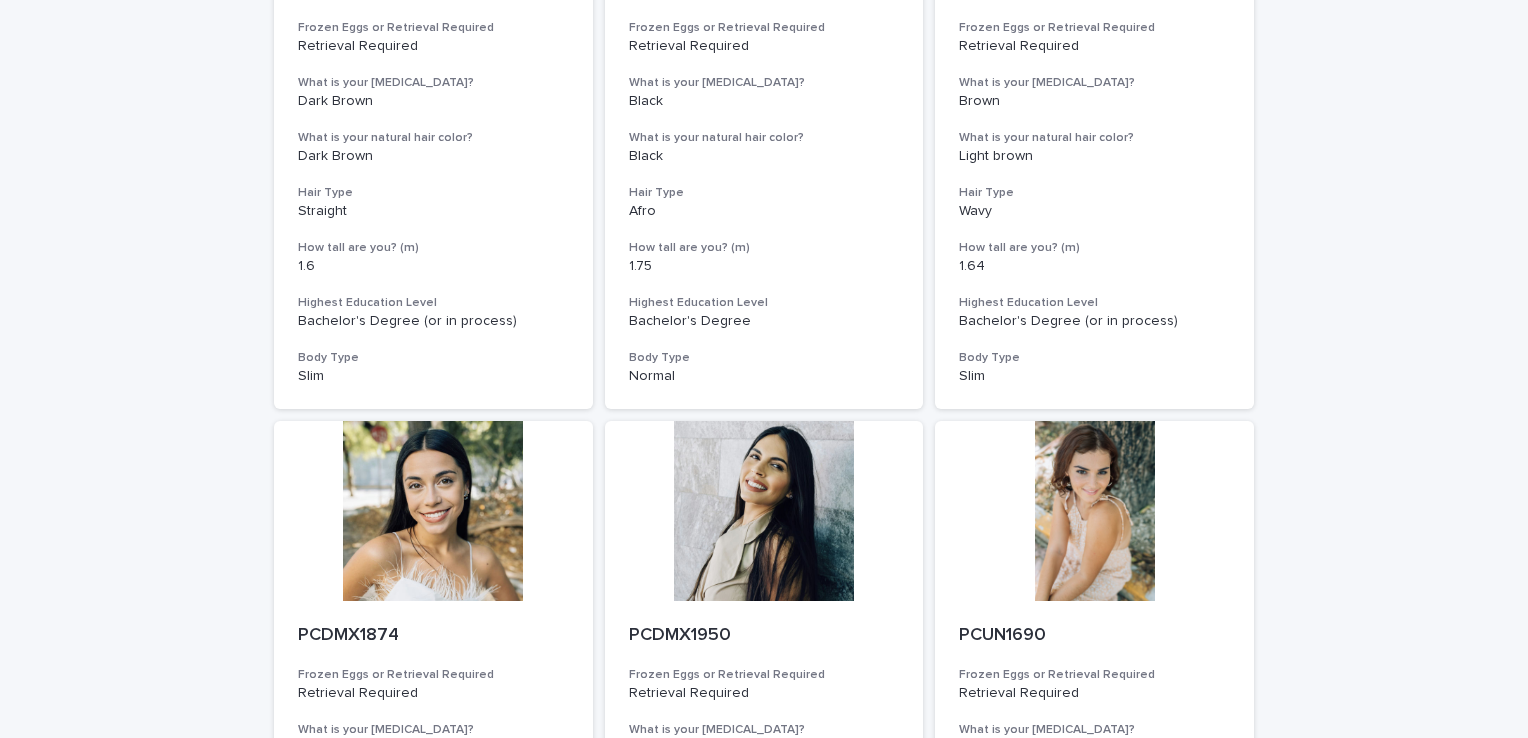 click on "Loading... Saving… Loading... Saving… Egg Donors Frozen Eggs or Retrieval Required What is your eye color? What is your natural hair color? PCUN2512 Frozen Eggs or Retrieval Required Retrieval Required What is your eye color? Dark Brown What is your natural hair color? Dark Brown Hair Type Curly How tall are you? (m) 1.65 Highest Education Level Bachelor's Degree  Body Type Slim PCDMX2472 Frozen Eggs or Retrieval Required Retrieval Required What is your eye color? Light Brown What is your natural hair color? Light Brown Hair Type Straight How tall are you? (m) 1.6 Highest Education Level Bachelor's Degree  Body Type Slim PCDMX2513 Frozen Eggs or Retrieval Required Retrieval Required What is your eye color? Brown What is your natural hair color? Brown Hair Type Straight How tall are you? (m) 1.66 Highest Education Level Bachelor's Degree  Body Type Slim PCUN2537 Frozen Eggs or Retrieval Required Retrieval Required What is your eye color? Dark Brown What is your natural hair color? Dark Brown Hair Type 1.6" at bounding box center [764, 418] 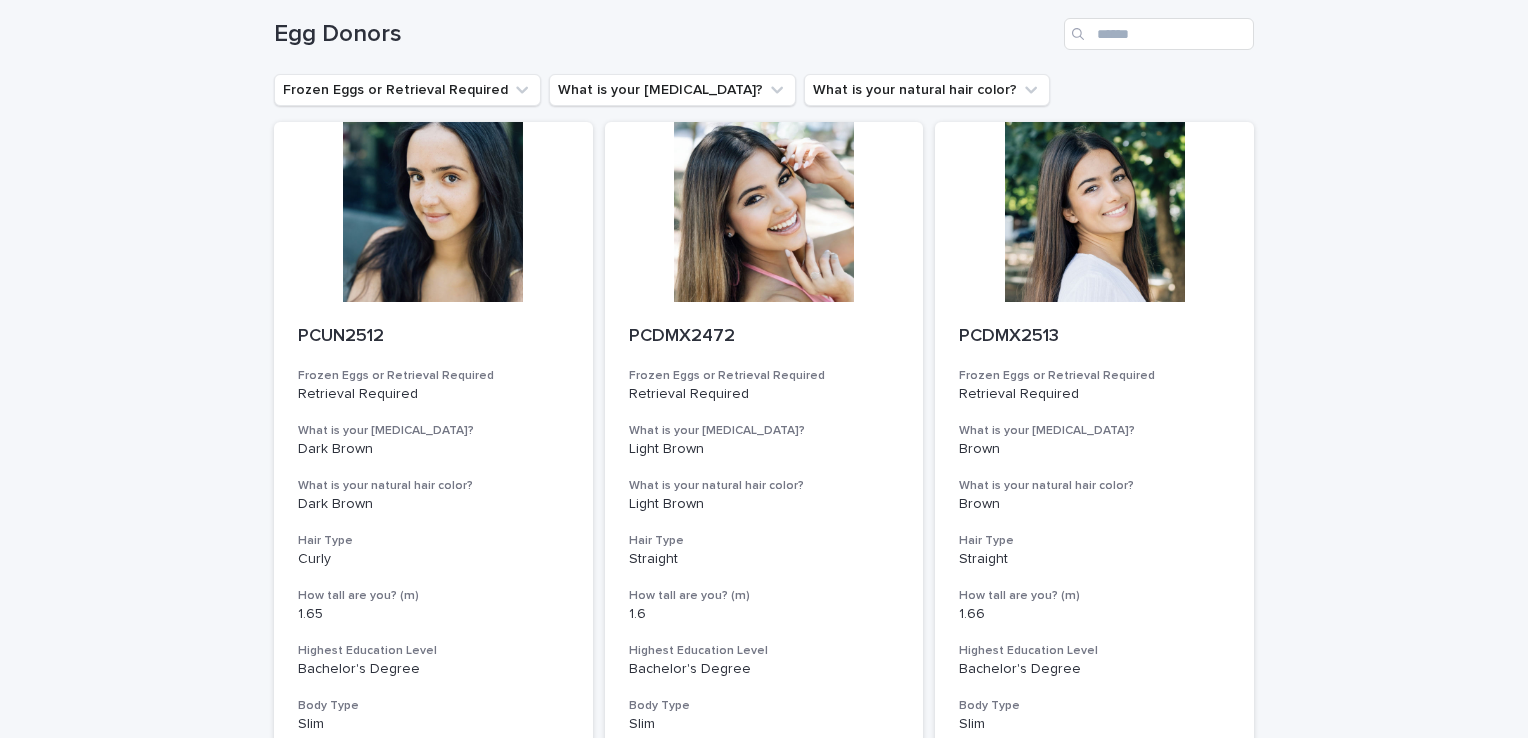 scroll, scrollTop: 2250, scrollLeft: 0, axis: vertical 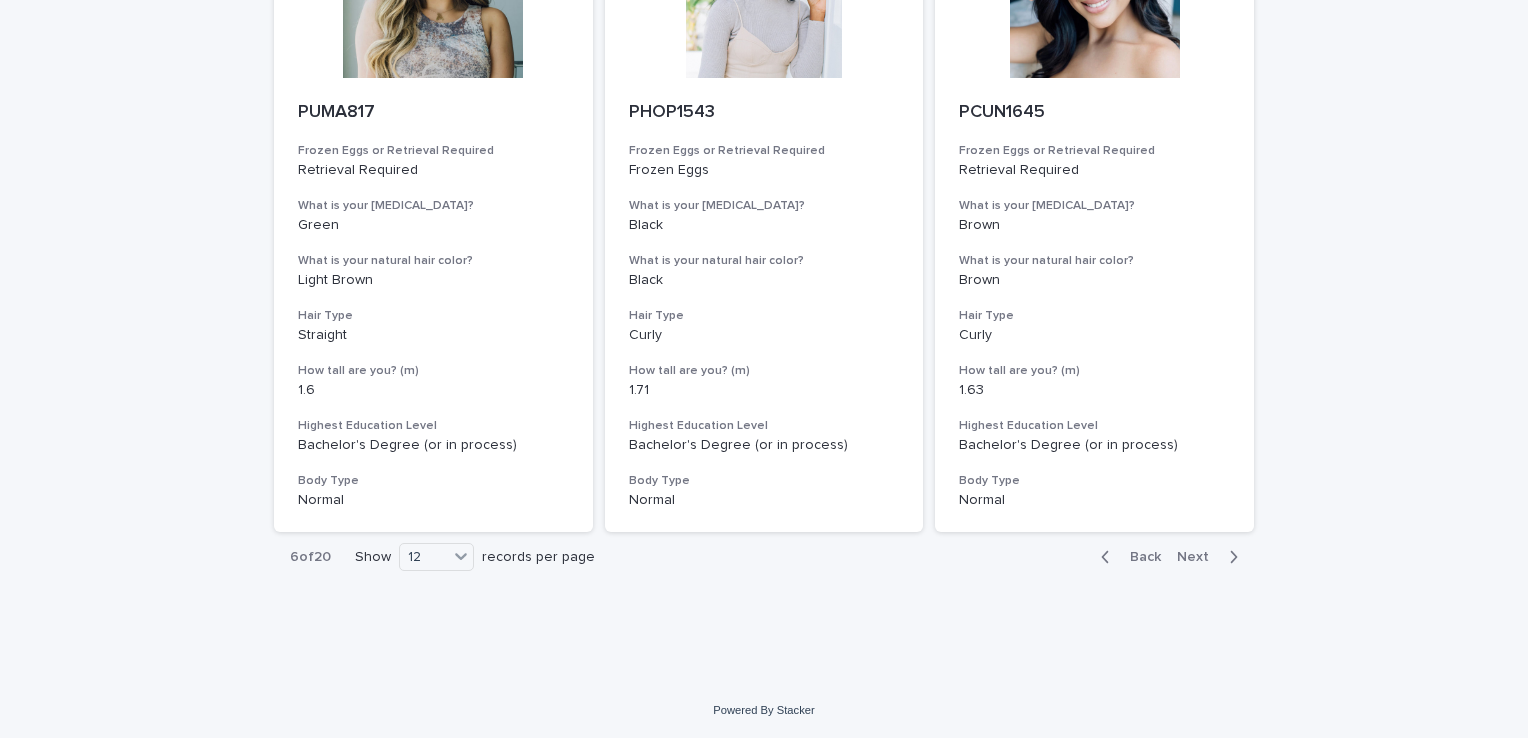 click on "Back Next" at bounding box center (1169, 557) 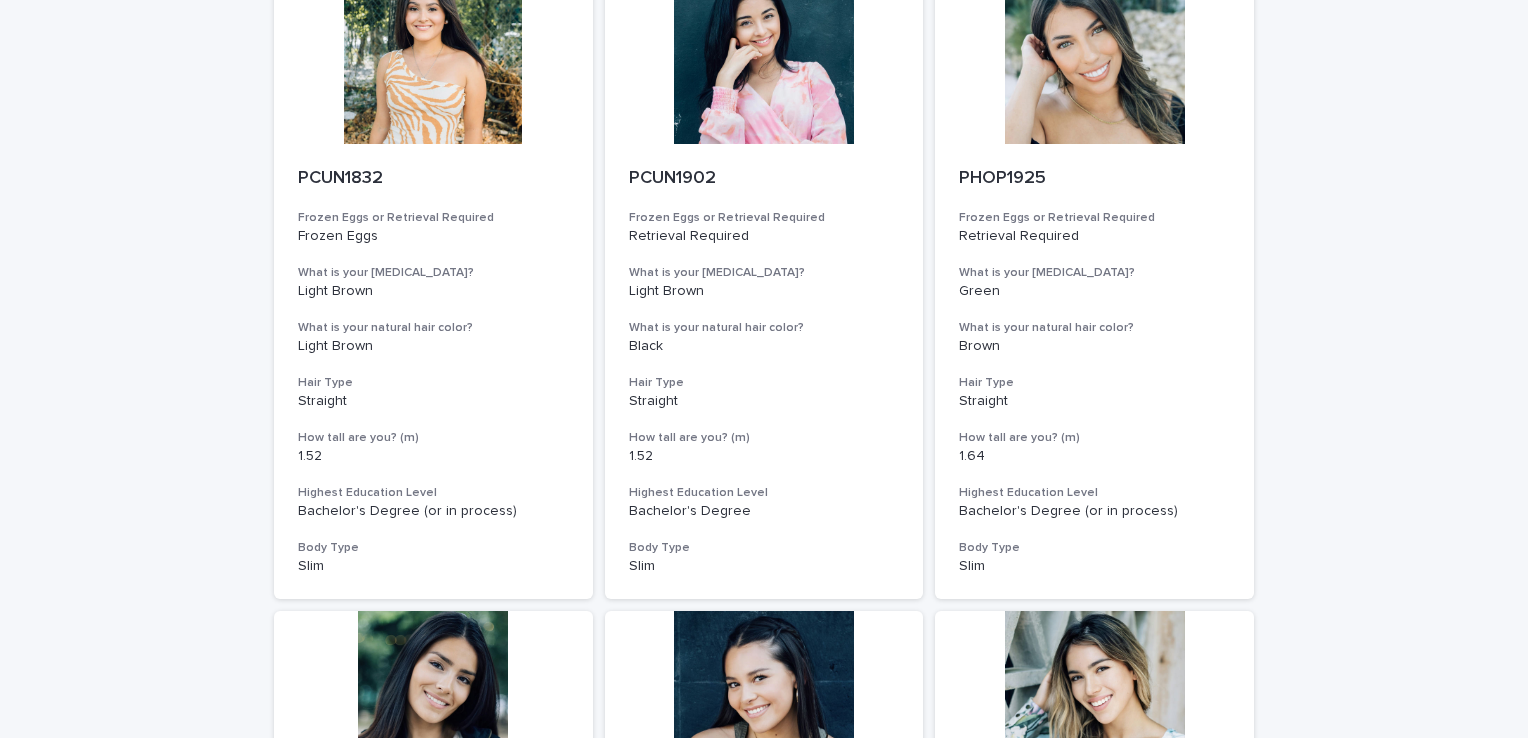 scroll, scrollTop: 229, scrollLeft: 0, axis: vertical 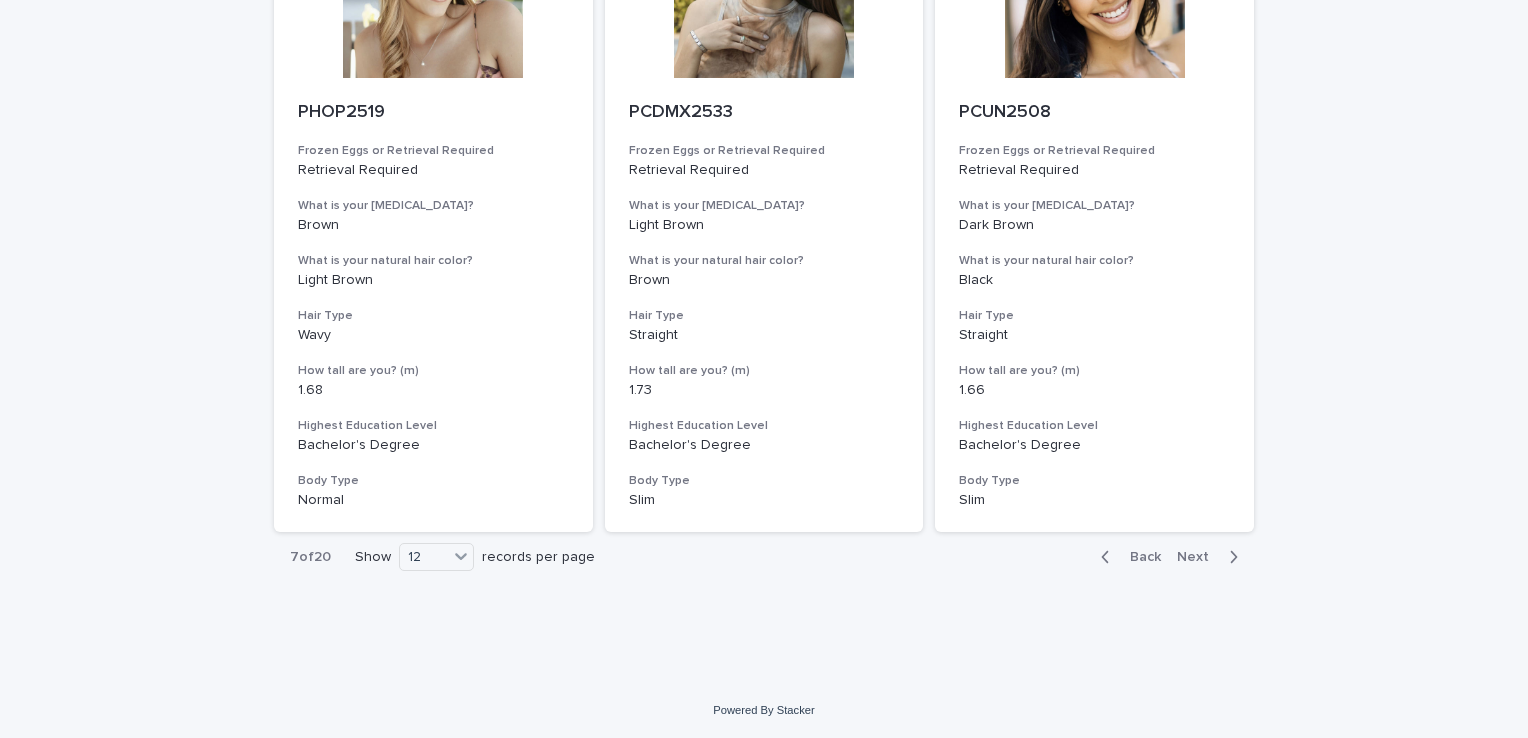 click on "Next" at bounding box center [1199, 557] 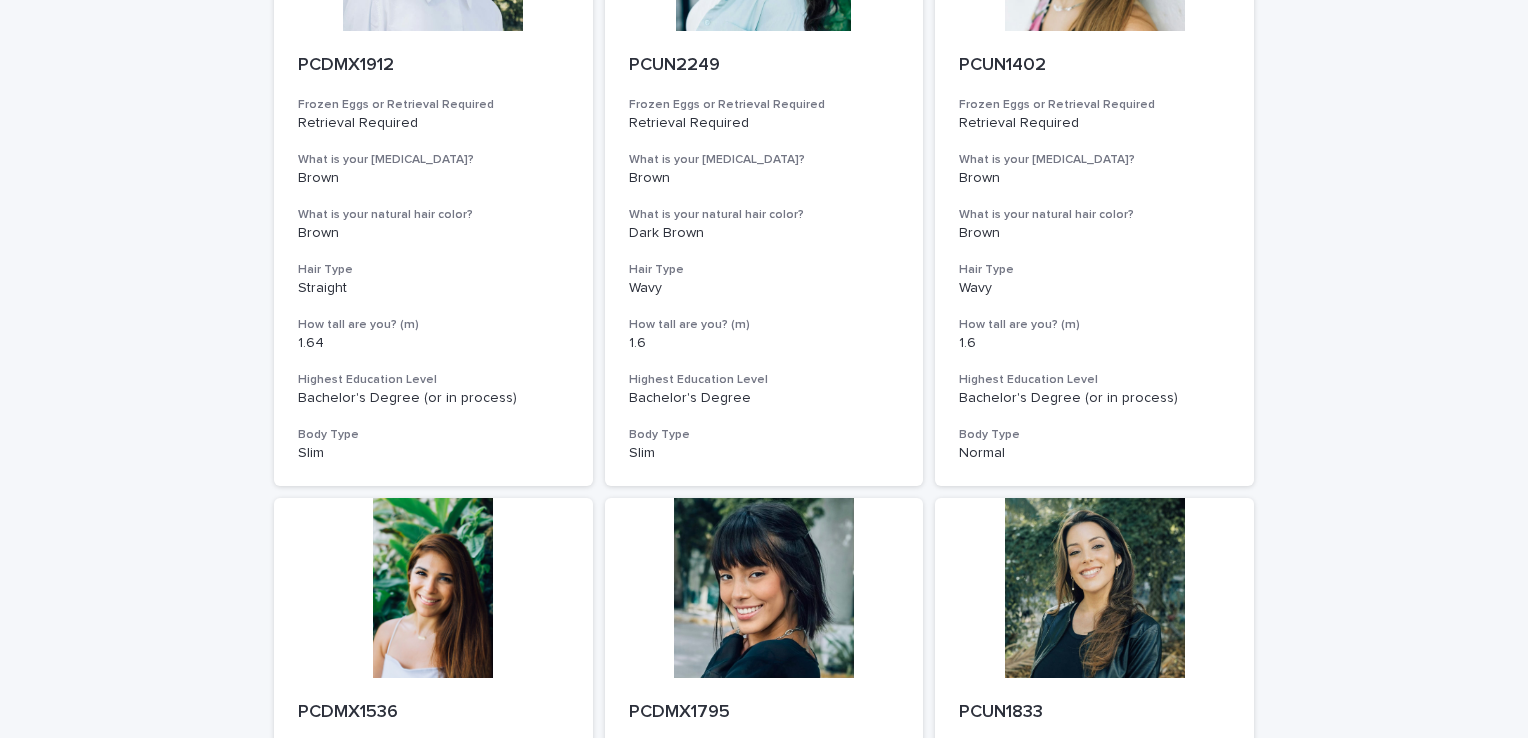 scroll, scrollTop: 2250, scrollLeft: 0, axis: vertical 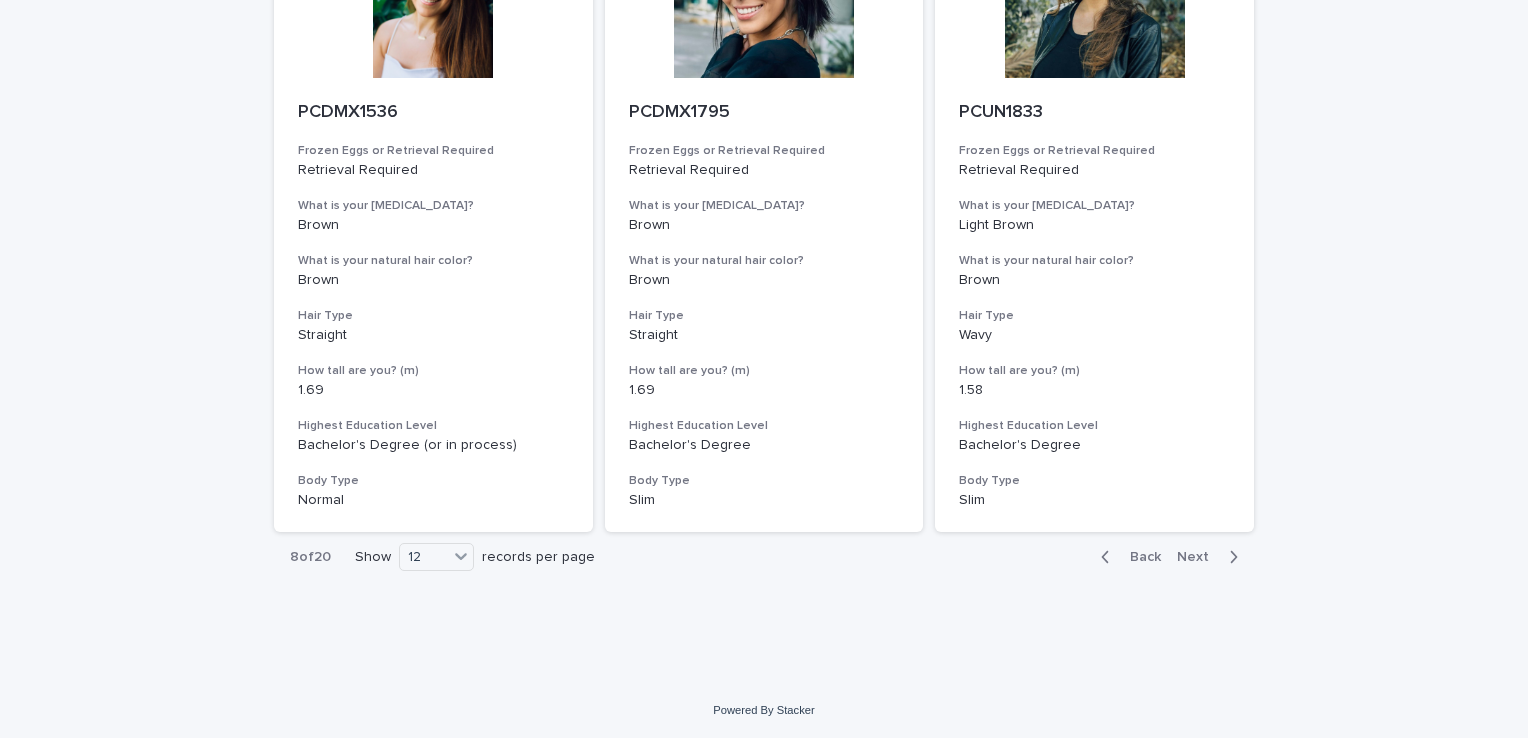 click on "Next" at bounding box center (1199, 557) 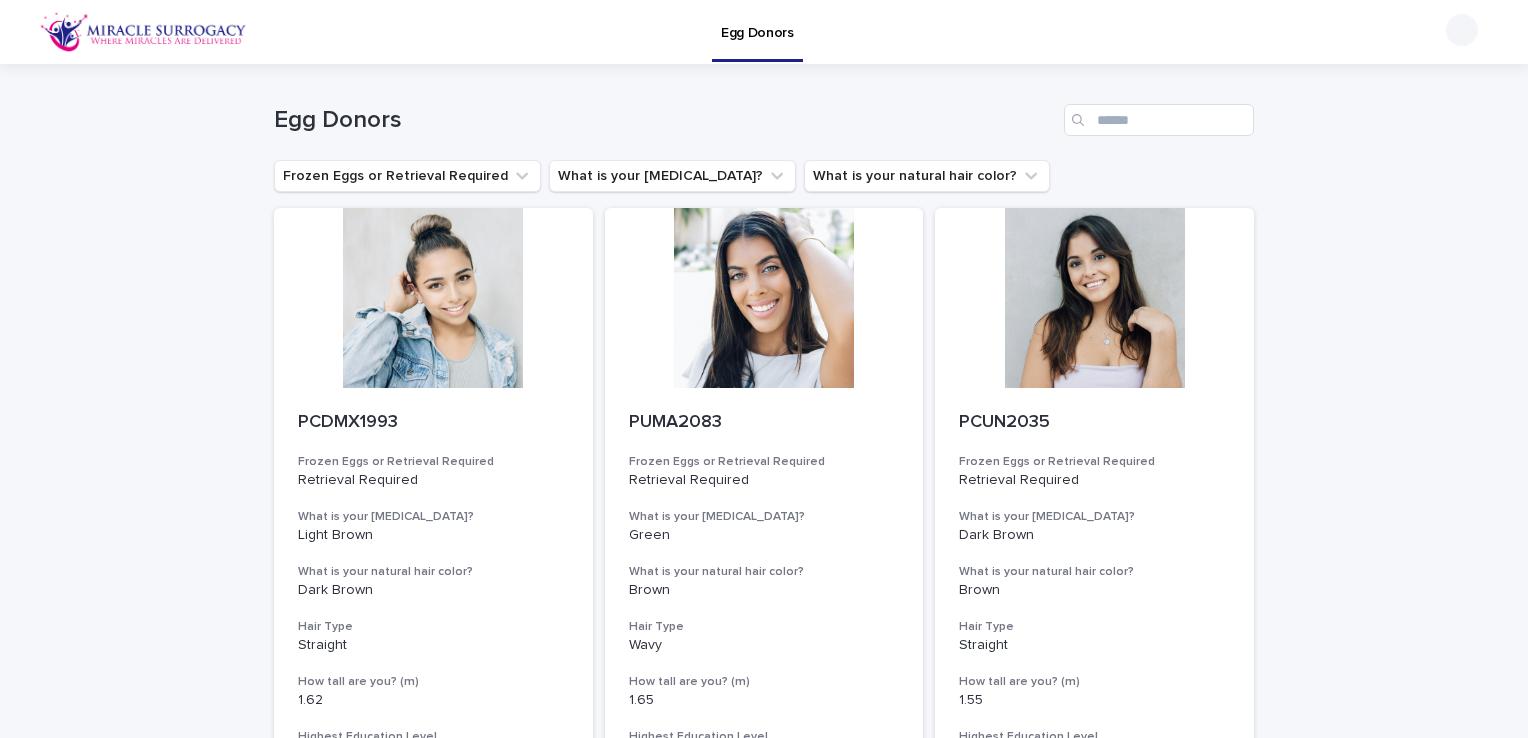 scroll, scrollTop: 765, scrollLeft: 0, axis: vertical 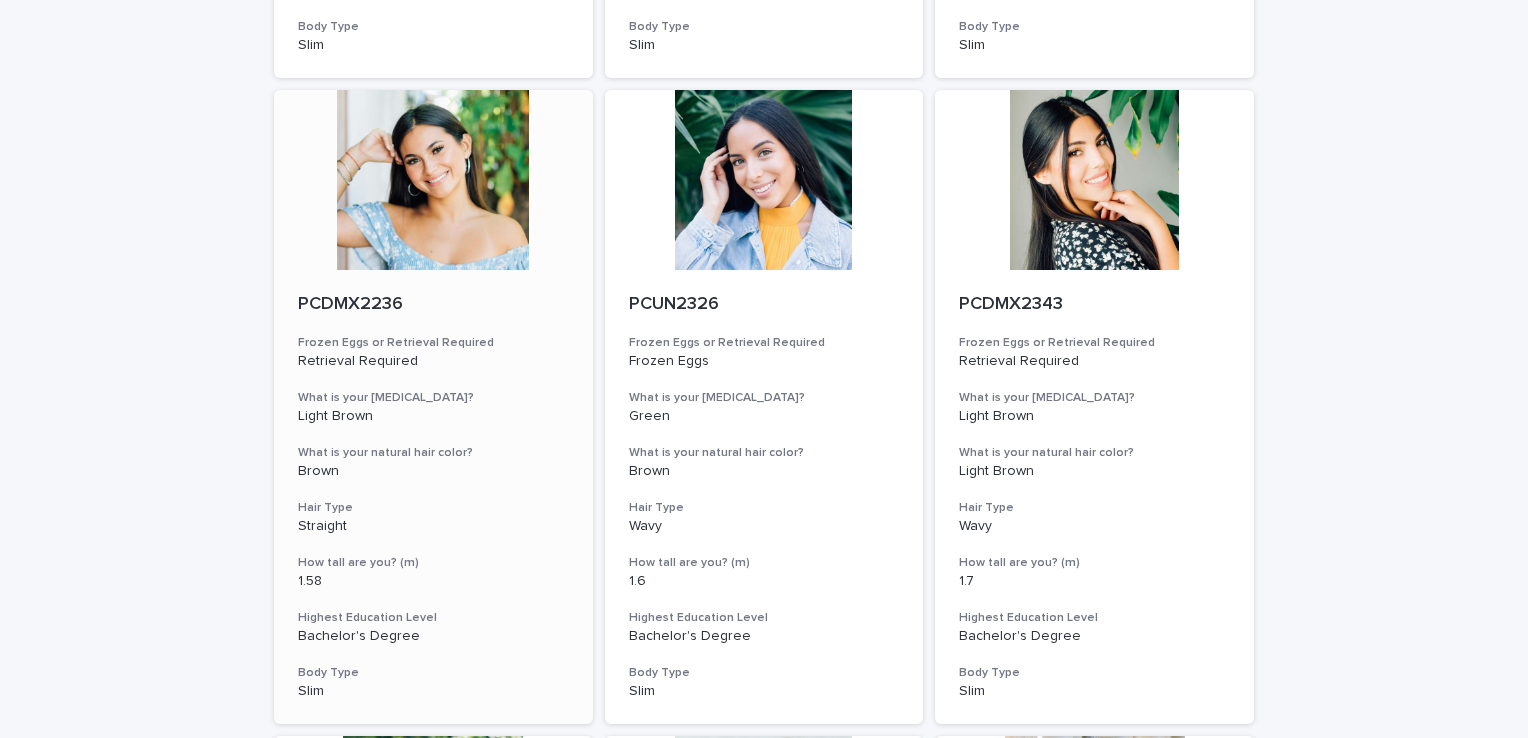 click at bounding box center (433, 180) 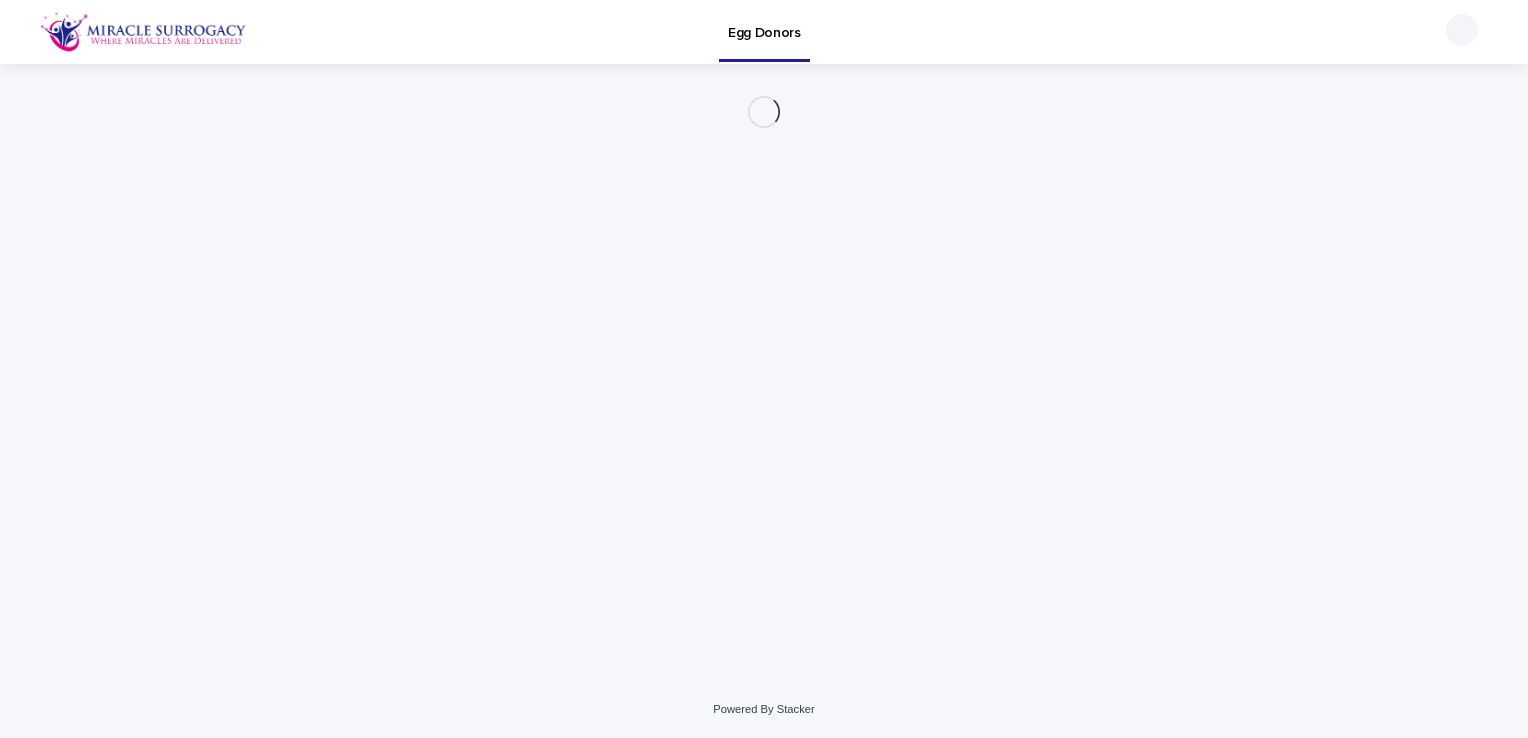 scroll, scrollTop: 0, scrollLeft: 0, axis: both 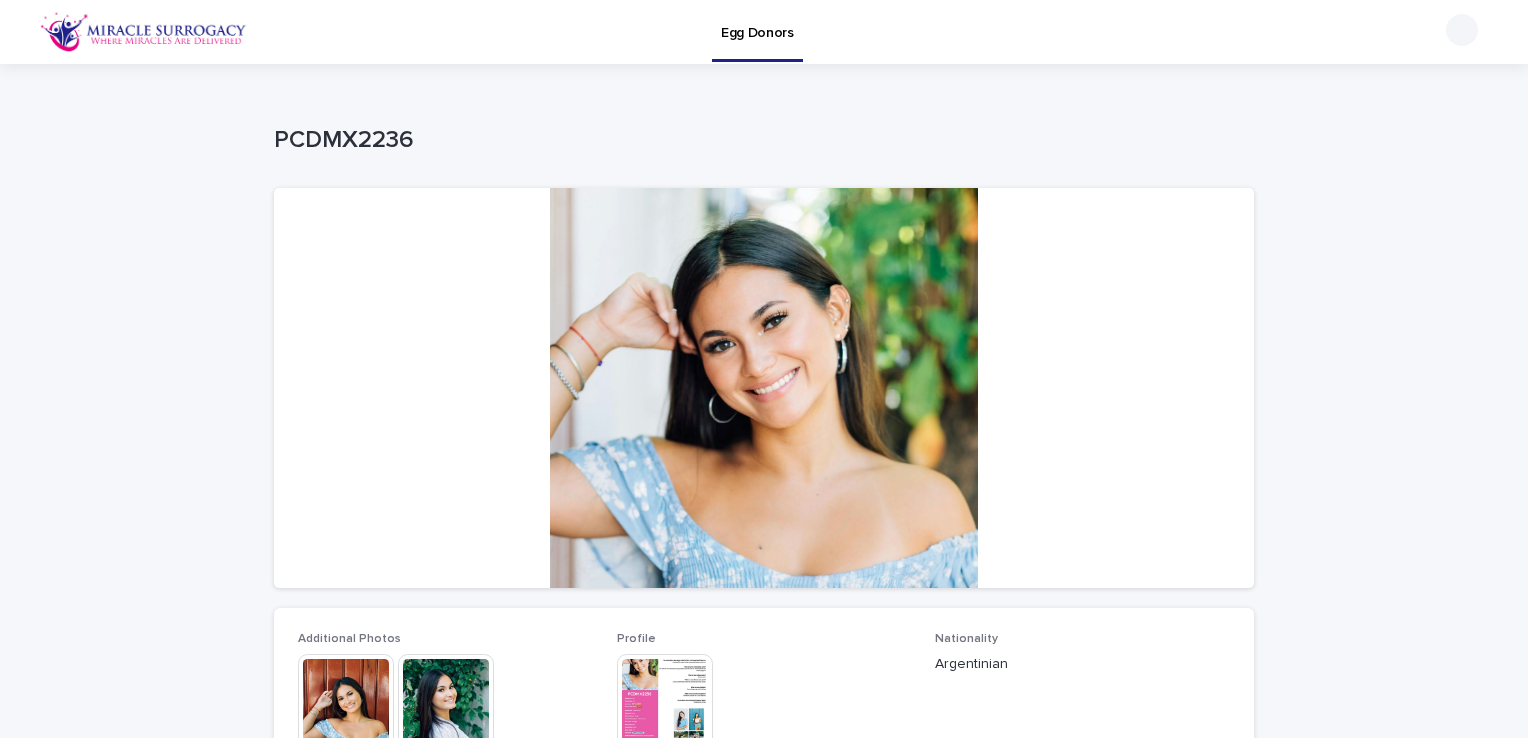 click at bounding box center (446, 702) 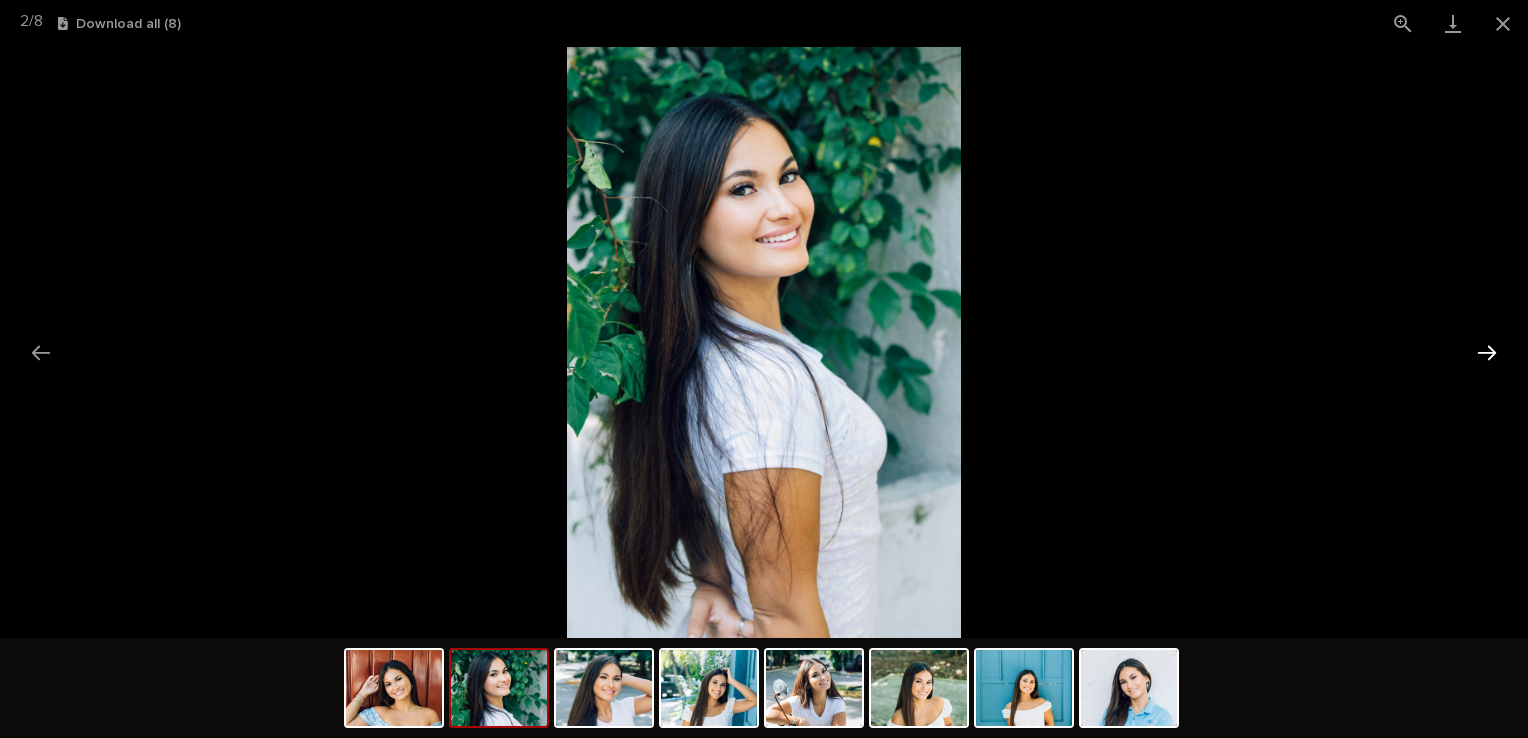 click at bounding box center (1487, 352) 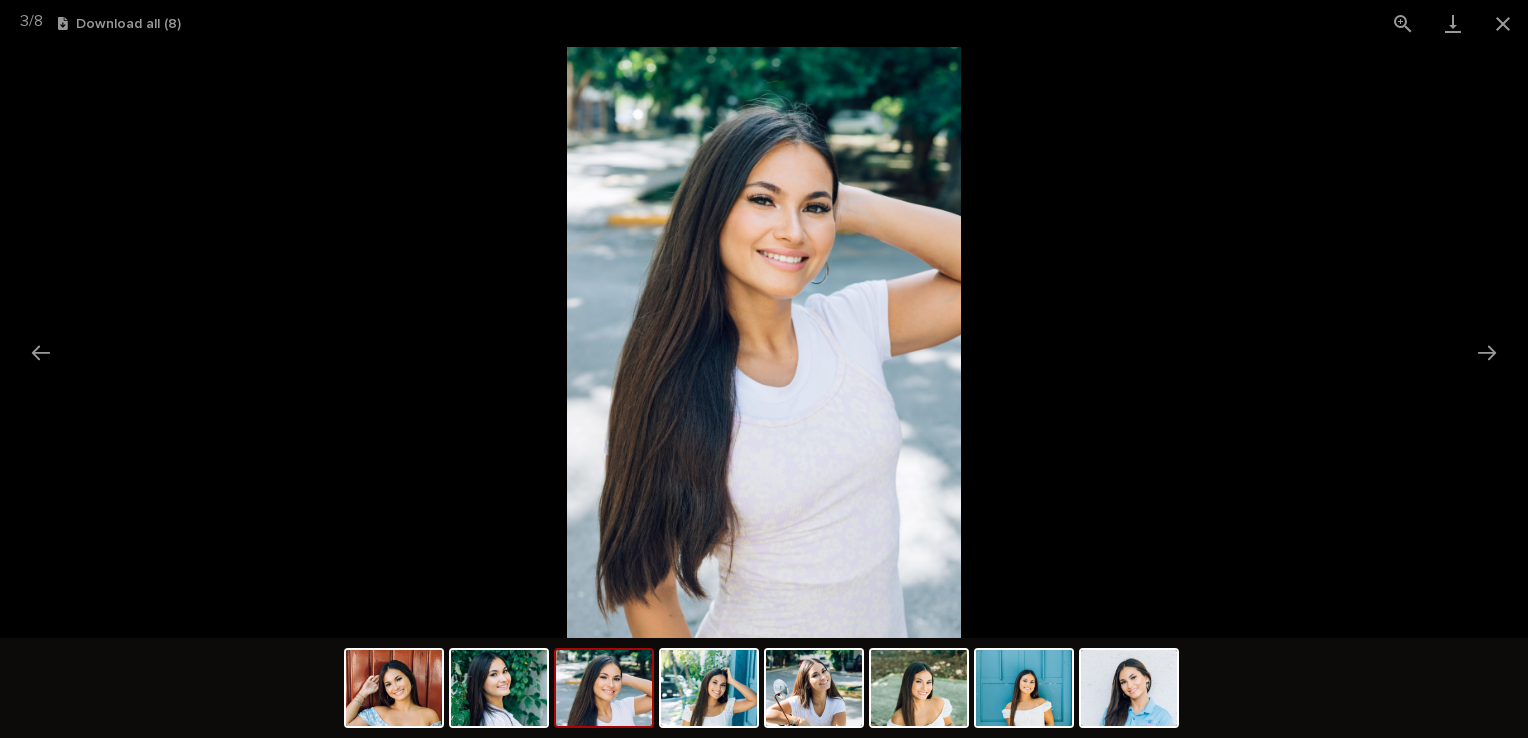click at bounding box center (764, 342) 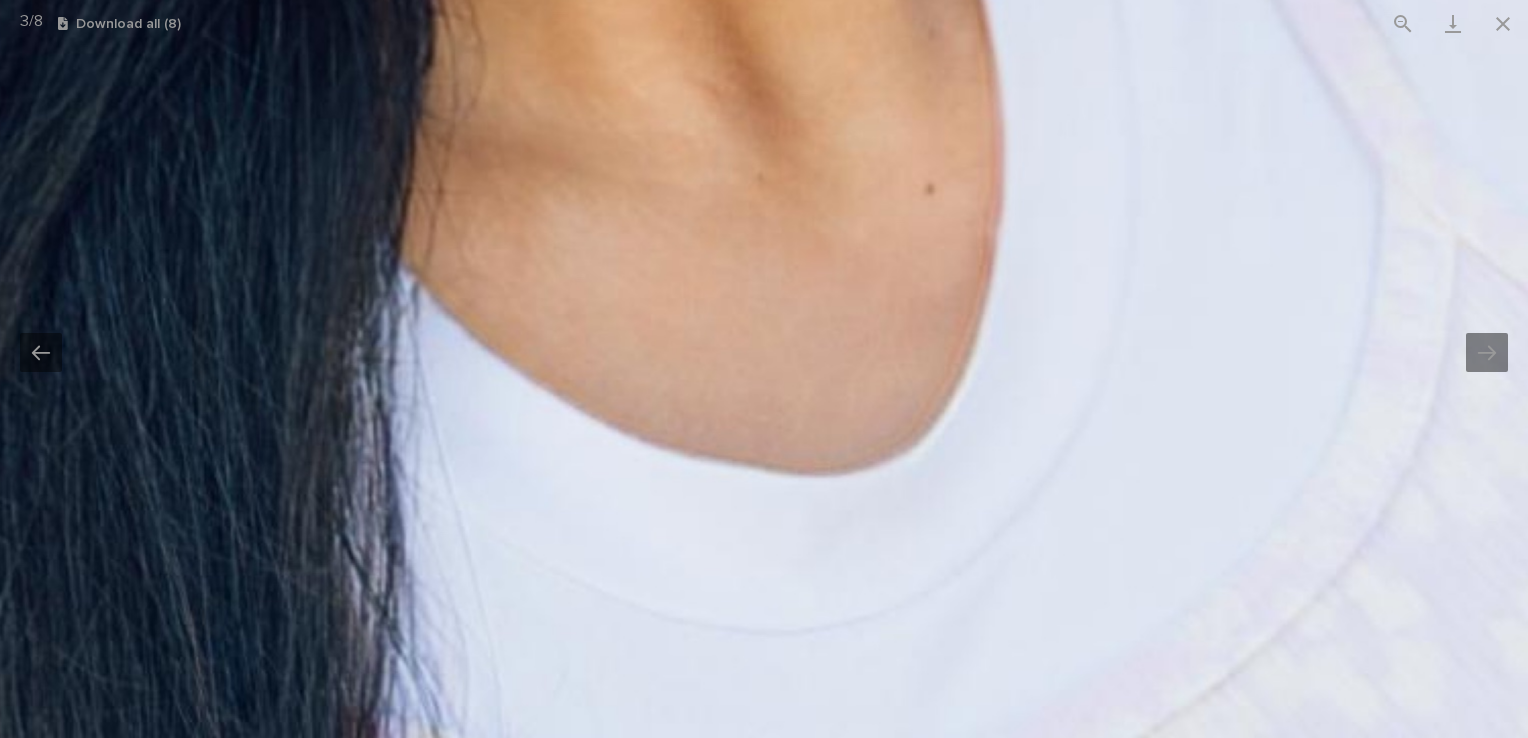 drag, startPoint x: 1017, startPoint y: 134, endPoint x: 1064, endPoint y: 789, distance: 656.6841 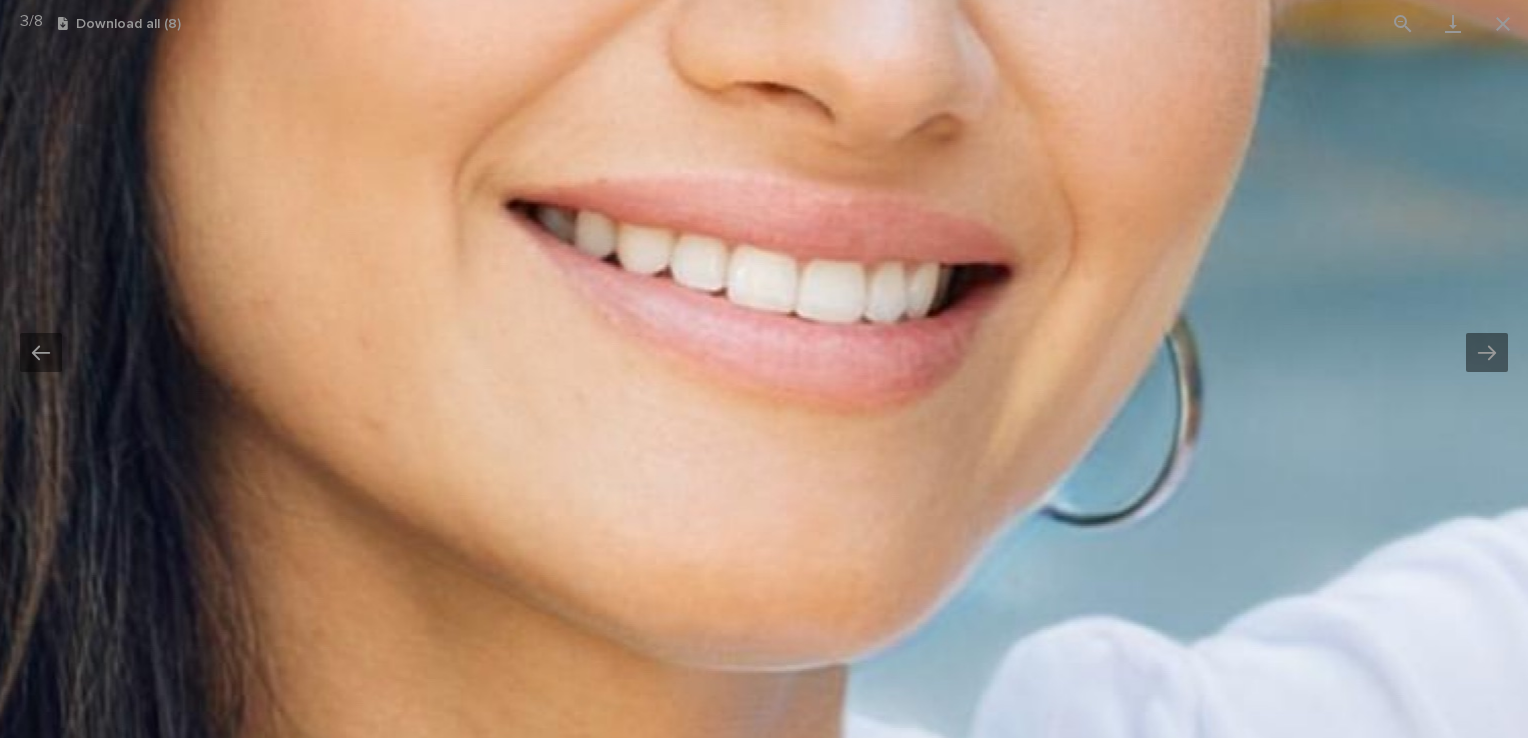 drag, startPoint x: 1185, startPoint y: 373, endPoint x: 1088, endPoint y: 789, distance: 427.1592 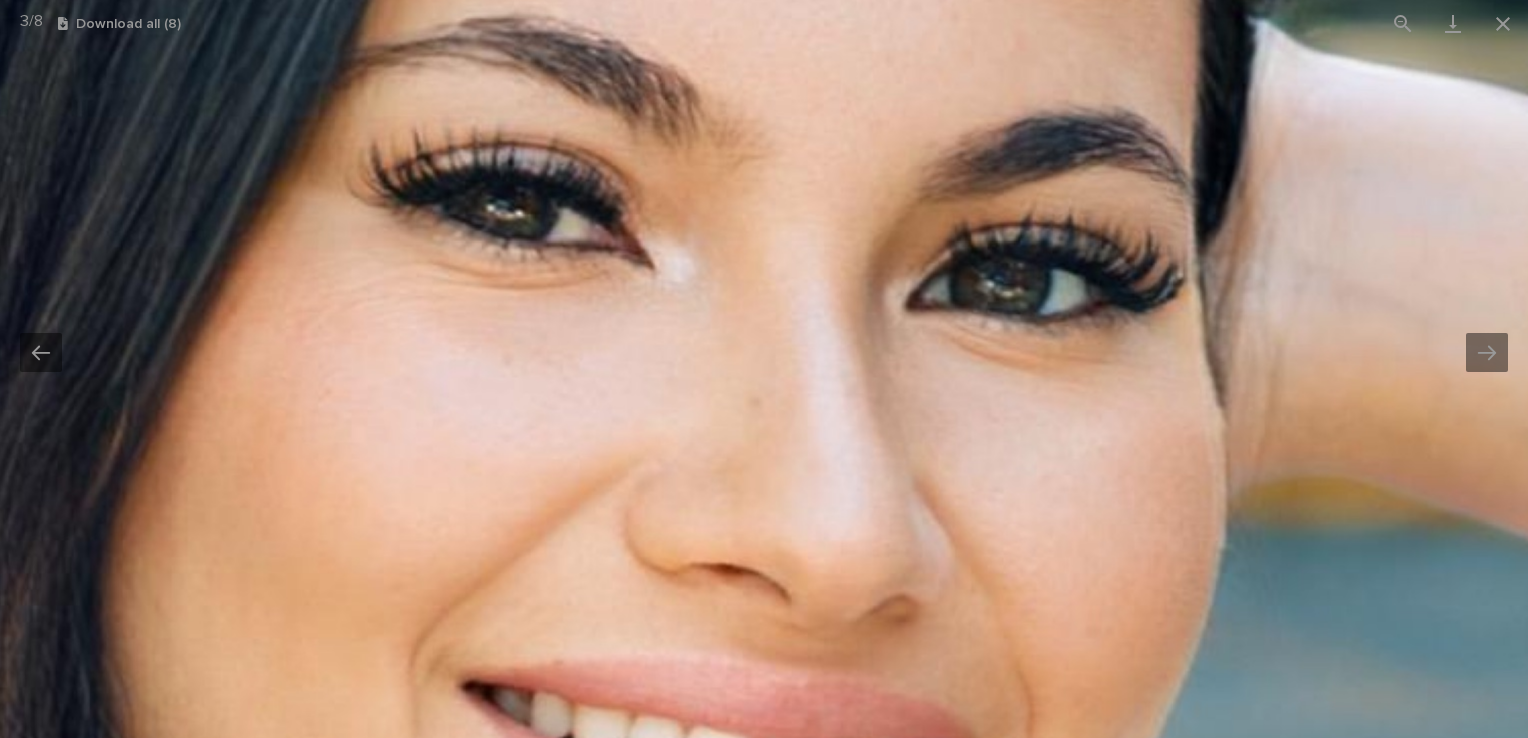 drag, startPoint x: 1083, startPoint y: 344, endPoint x: 1055, endPoint y: 549, distance: 206.90337 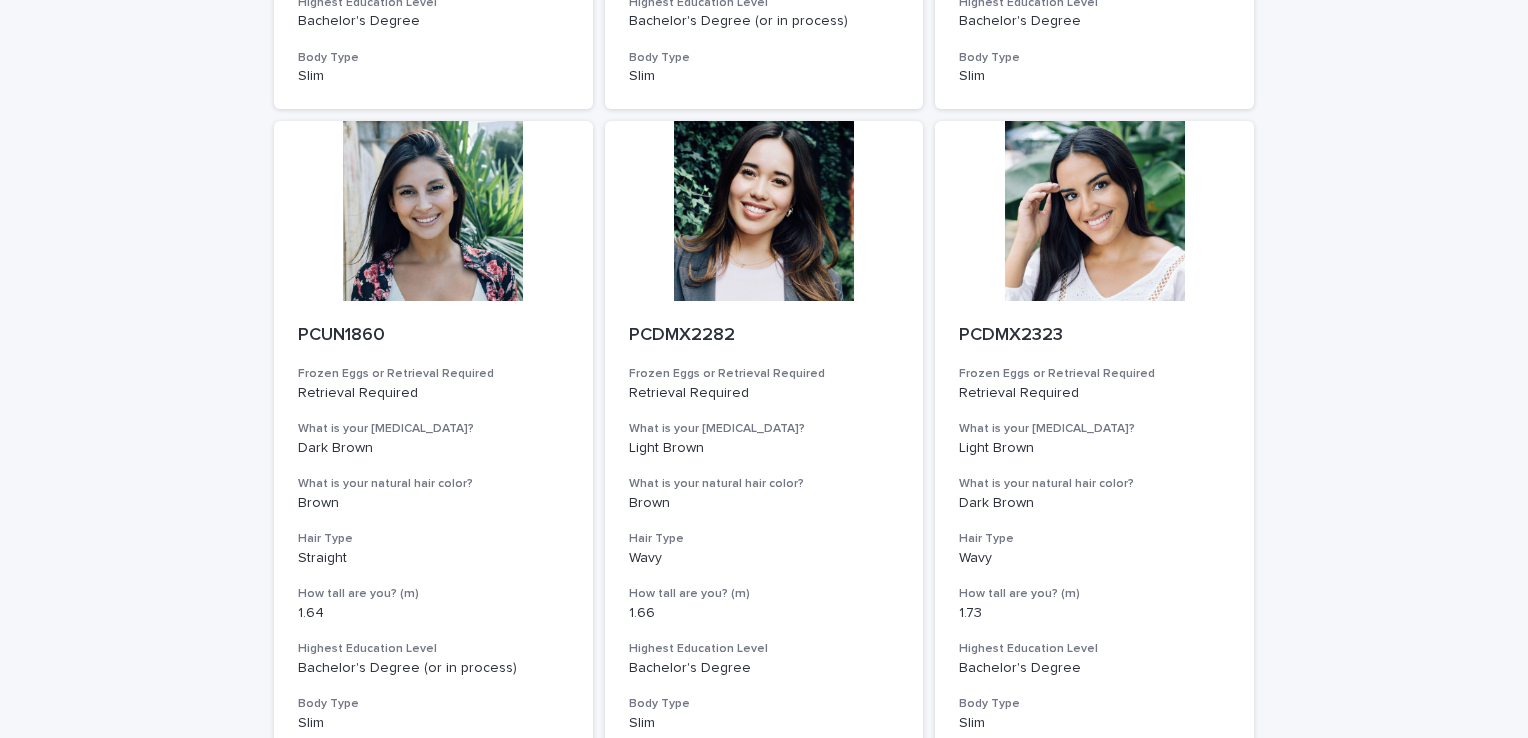 scroll, scrollTop: 2250, scrollLeft: 0, axis: vertical 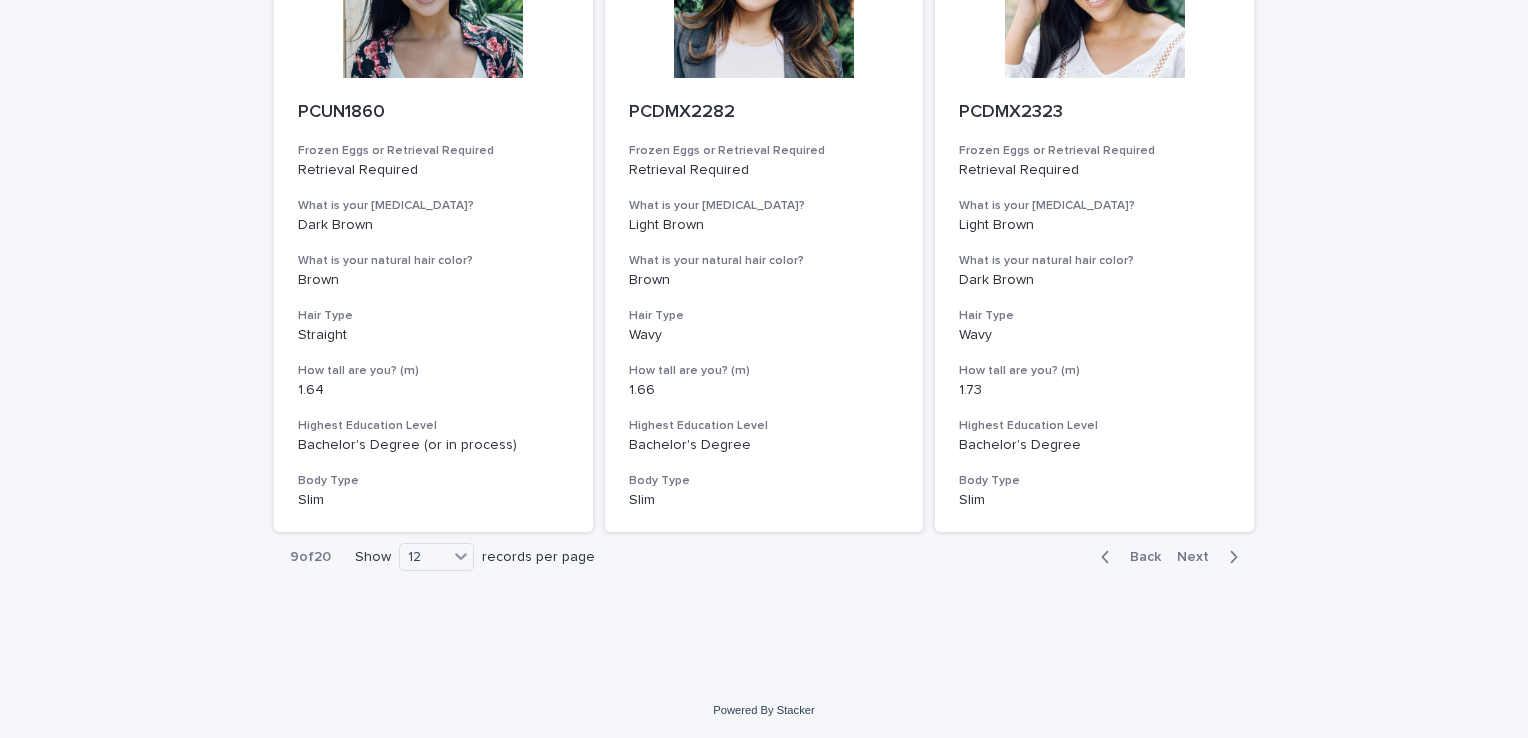 click on "Back Next" at bounding box center (1169, 557) 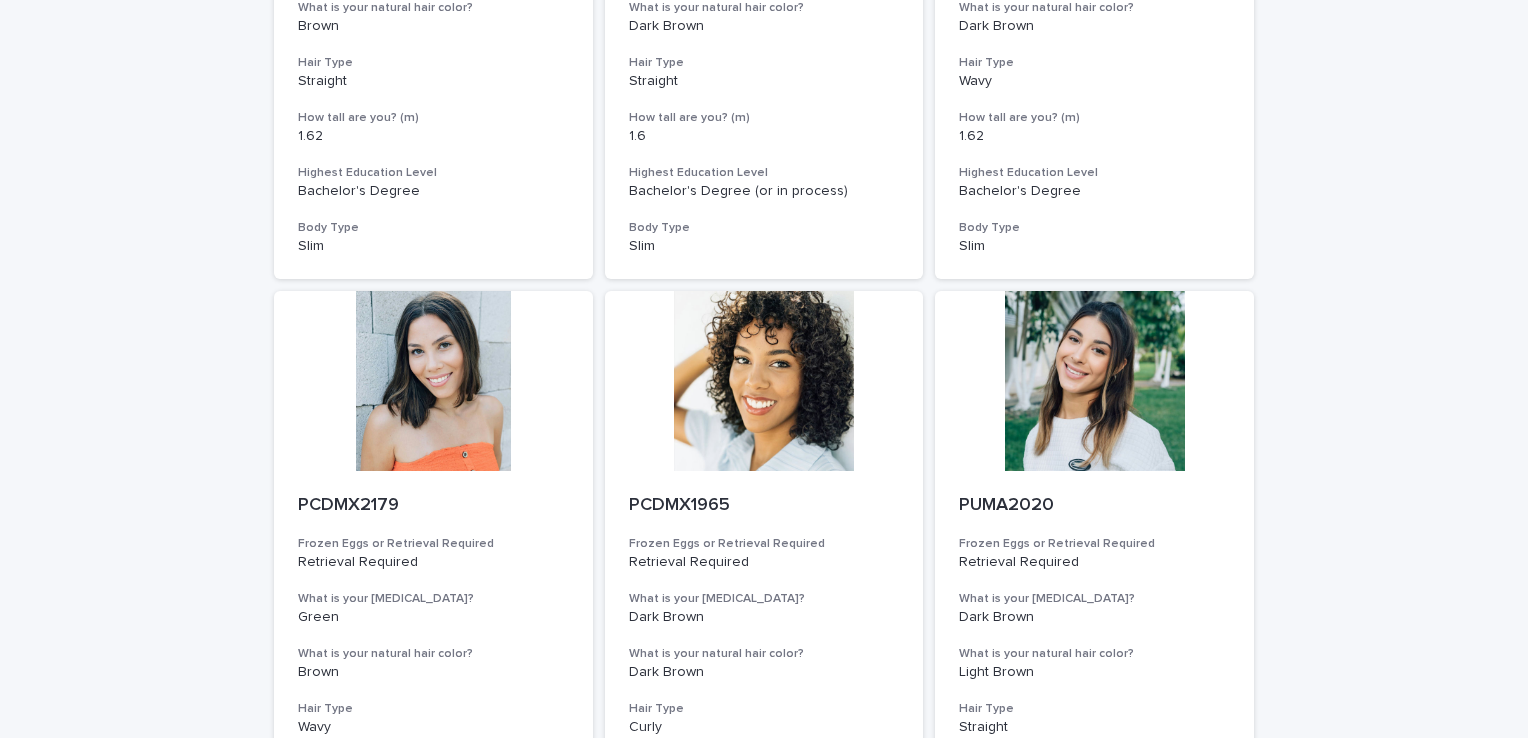 scroll, scrollTop: 0, scrollLeft: 0, axis: both 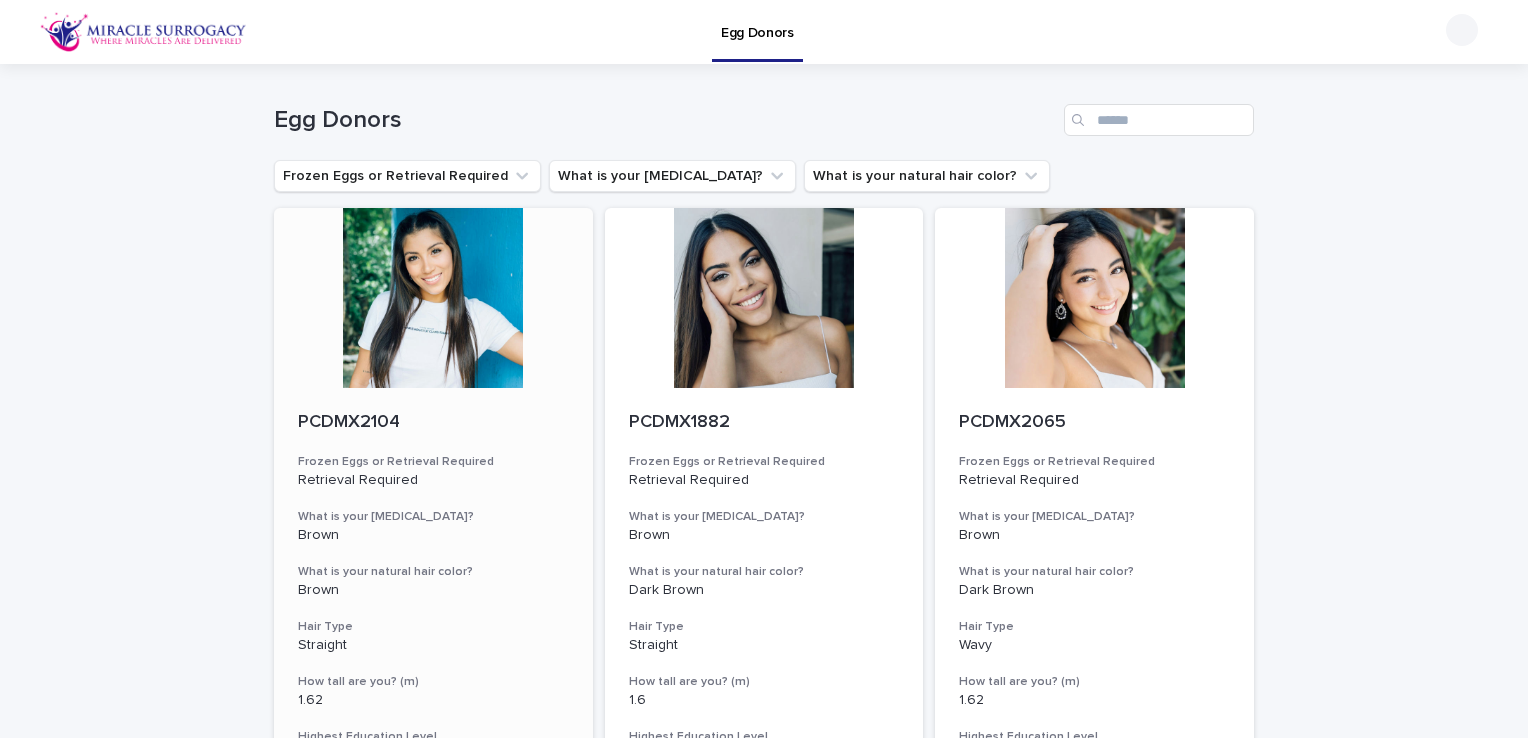 click at bounding box center (433, 298) 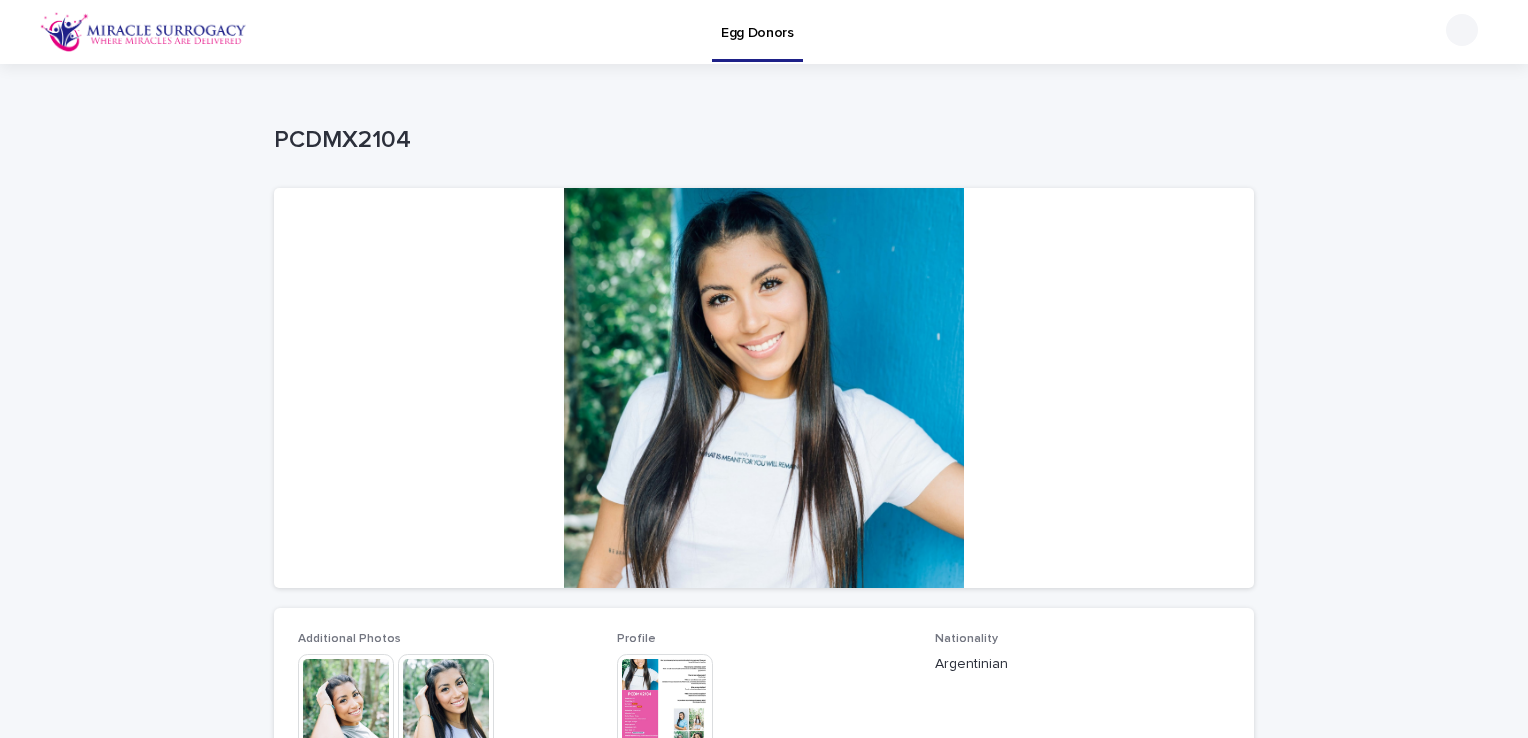 click at bounding box center [446, 702] 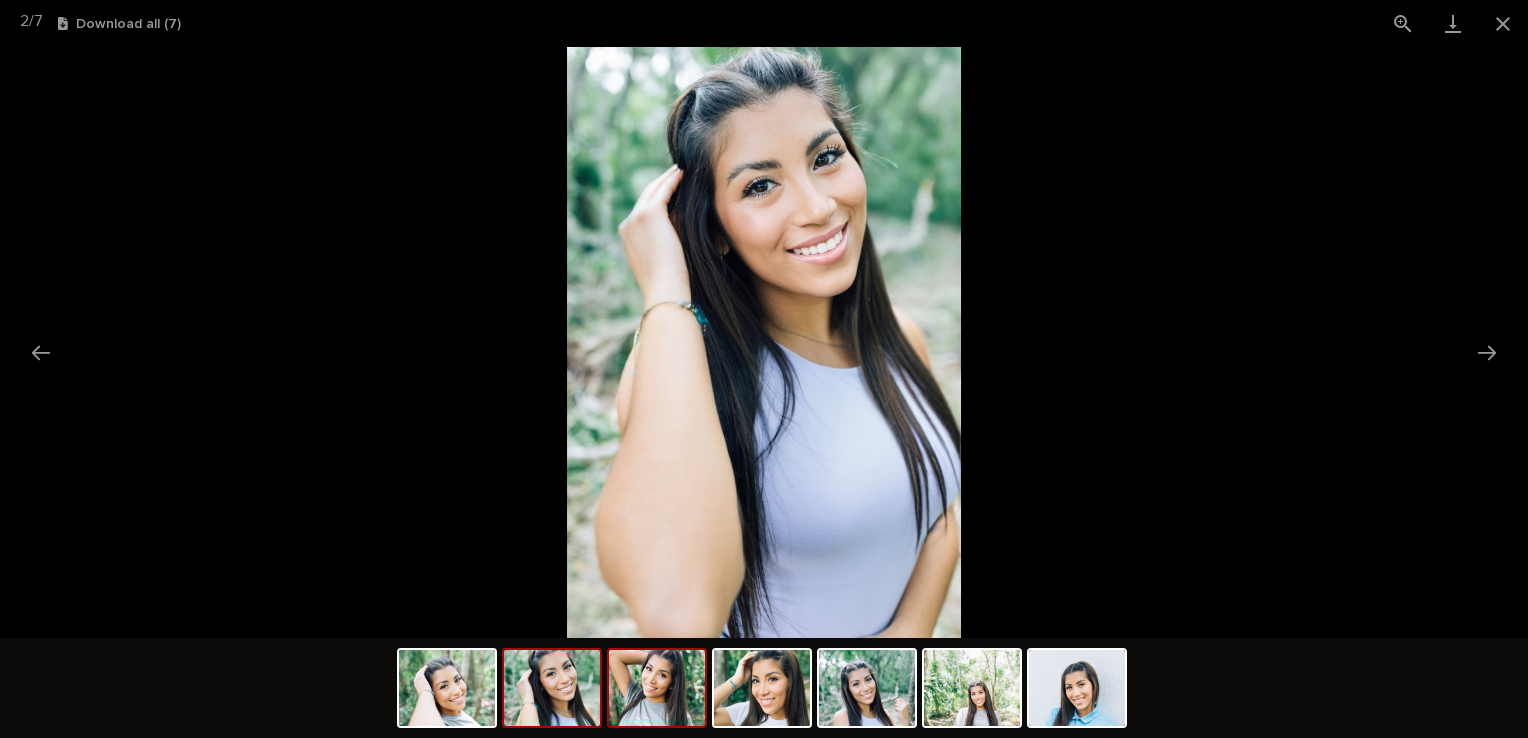 click at bounding box center [657, 688] 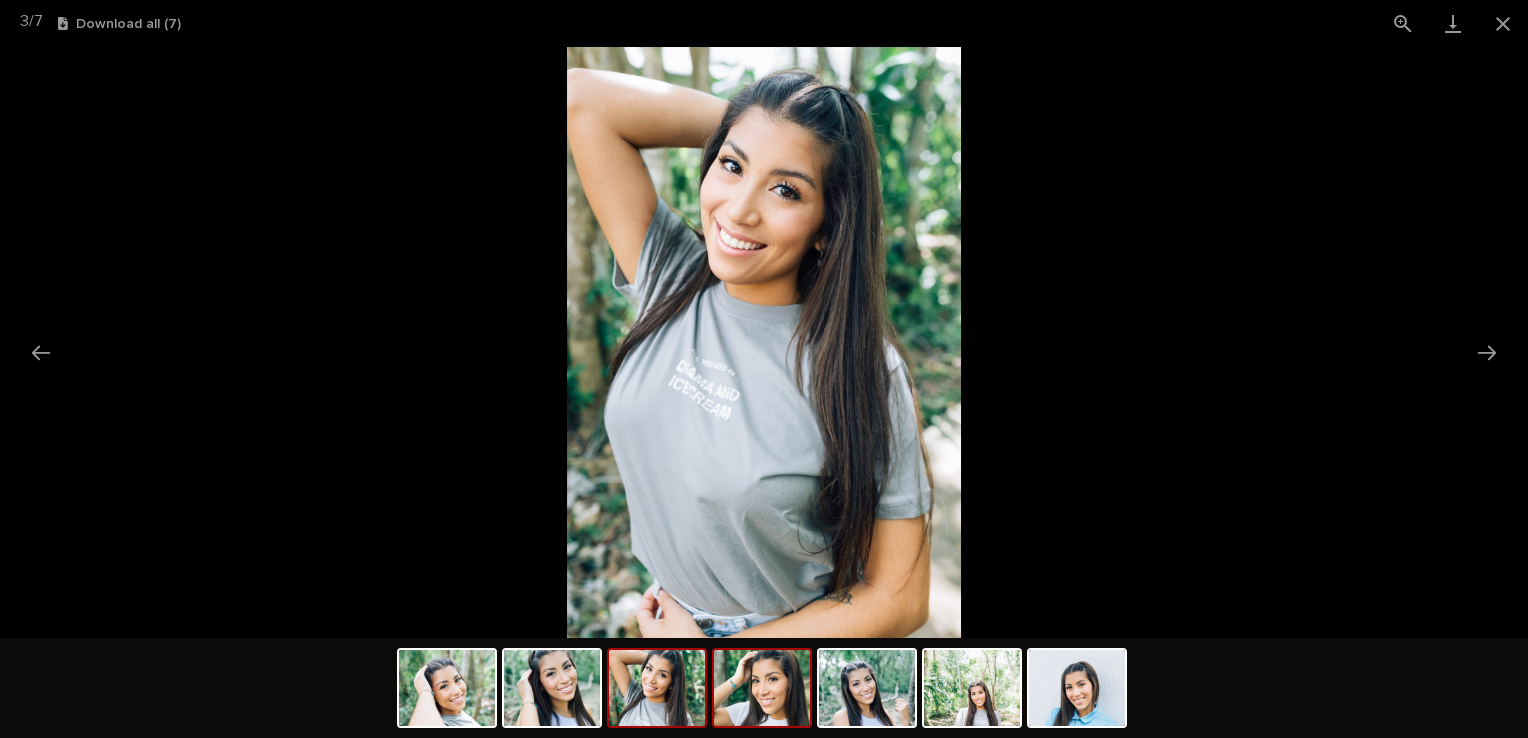 click at bounding box center [762, 688] 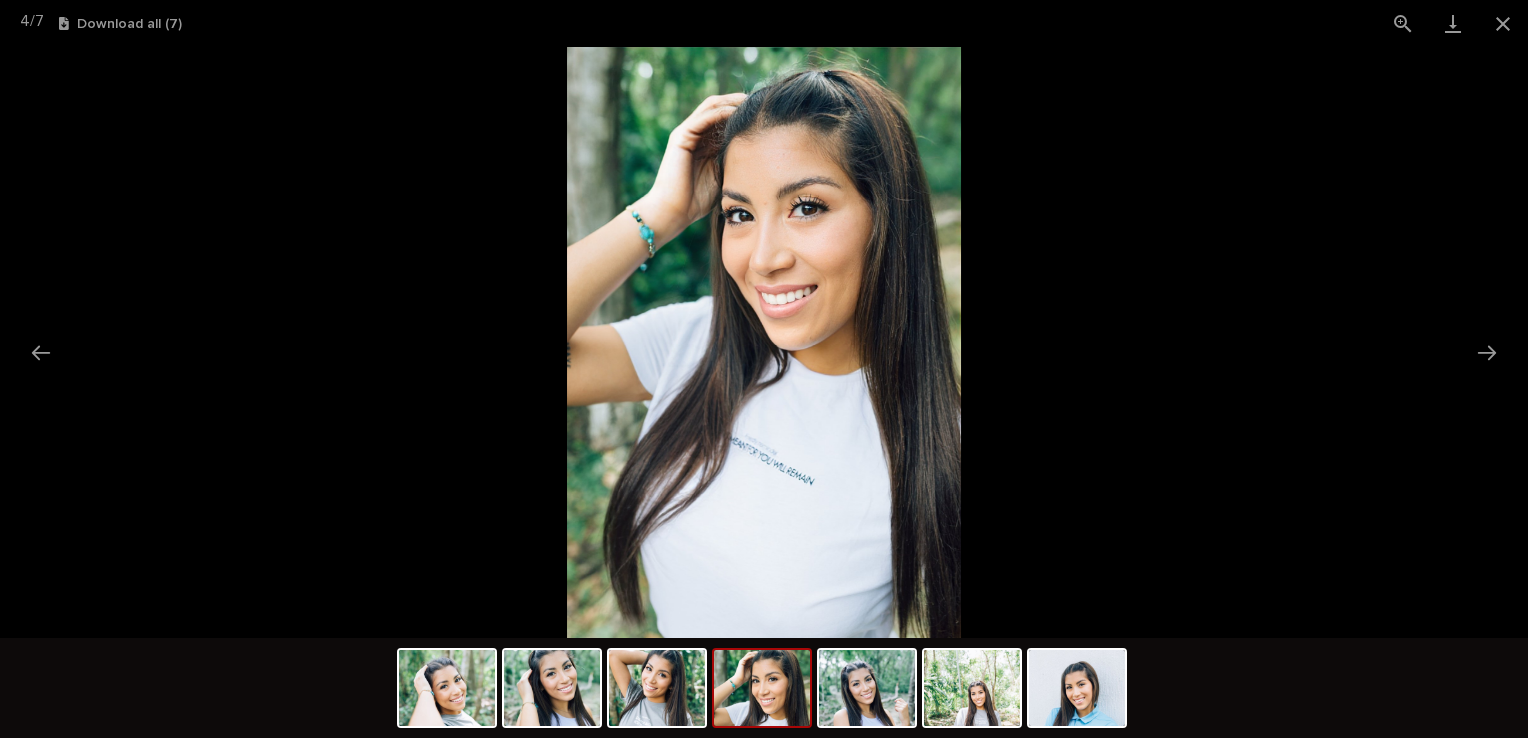click at bounding box center (764, 342) 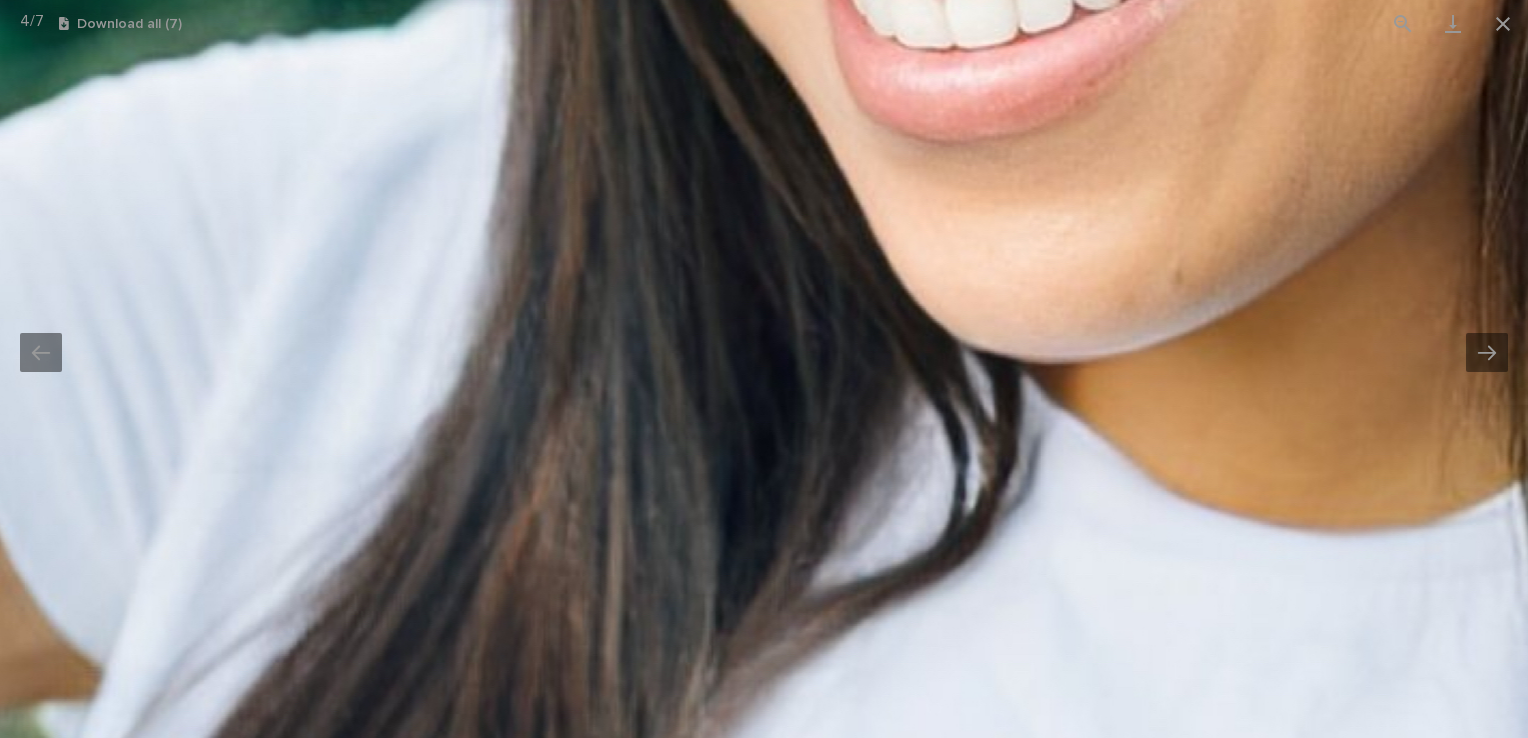 drag, startPoint x: 888, startPoint y: 206, endPoint x: 868, endPoint y: 789, distance: 583.34296 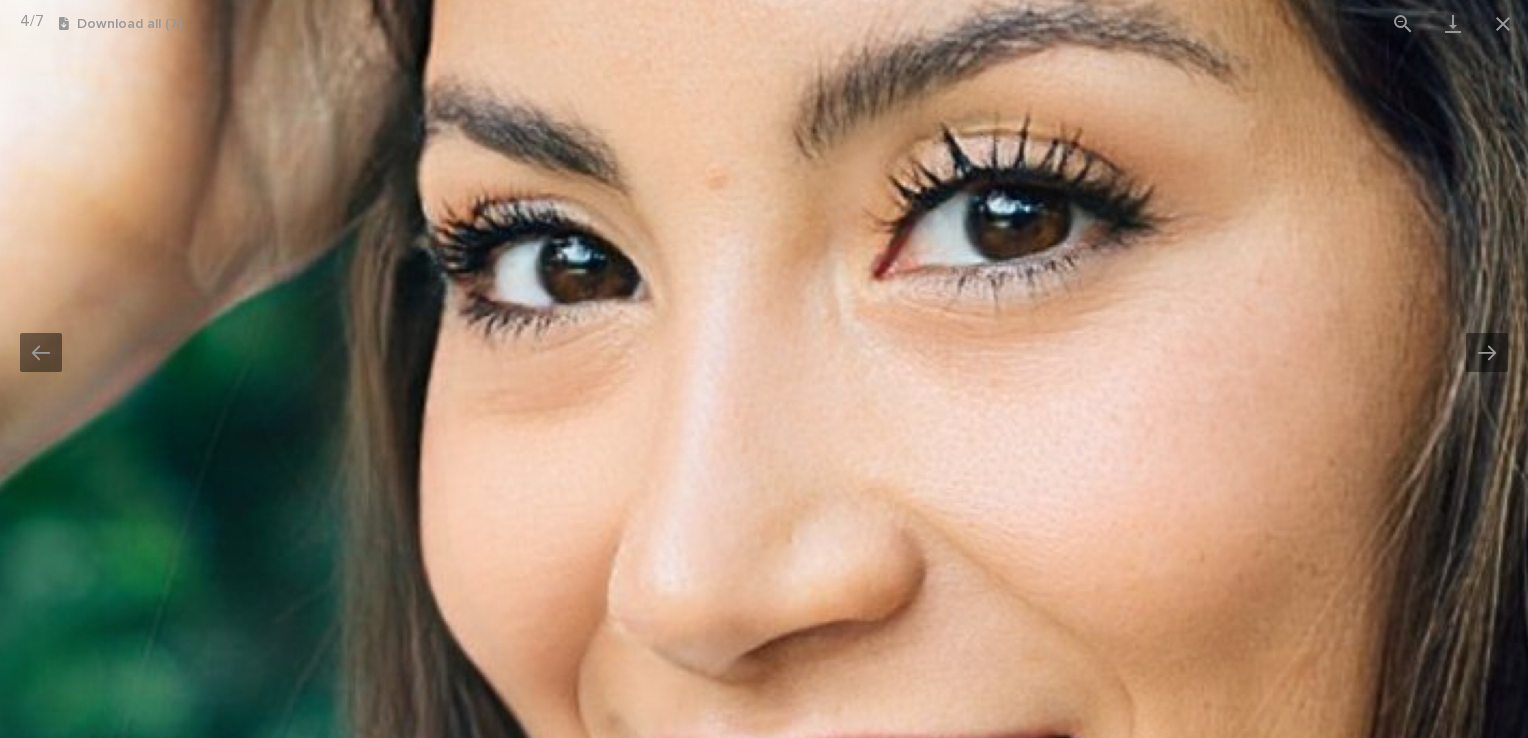 drag, startPoint x: 1220, startPoint y: 429, endPoint x: 1069, endPoint y: 675, distance: 288.64685 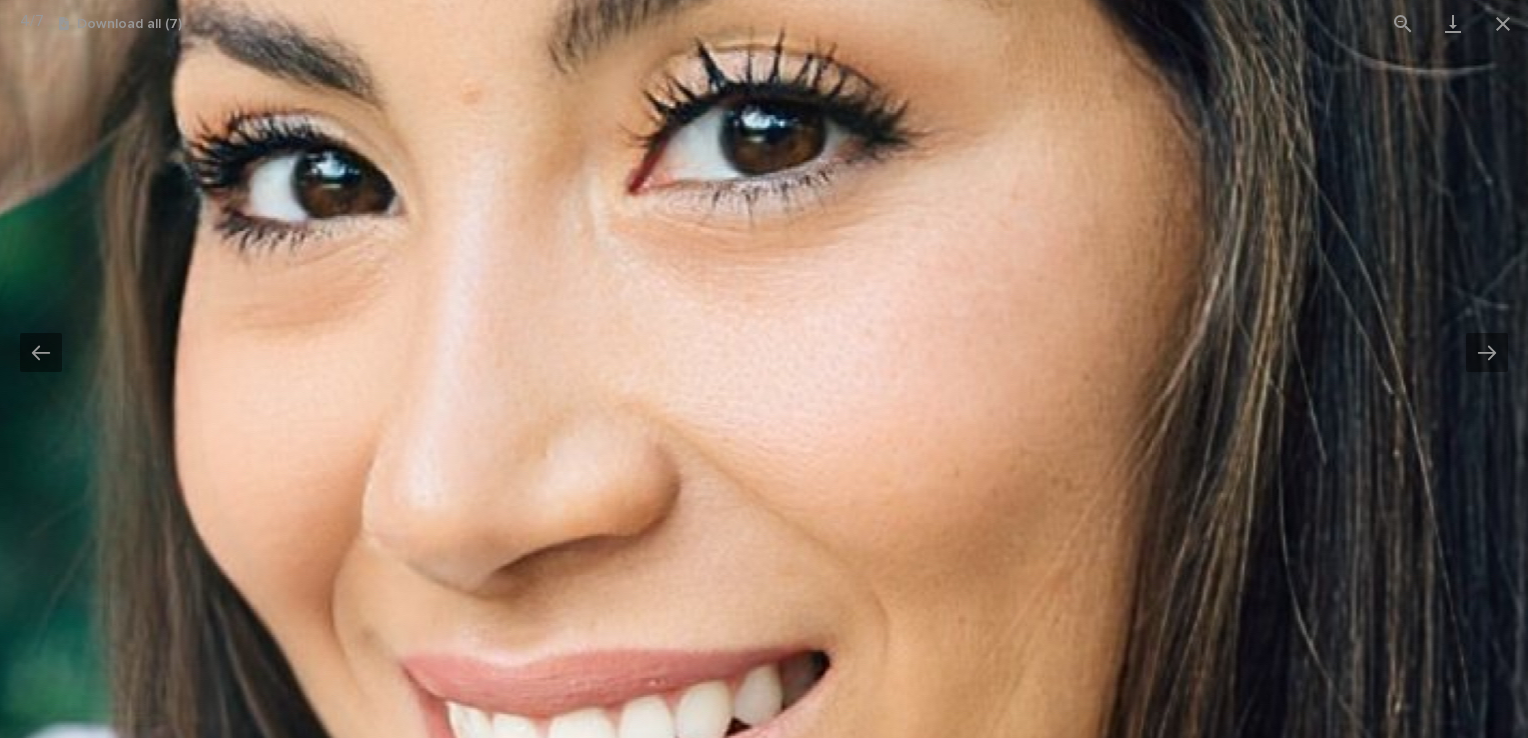 drag, startPoint x: 1018, startPoint y: 578, endPoint x: 808, endPoint y: 399, distance: 275.93658 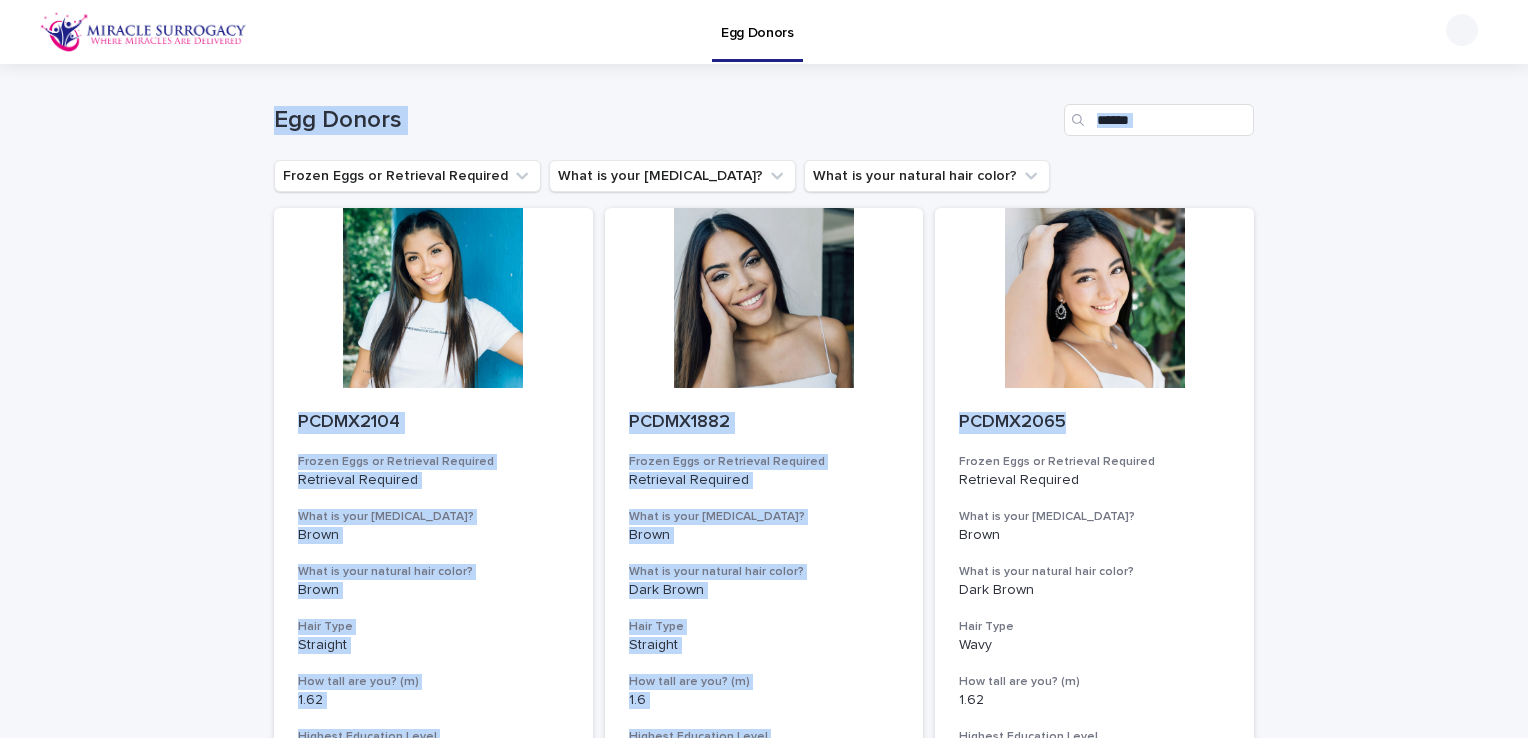 drag, startPoint x: 1511, startPoint y: 58, endPoint x: 1476, endPoint y: 419, distance: 362.69272 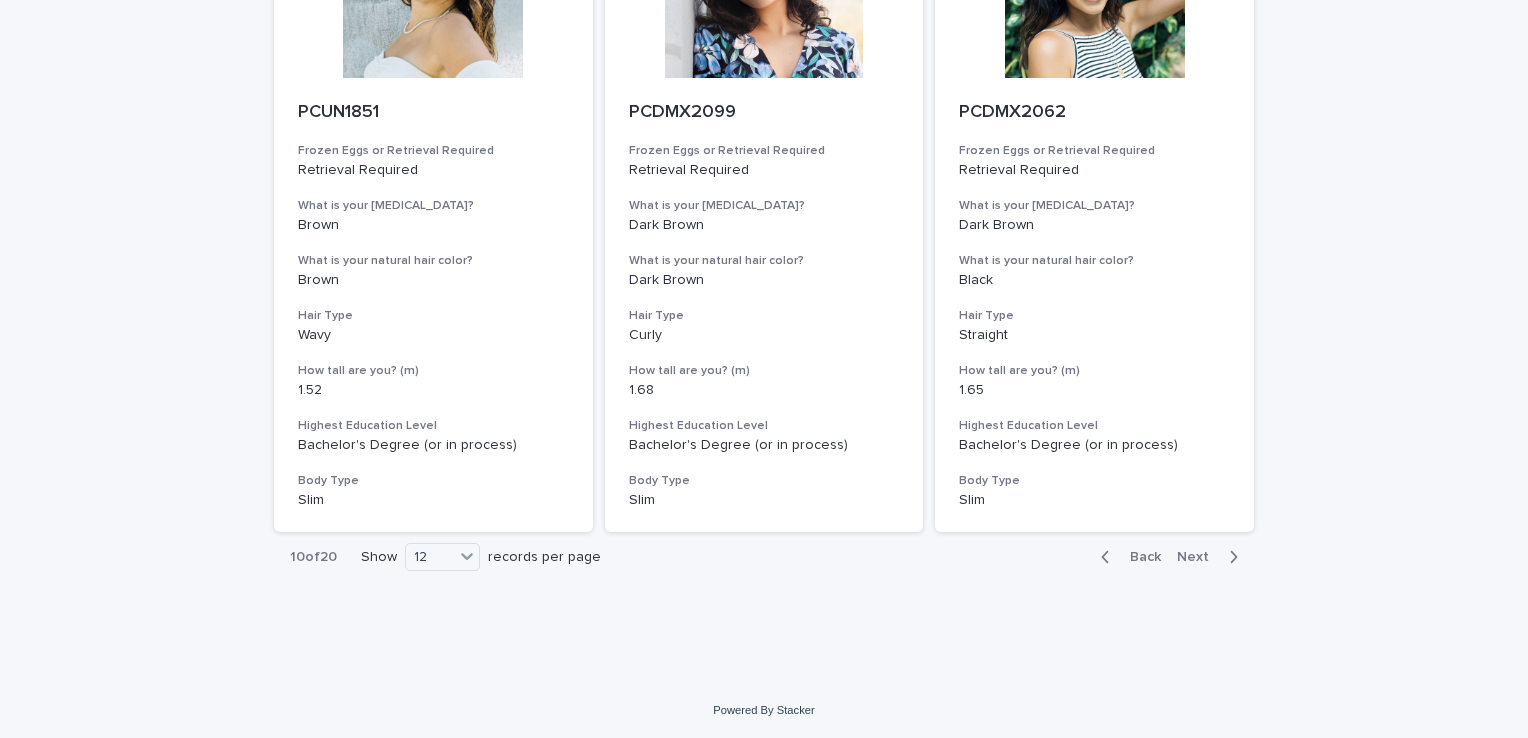 click 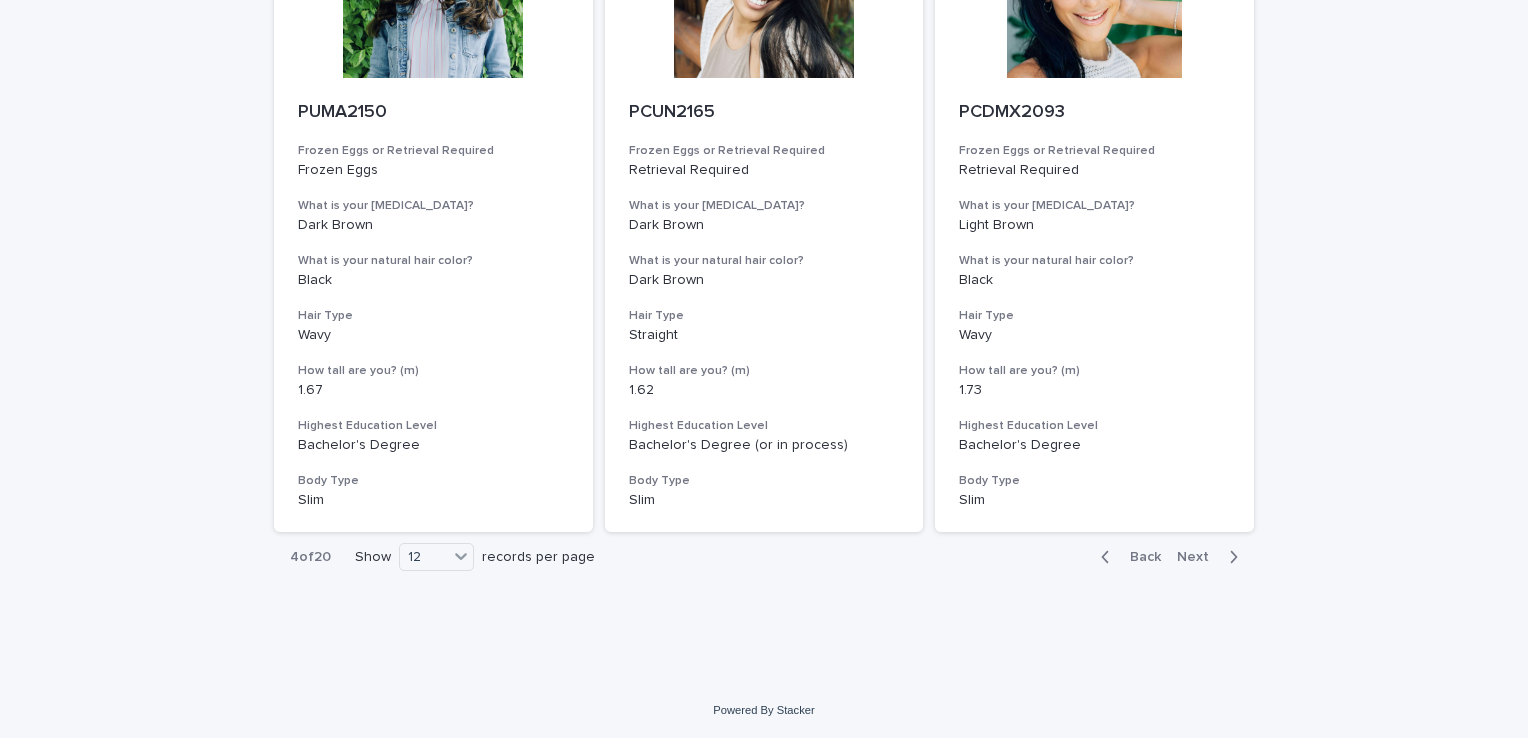 click 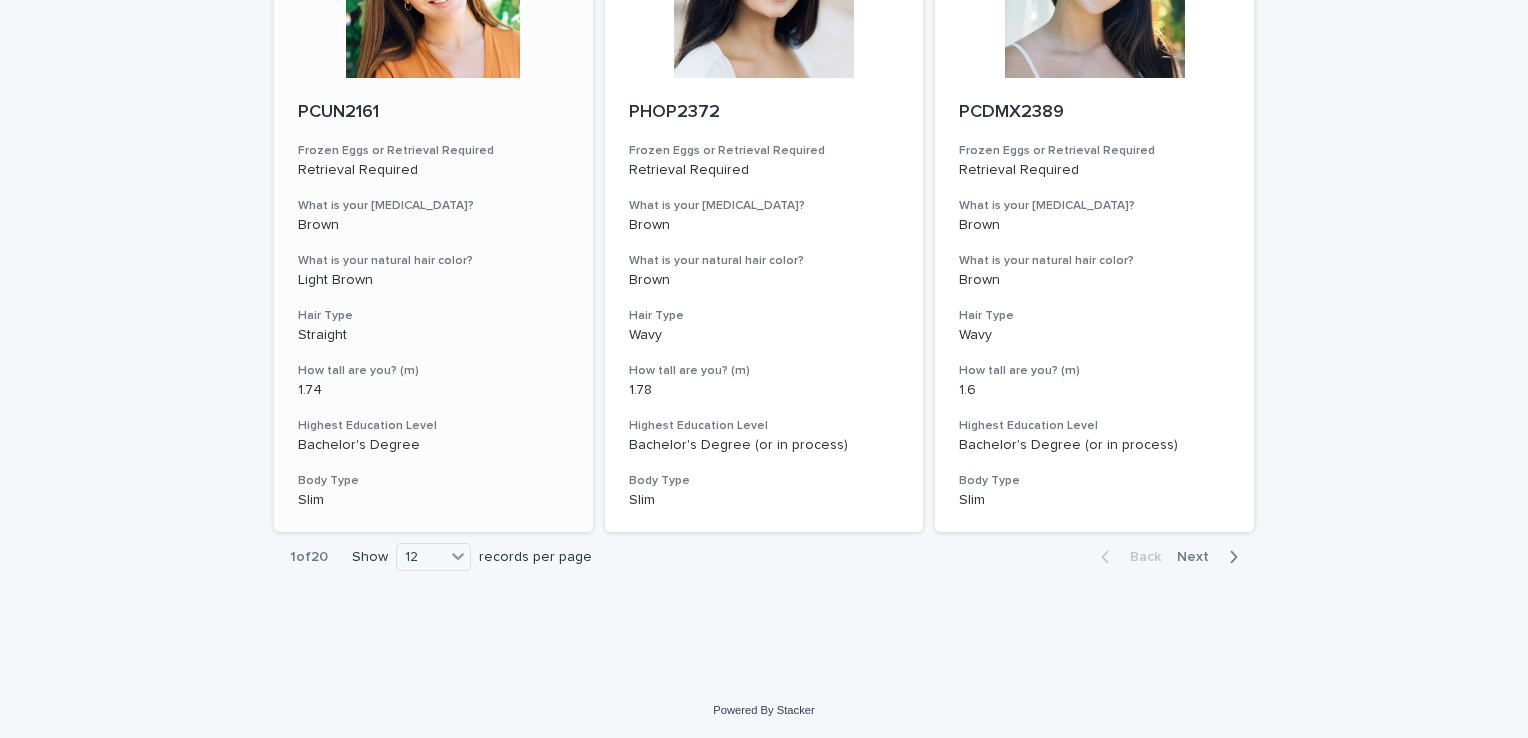 click at bounding box center (433, -12) 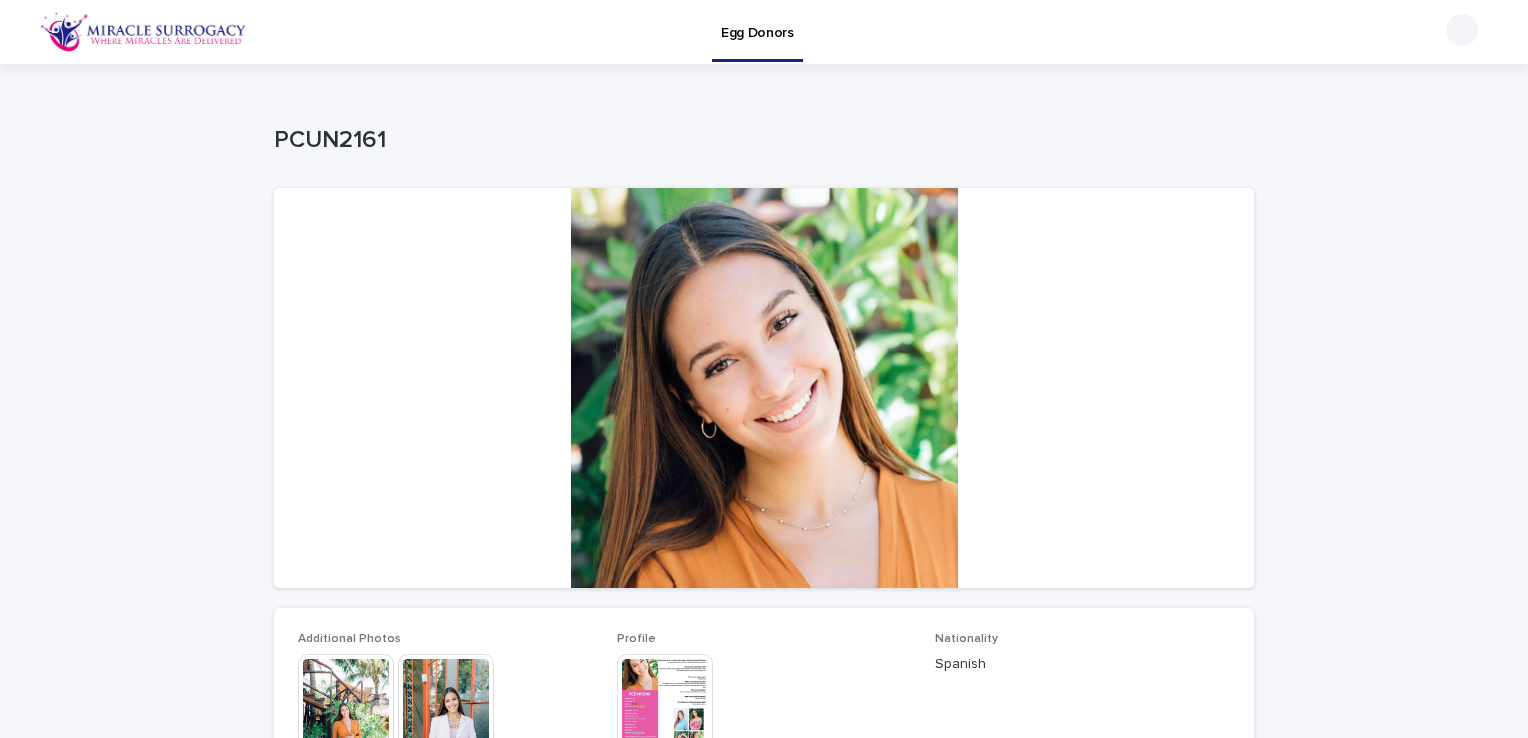scroll, scrollTop: 222, scrollLeft: 0, axis: vertical 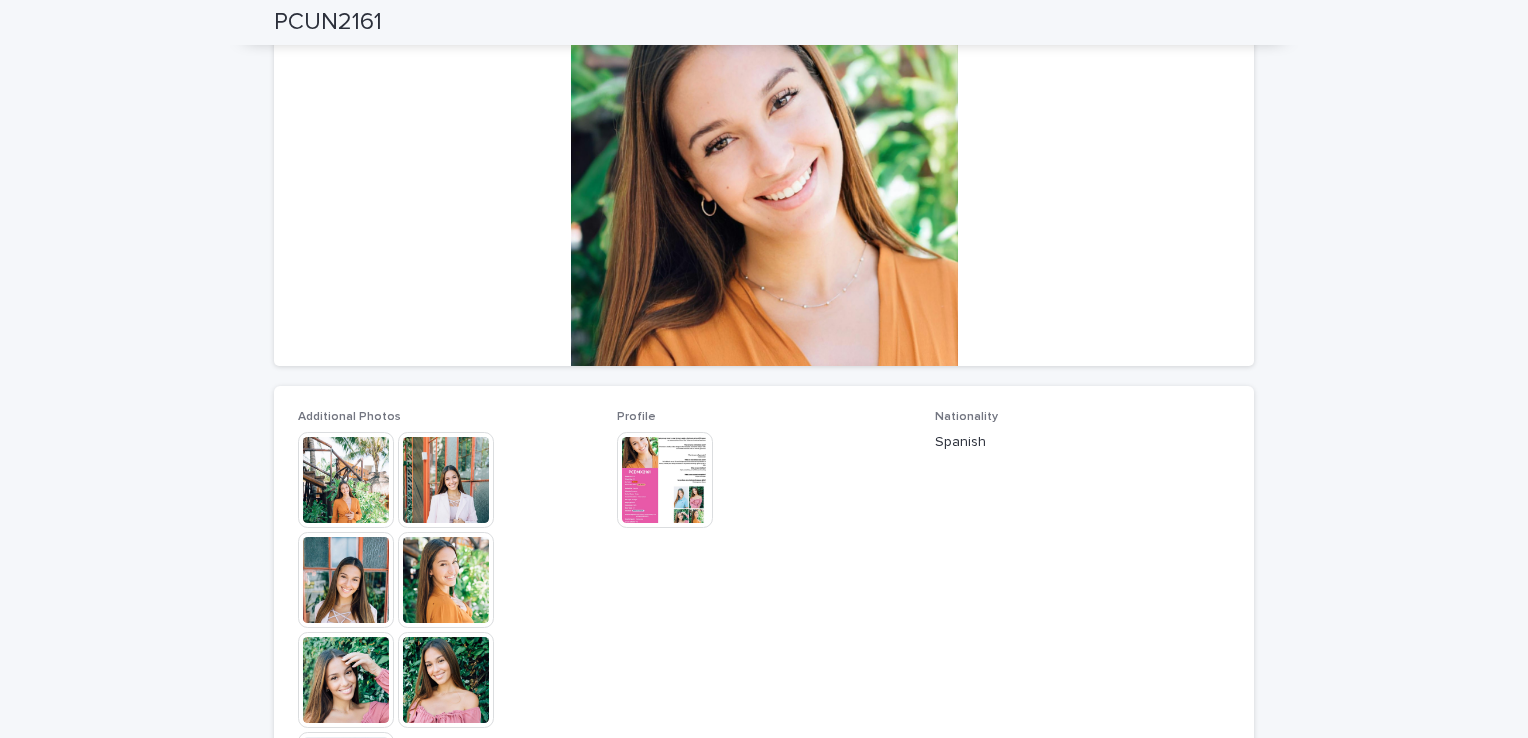 click at bounding box center [665, 480] 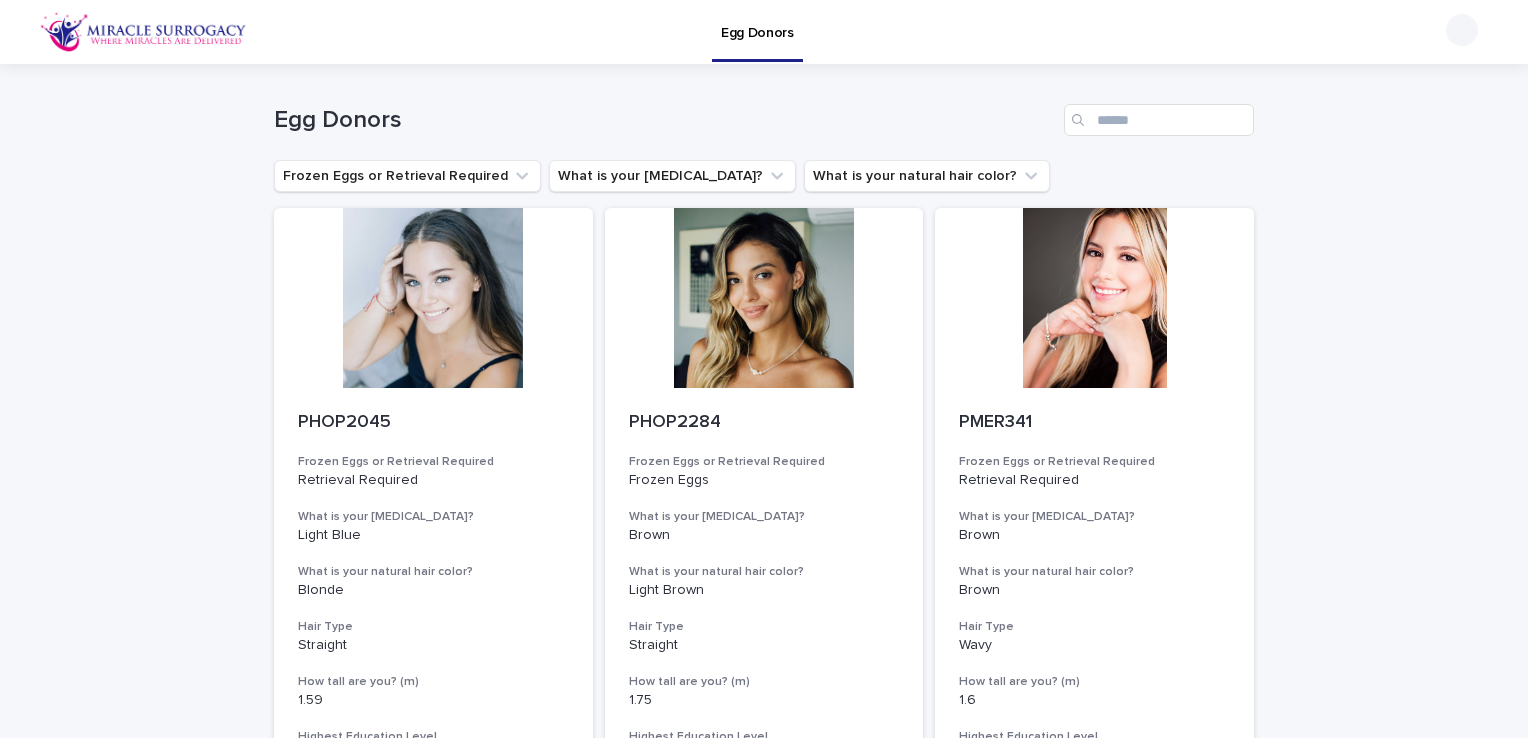 scroll, scrollTop: 1854, scrollLeft: 0, axis: vertical 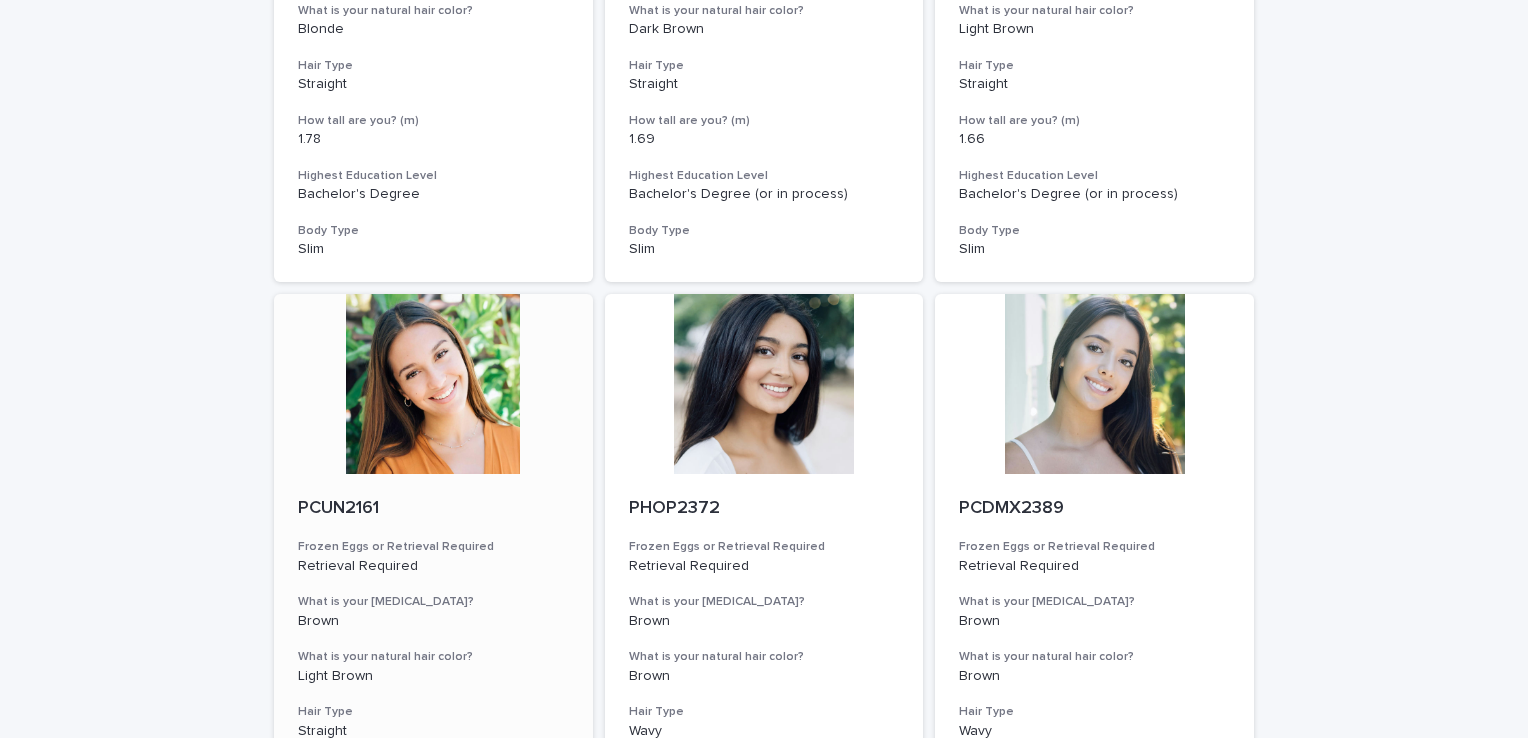 click at bounding box center (433, 384) 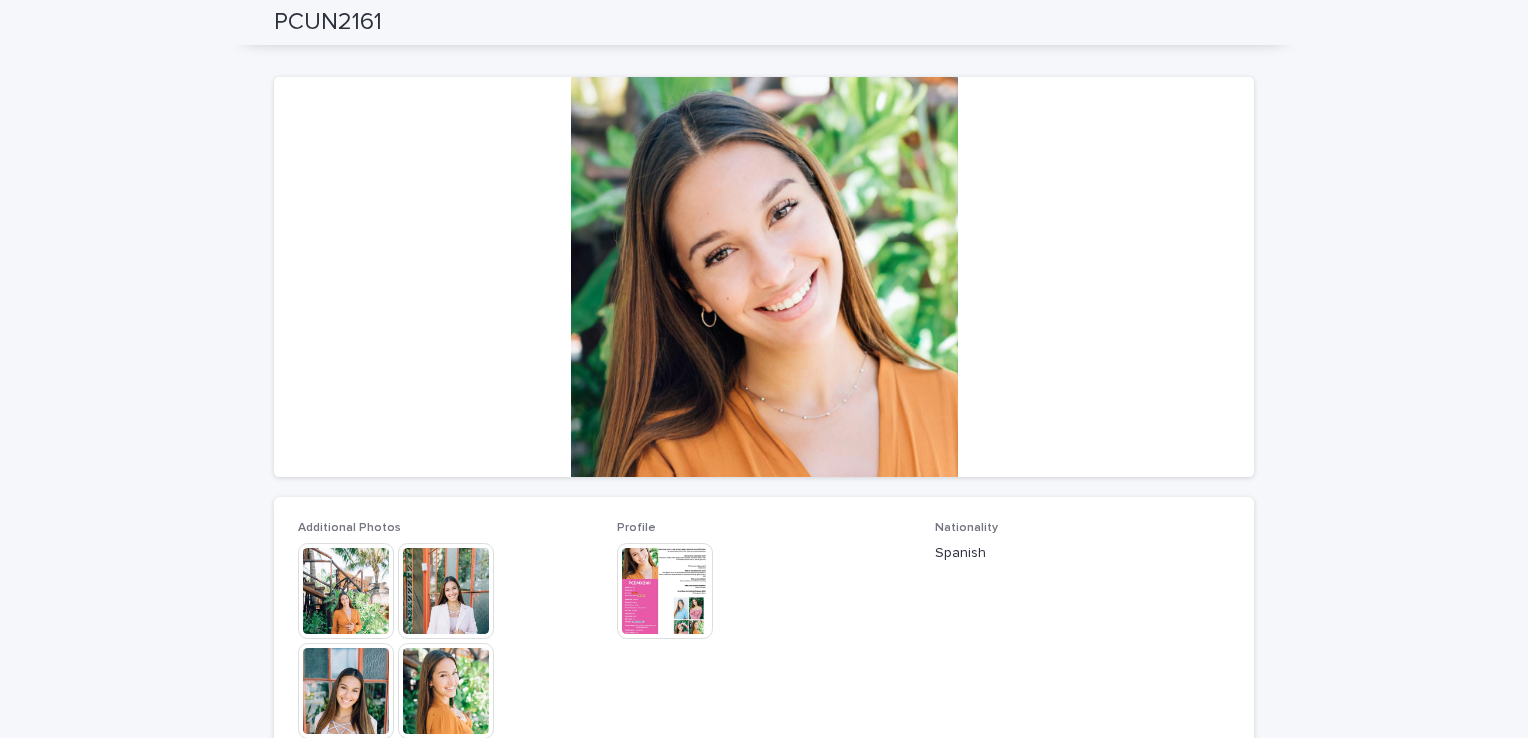 scroll, scrollTop: 0, scrollLeft: 0, axis: both 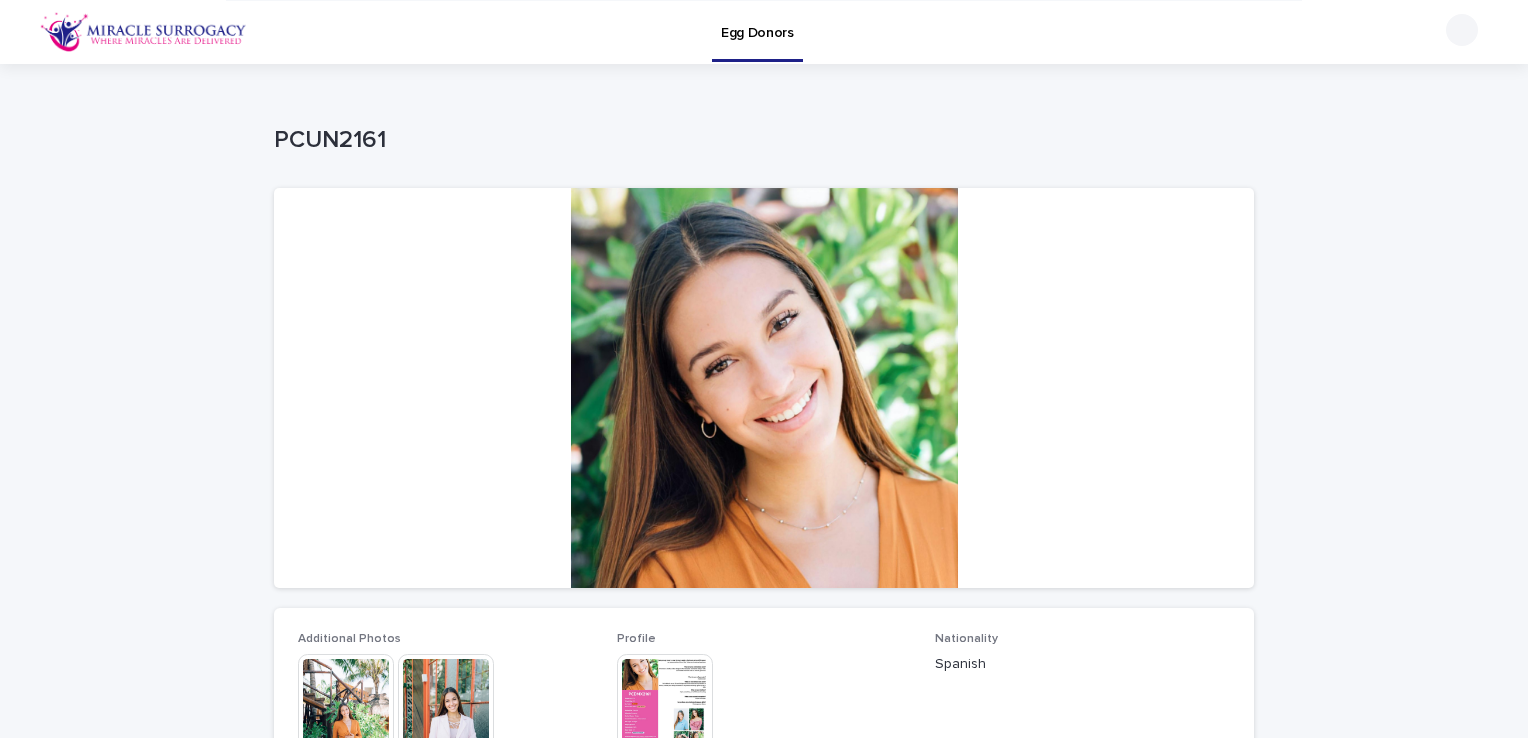 click at bounding box center (764, 388) 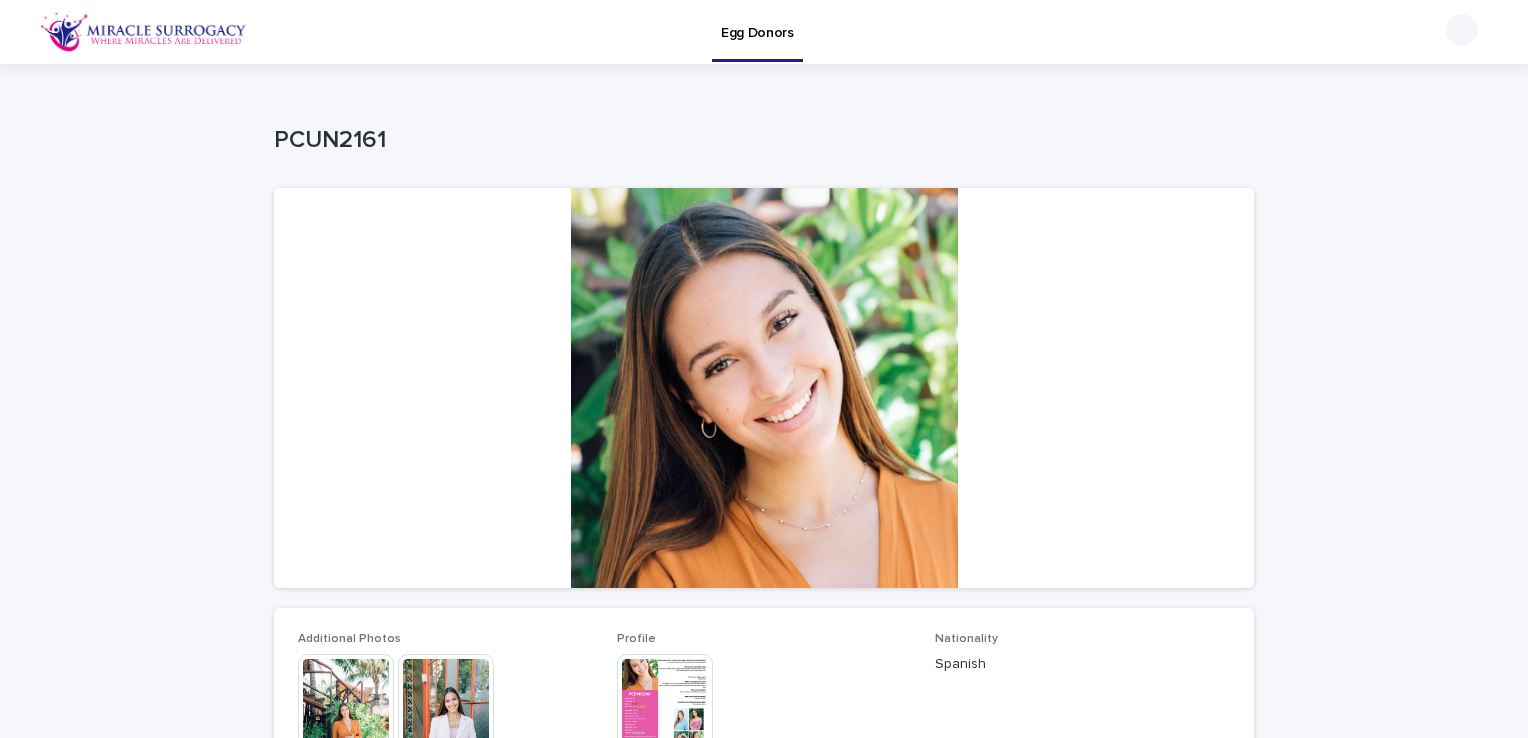 click at bounding box center (346, 702) 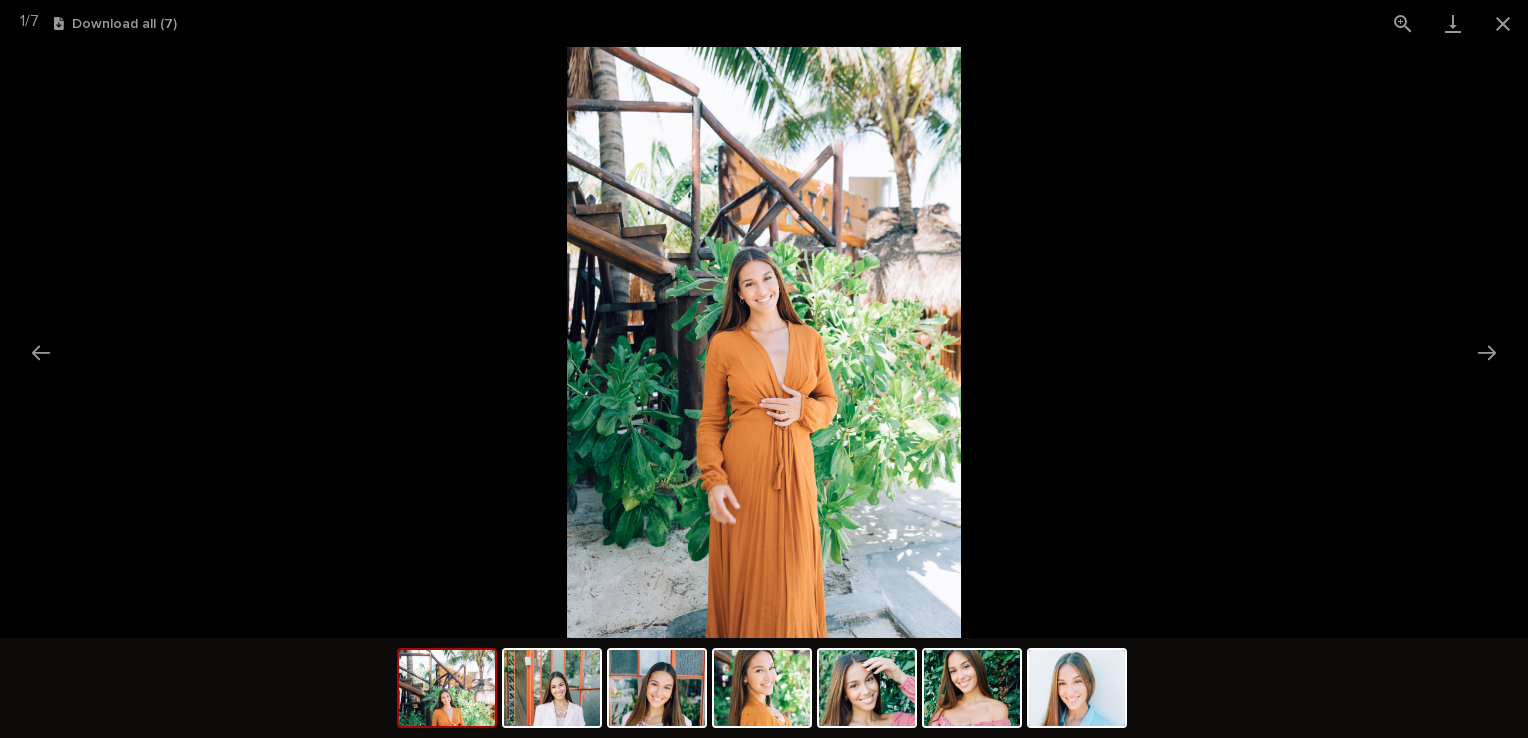 click at bounding box center (764, 342) 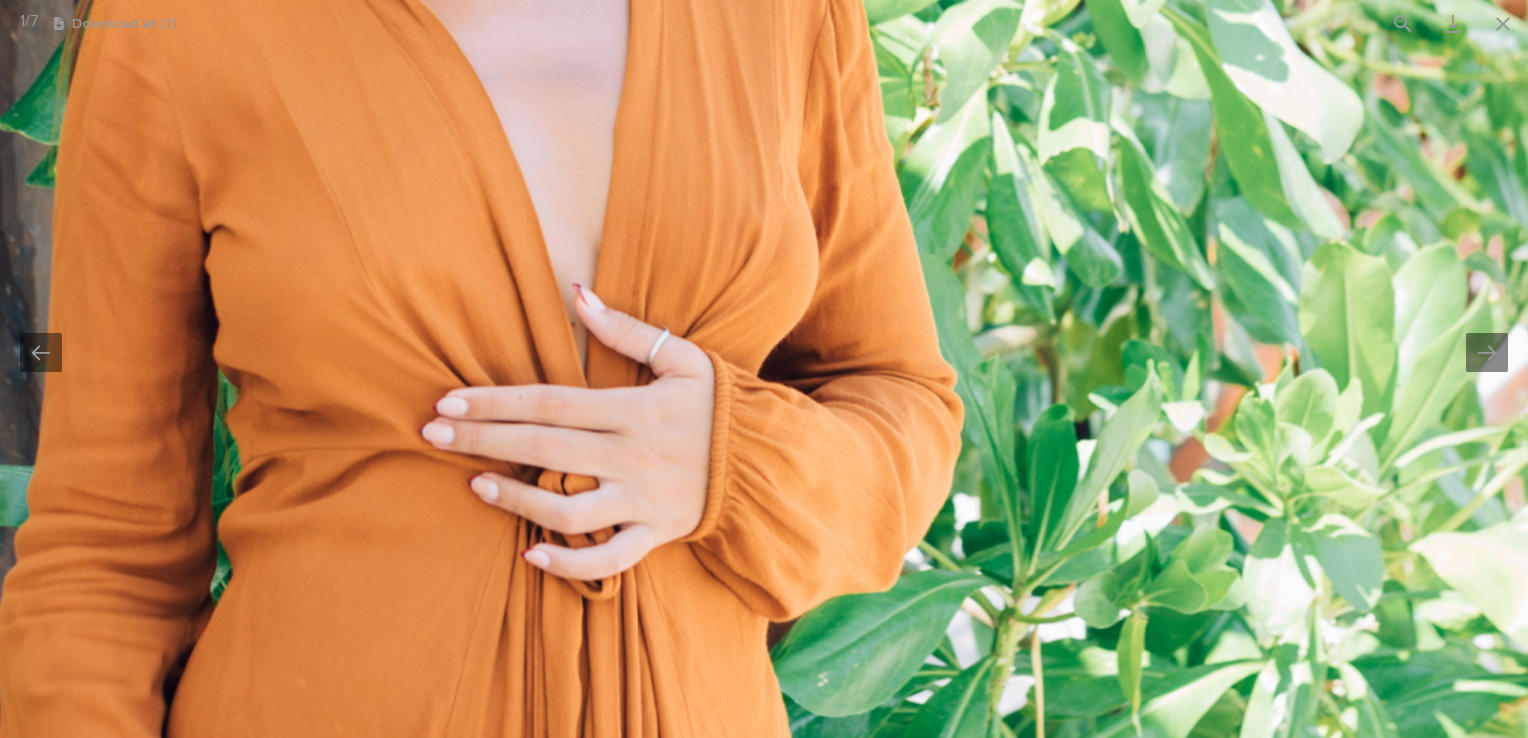 drag, startPoint x: 1050, startPoint y: 268, endPoint x: 988, endPoint y: 789, distance: 524.6761 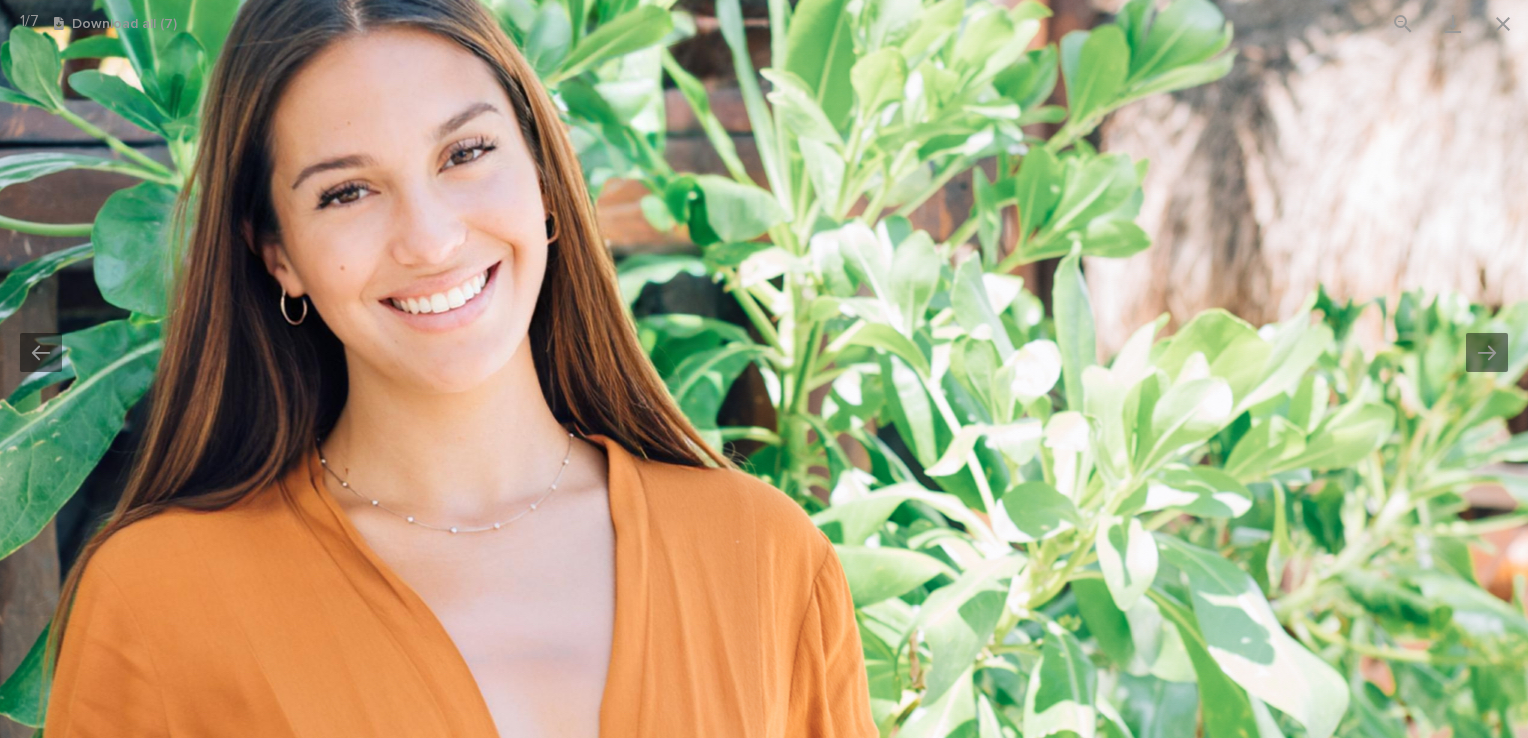 drag, startPoint x: 1067, startPoint y: 601, endPoint x: 1059, endPoint y: 738, distance: 137.23338 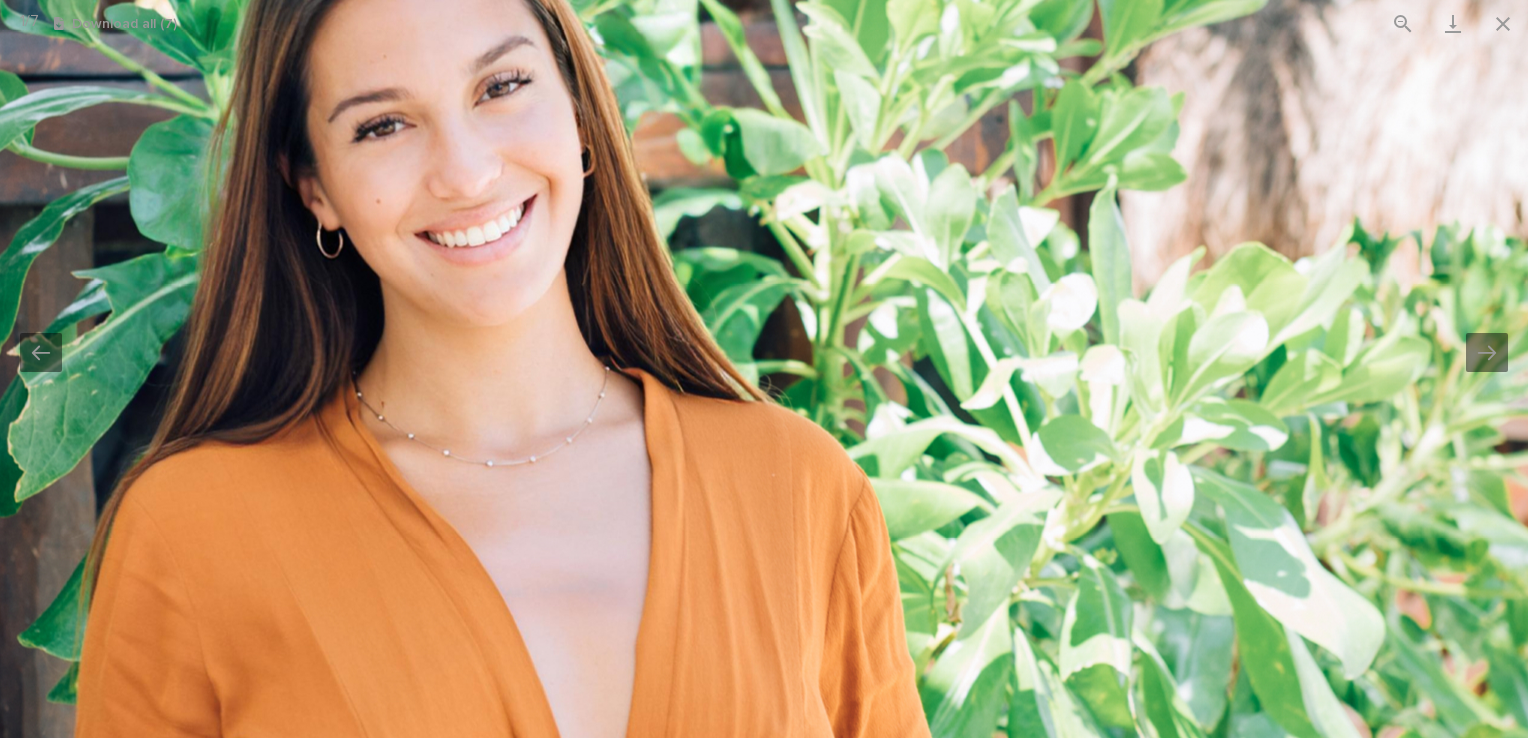 drag, startPoint x: 983, startPoint y: 590, endPoint x: 1019, endPoint y: 506, distance: 91.389275 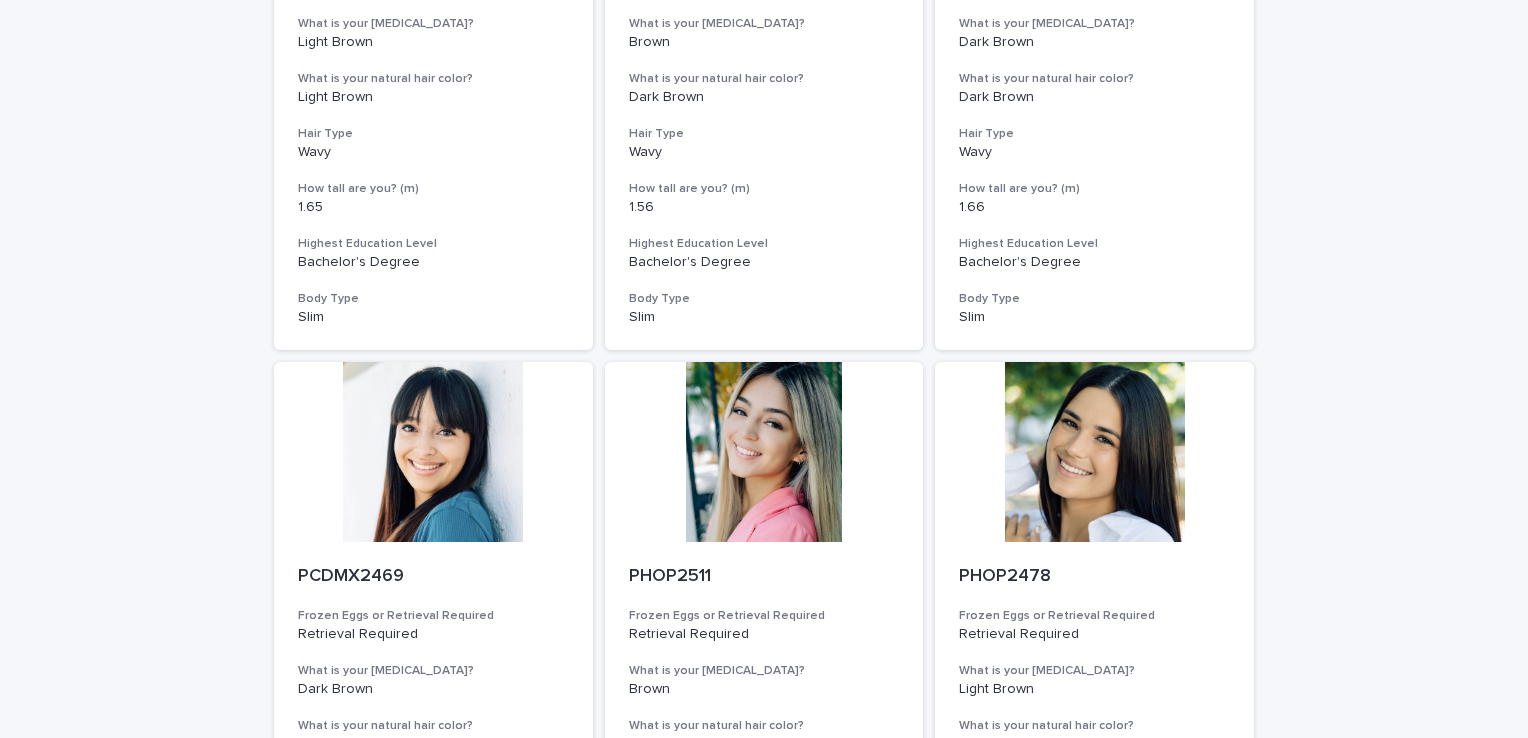 scroll, scrollTop: 2250, scrollLeft: 0, axis: vertical 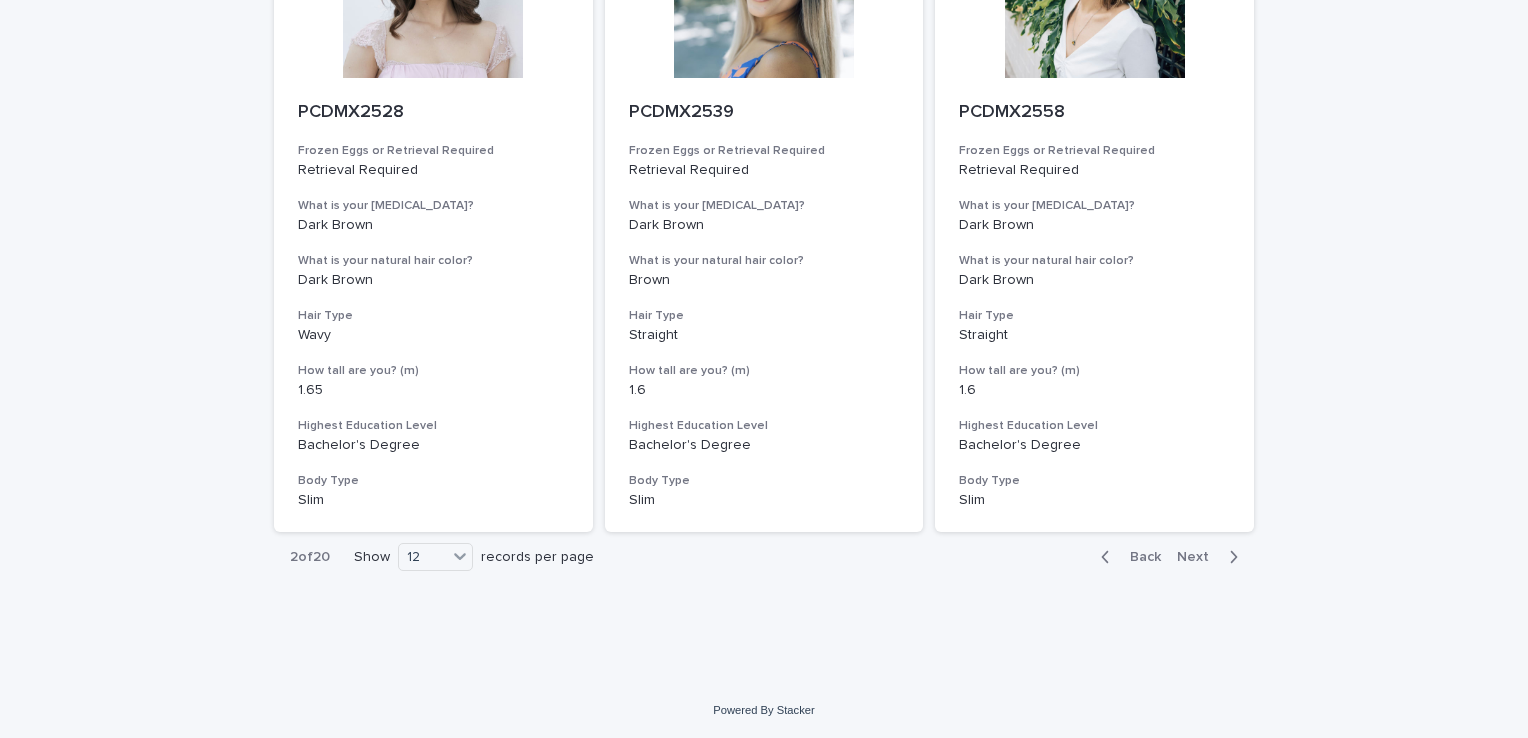 click 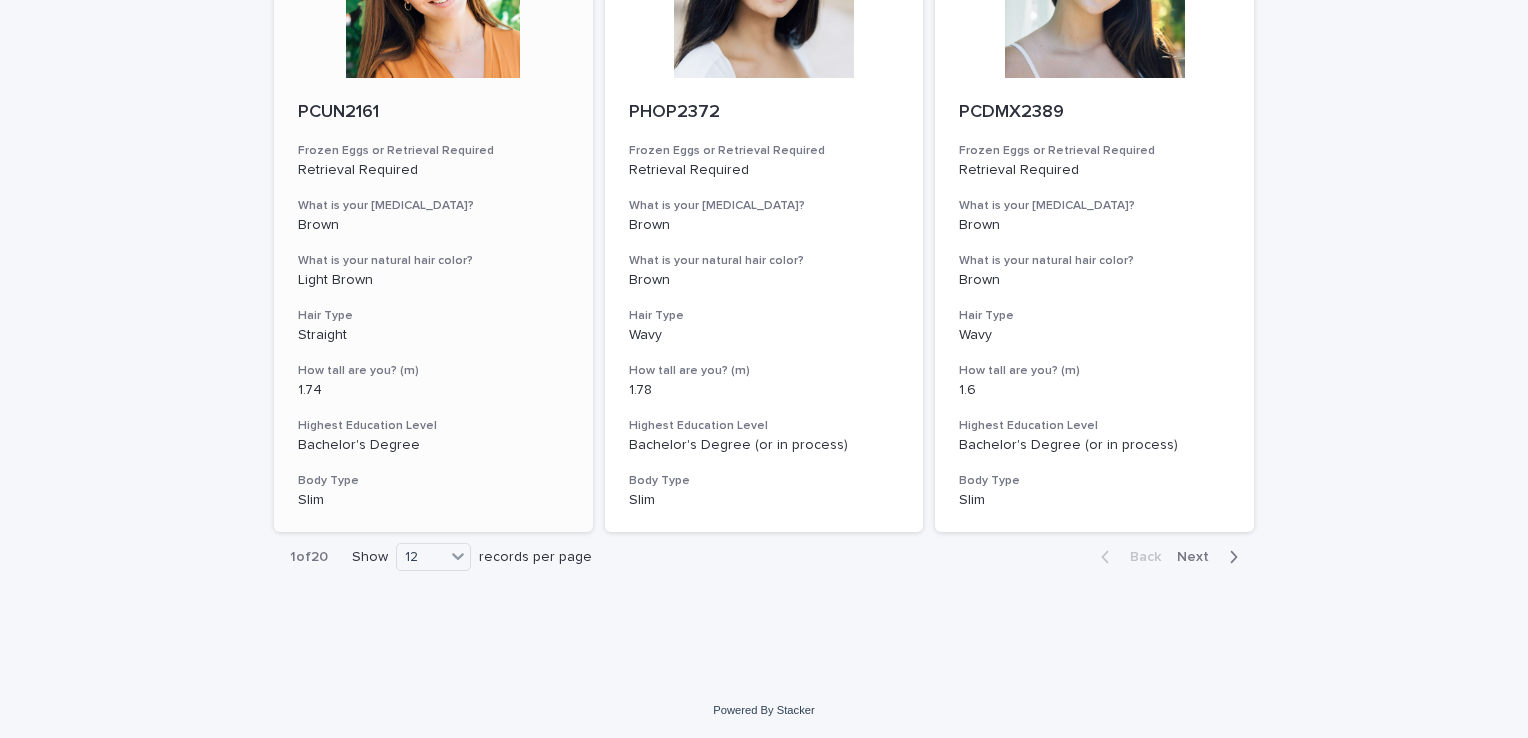 click at bounding box center [433, -12] 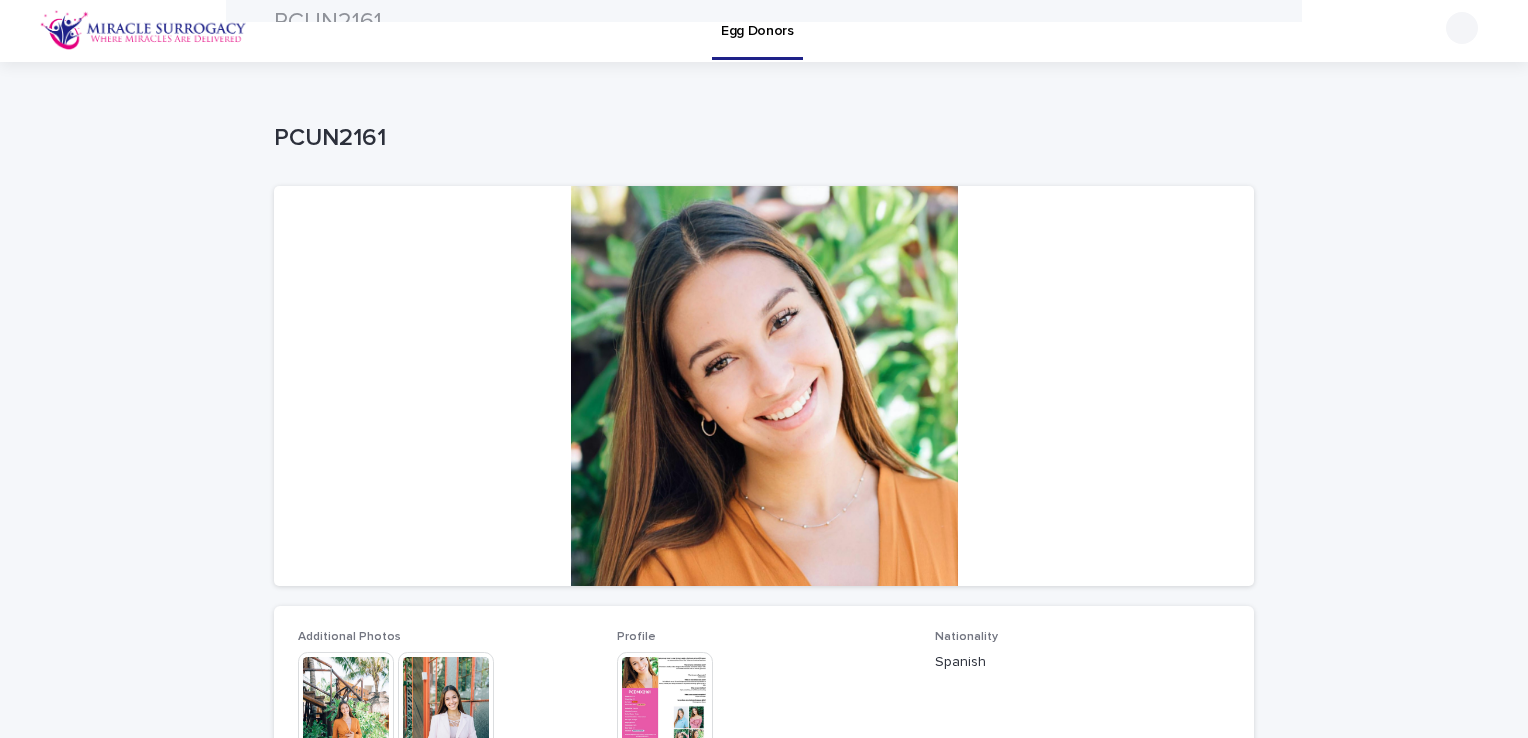 scroll, scrollTop: 0, scrollLeft: 0, axis: both 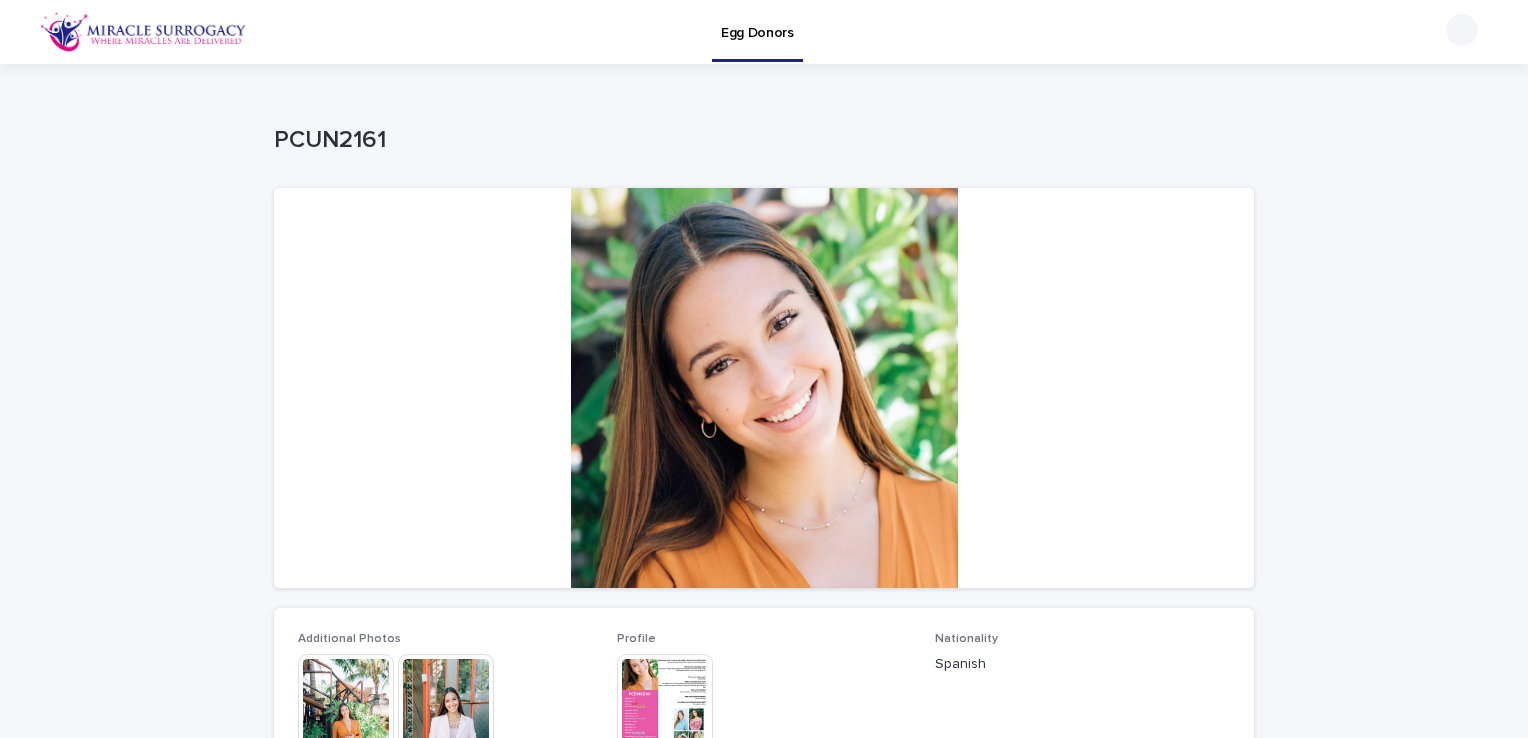 click at bounding box center [446, 702] 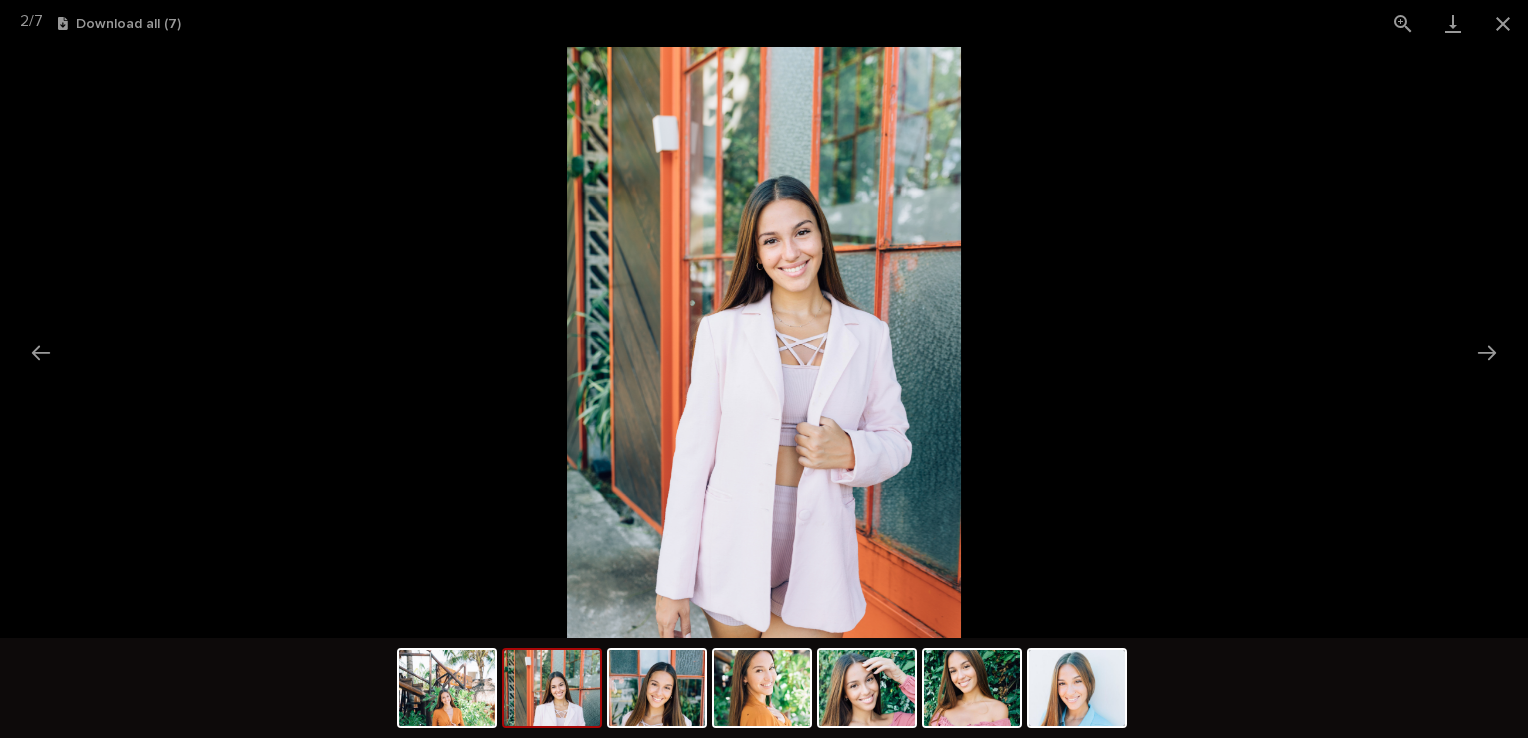 click at bounding box center [764, 342] 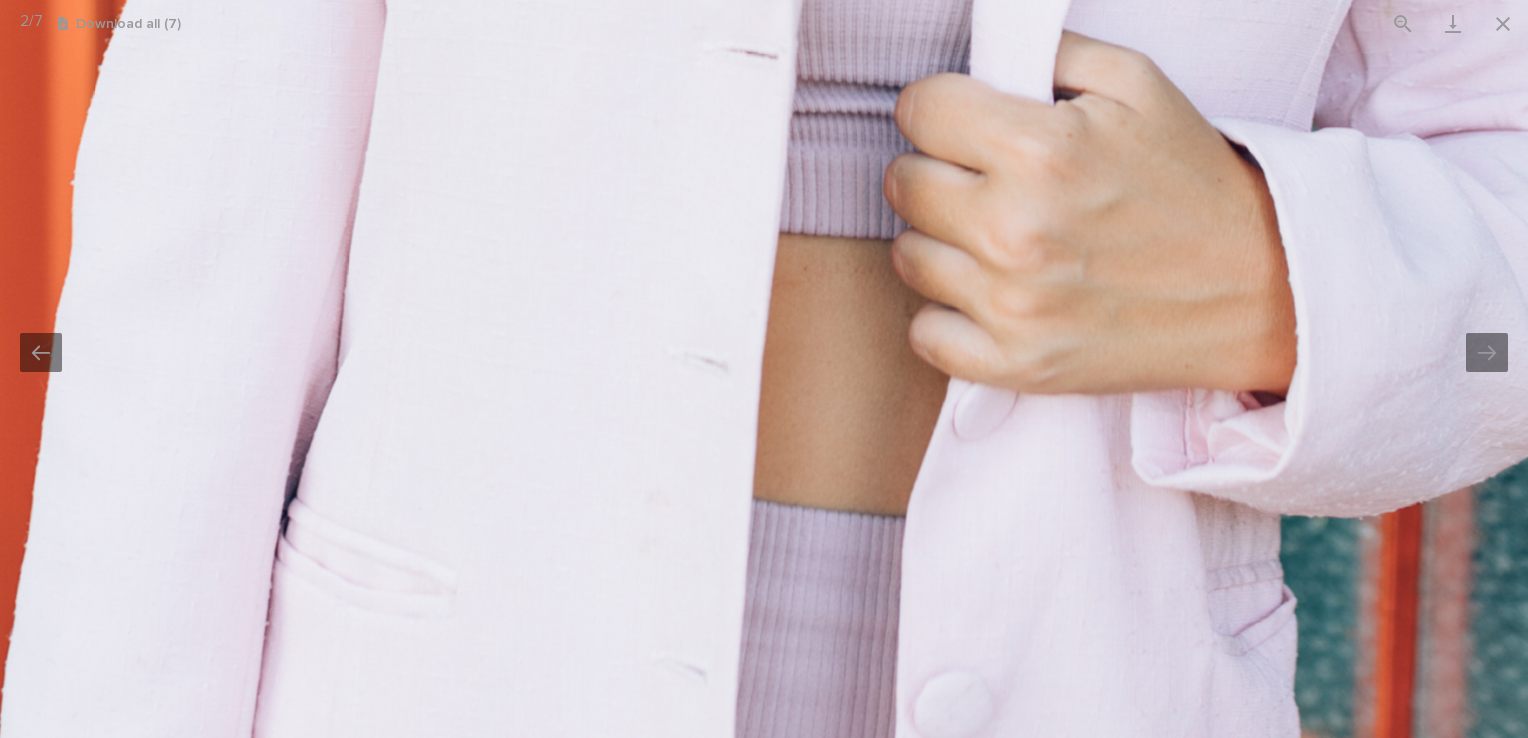drag, startPoint x: 969, startPoint y: 340, endPoint x: 849, endPoint y: 789, distance: 464.75906 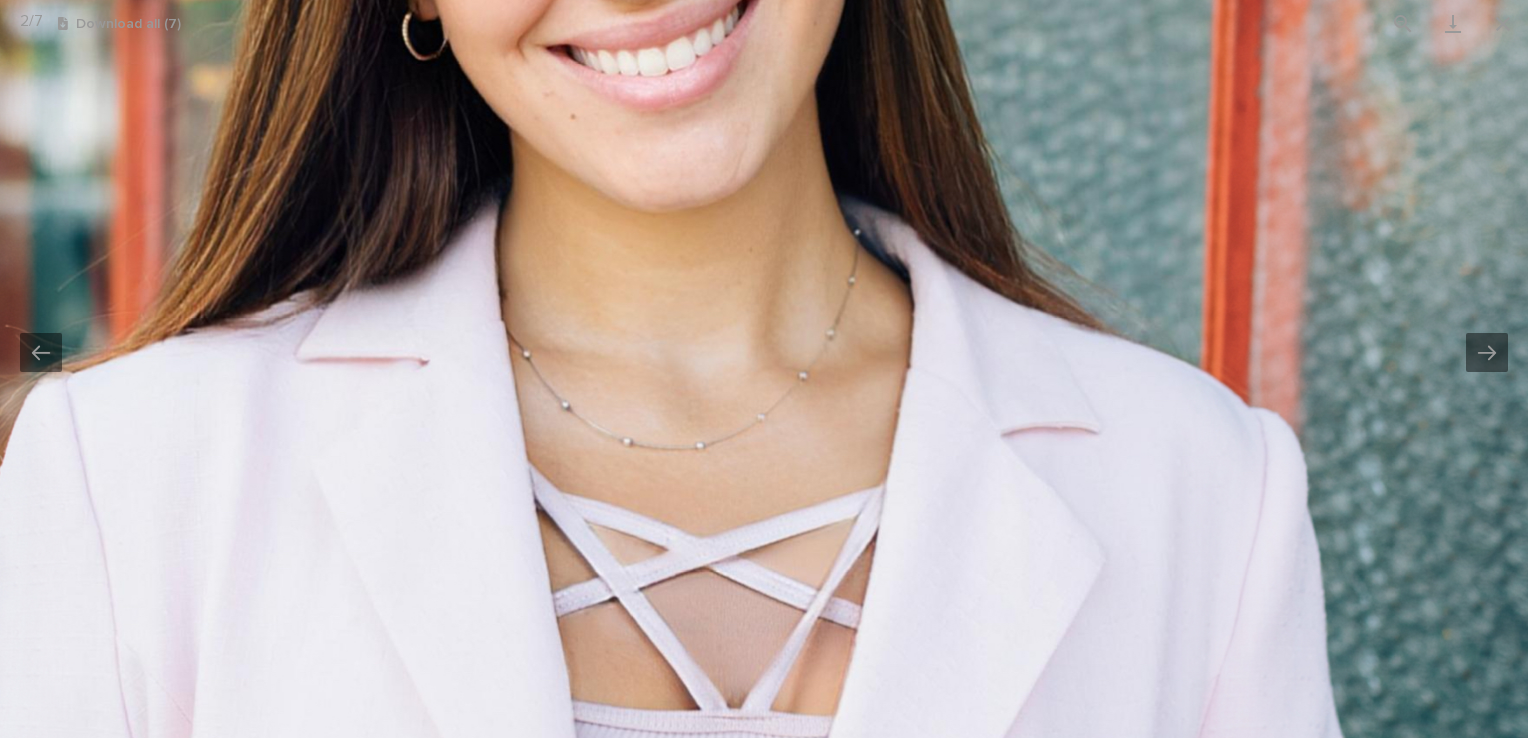 drag, startPoint x: 1079, startPoint y: 294, endPoint x: 933, endPoint y: 789, distance: 516.08234 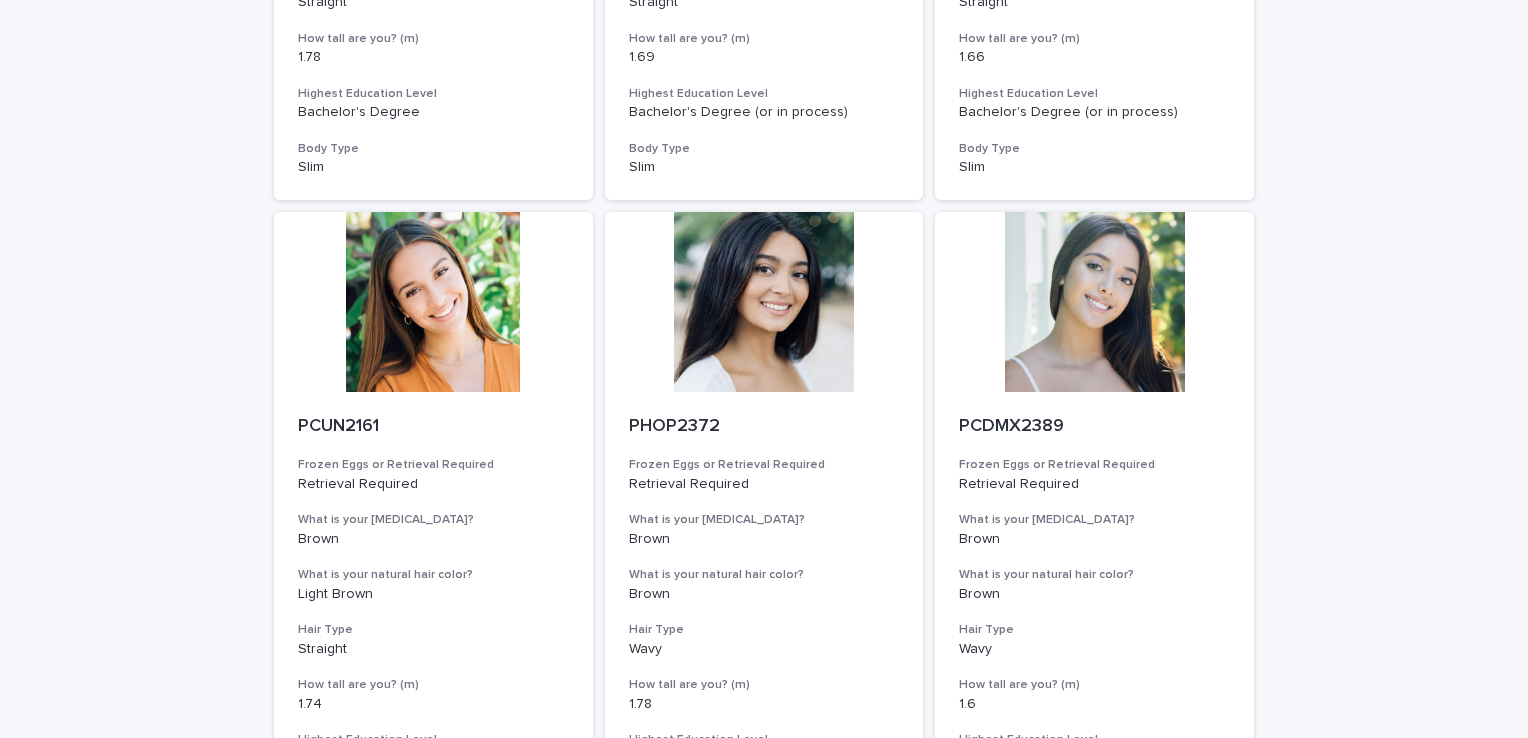 scroll, scrollTop: 2036, scrollLeft: 0, axis: vertical 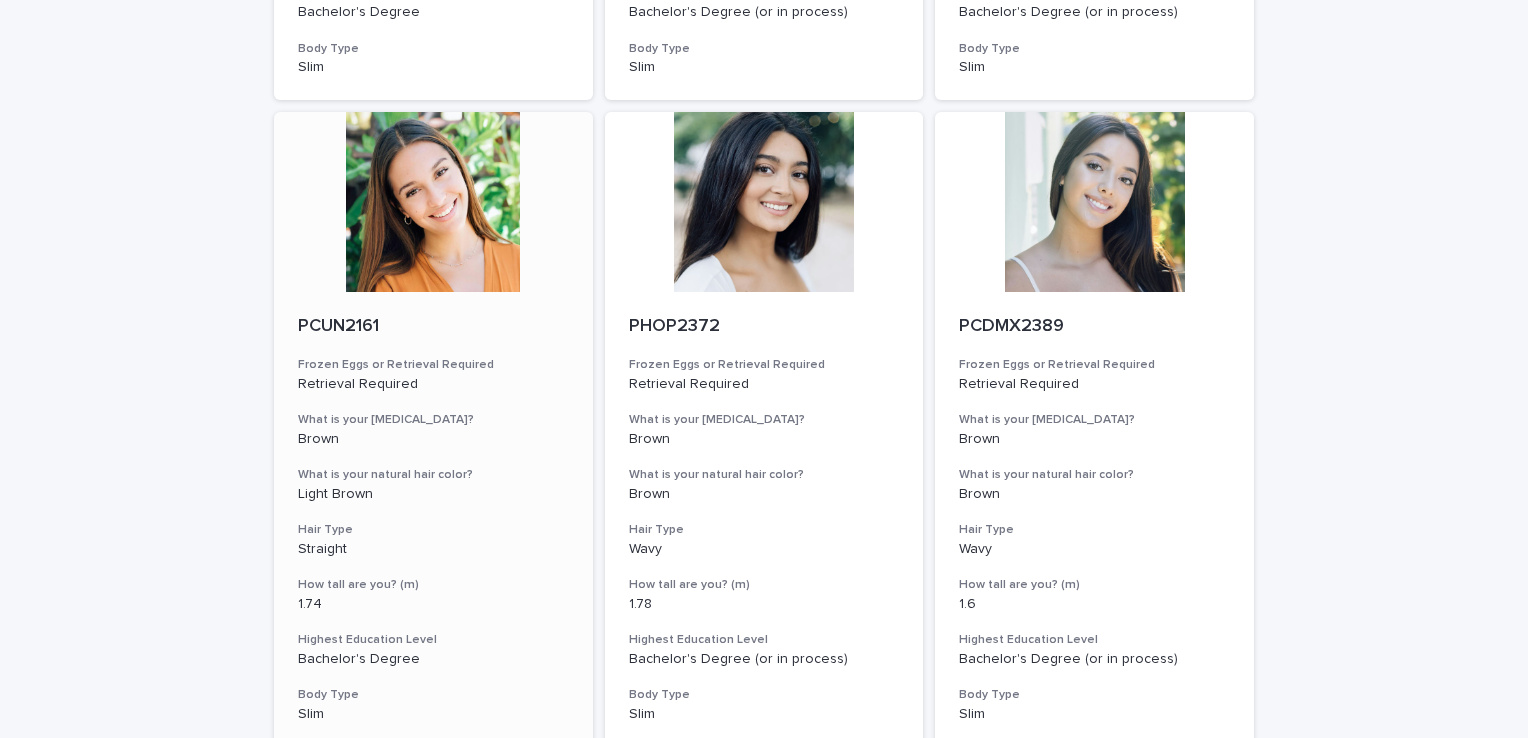 click at bounding box center [433, 202] 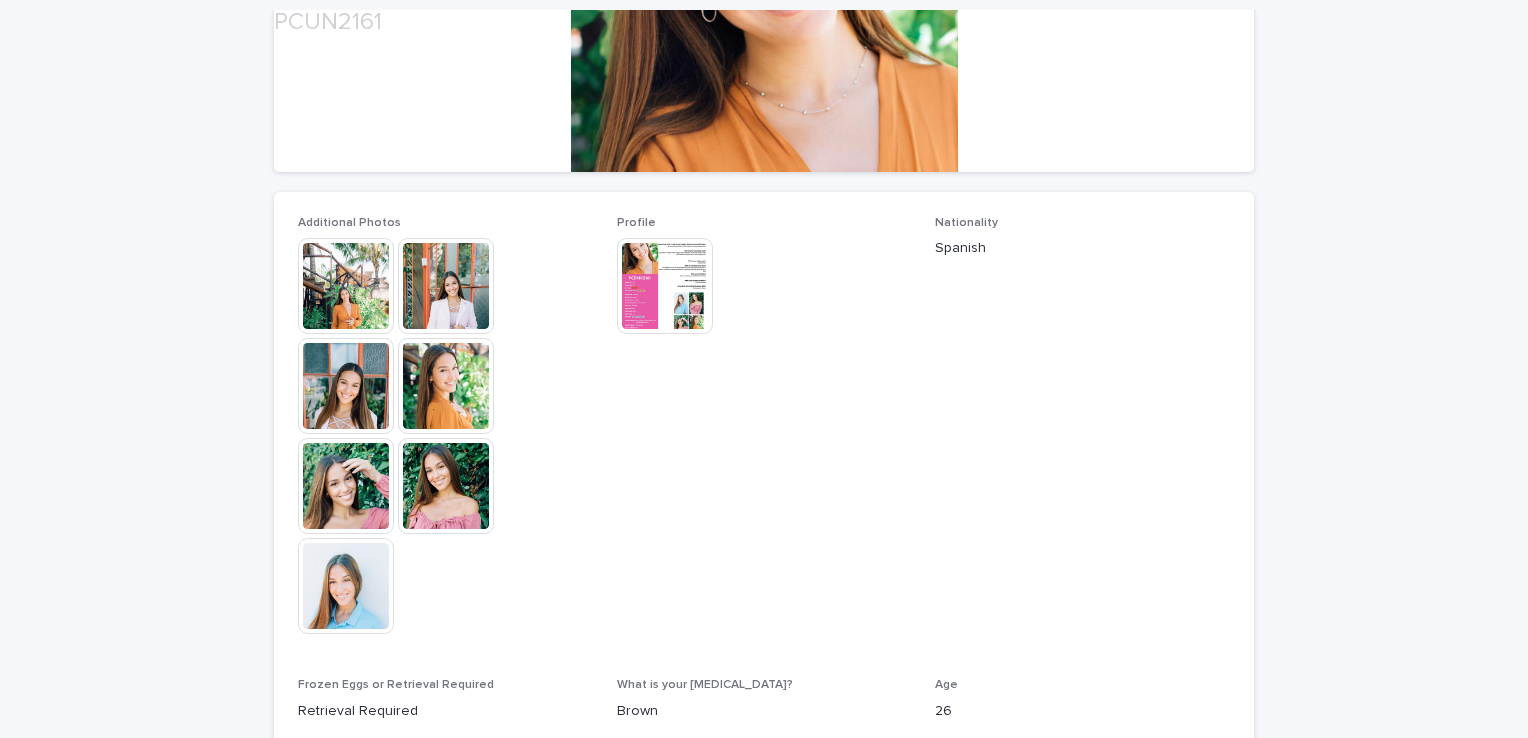 scroll, scrollTop: 464, scrollLeft: 0, axis: vertical 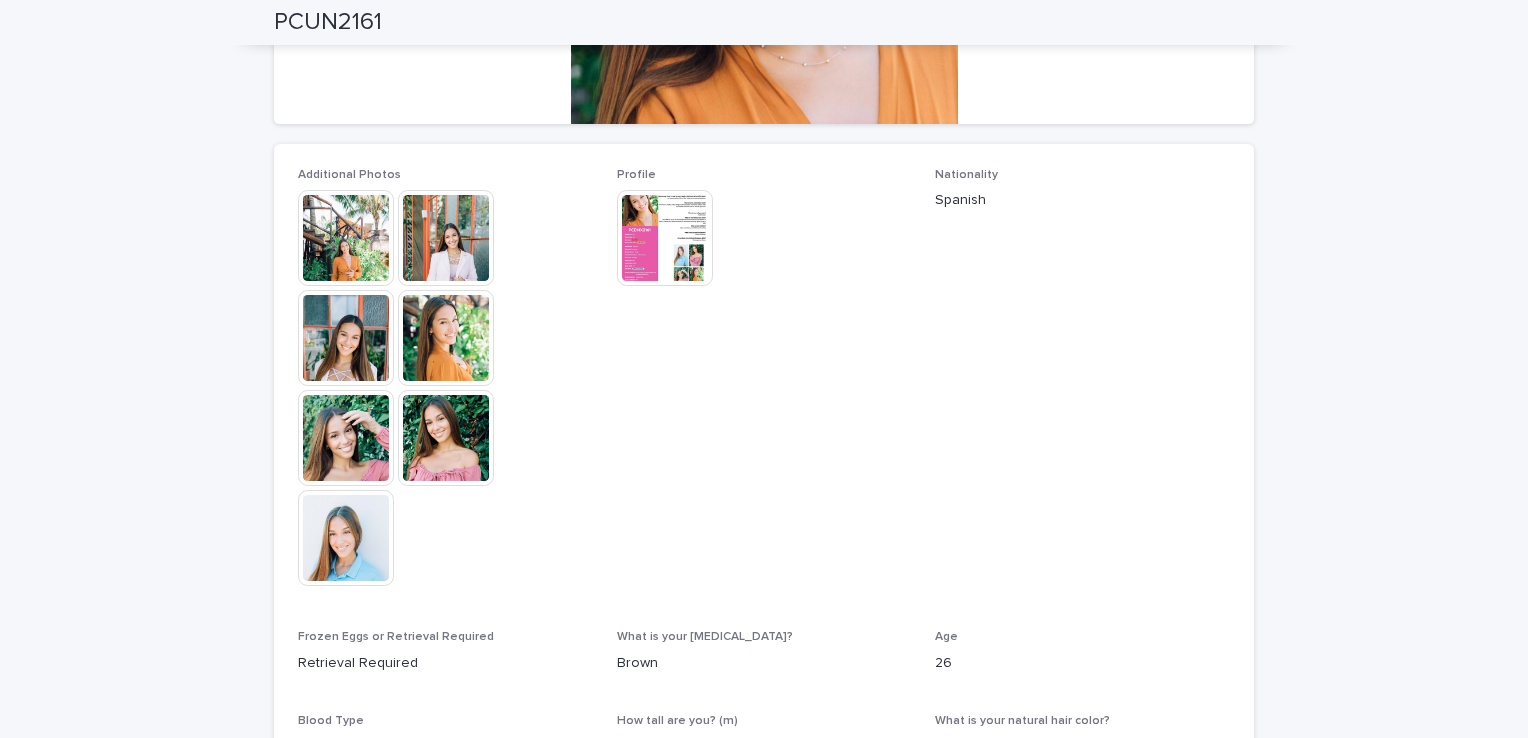 click at bounding box center (346, 538) 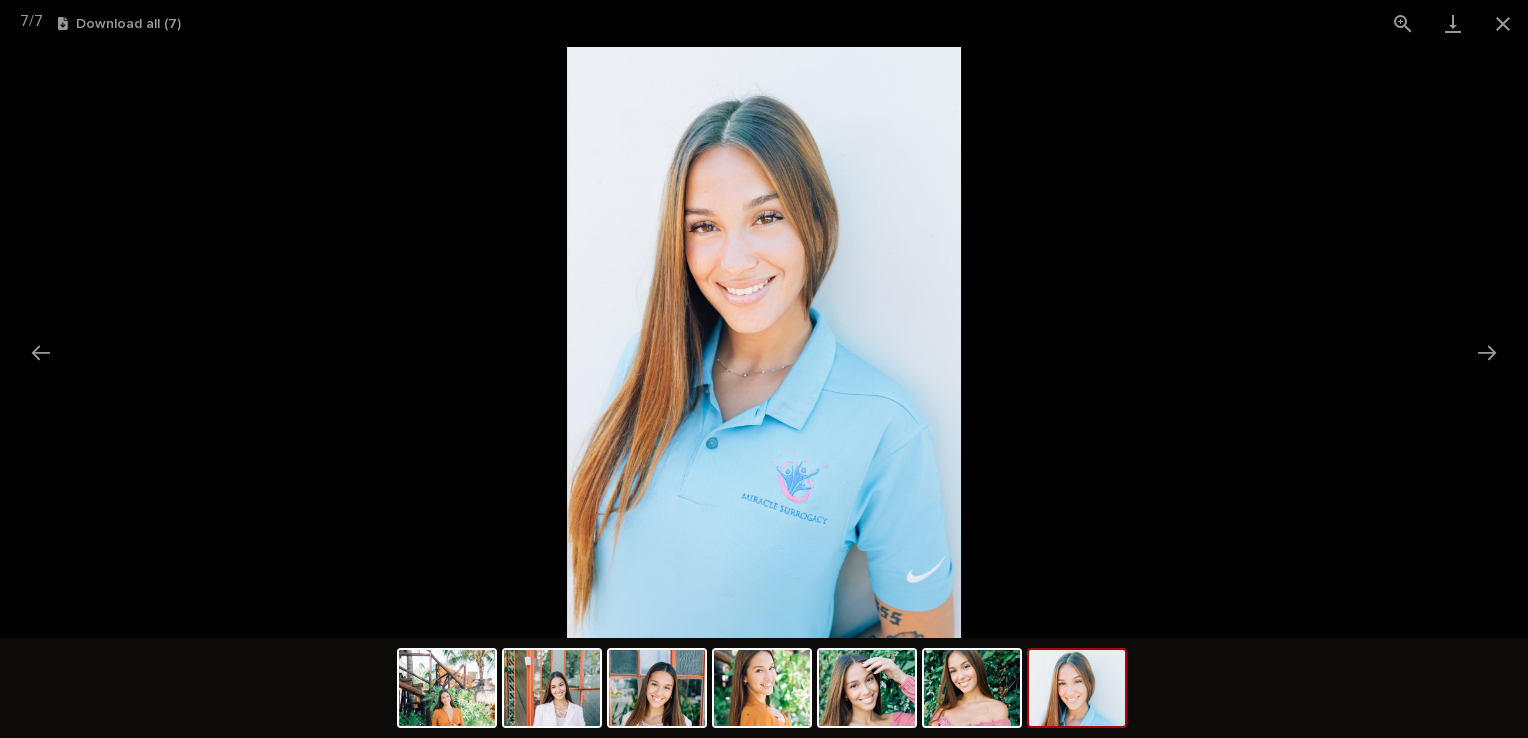 click at bounding box center (764, 342) 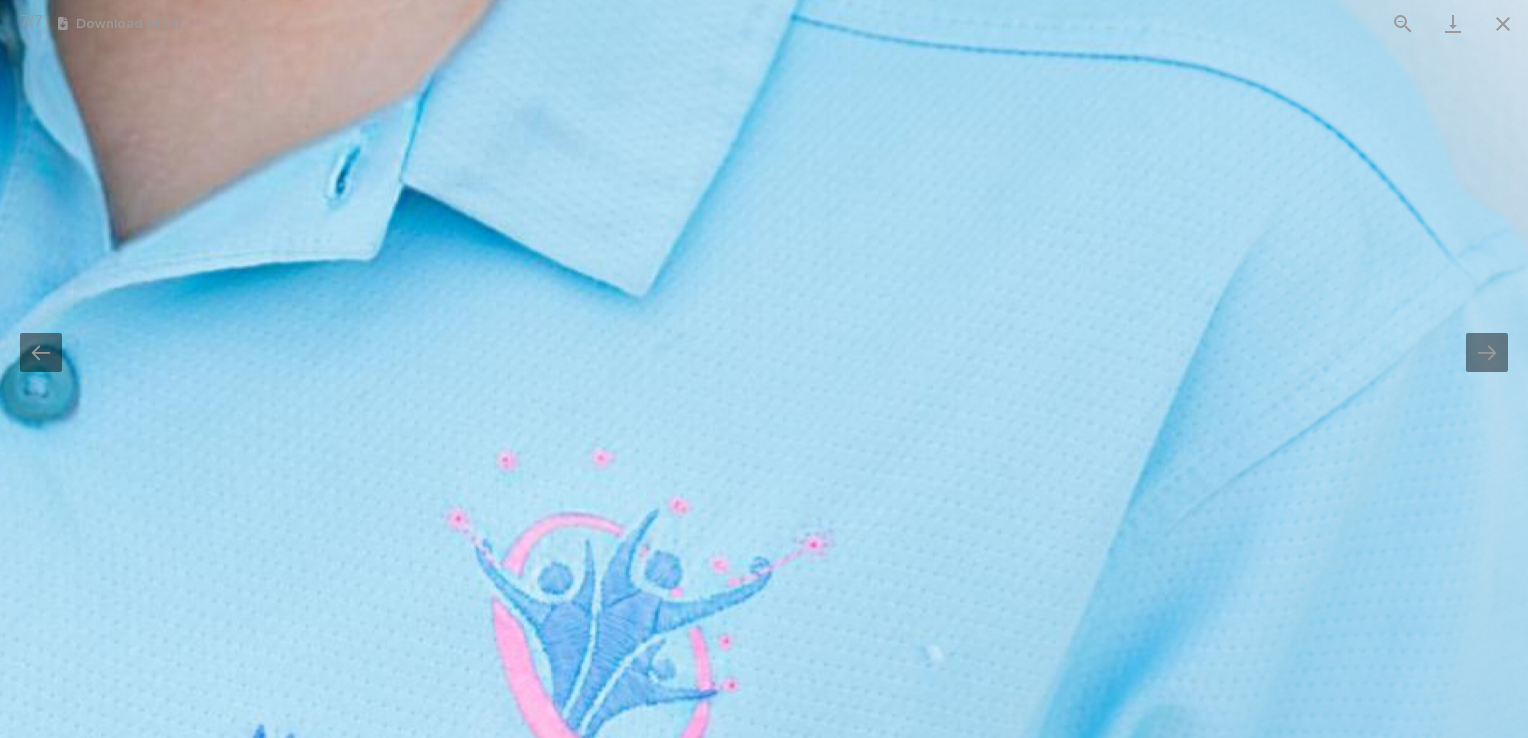 drag, startPoint x: 971, startPoint y: 294, endPoint x: 1312, endPoint y: 743, distance: 563.81024 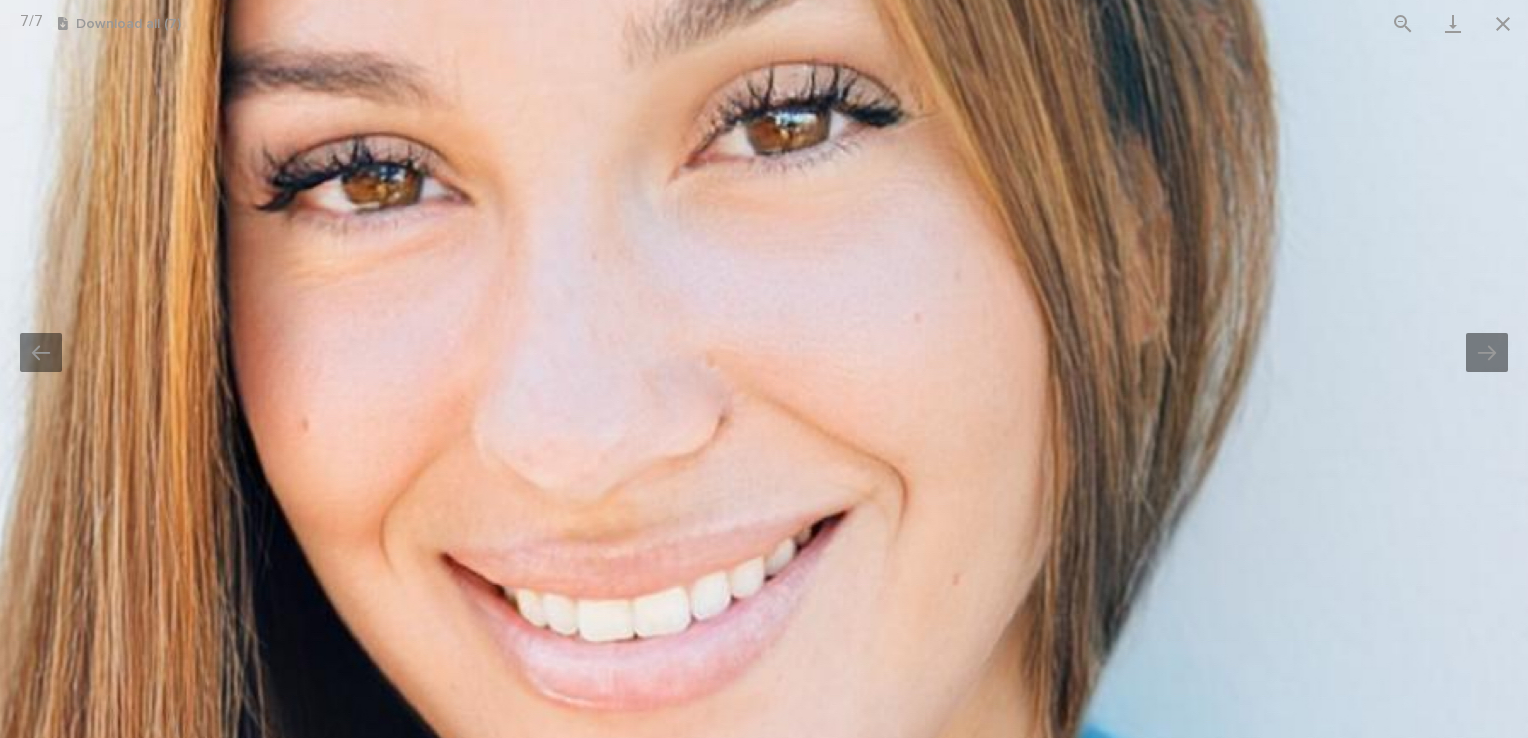 drag, startPoint x: 1395, startPoint y: 426, endPoint x: 1337, endPoint y: 519, distance: 109.60383 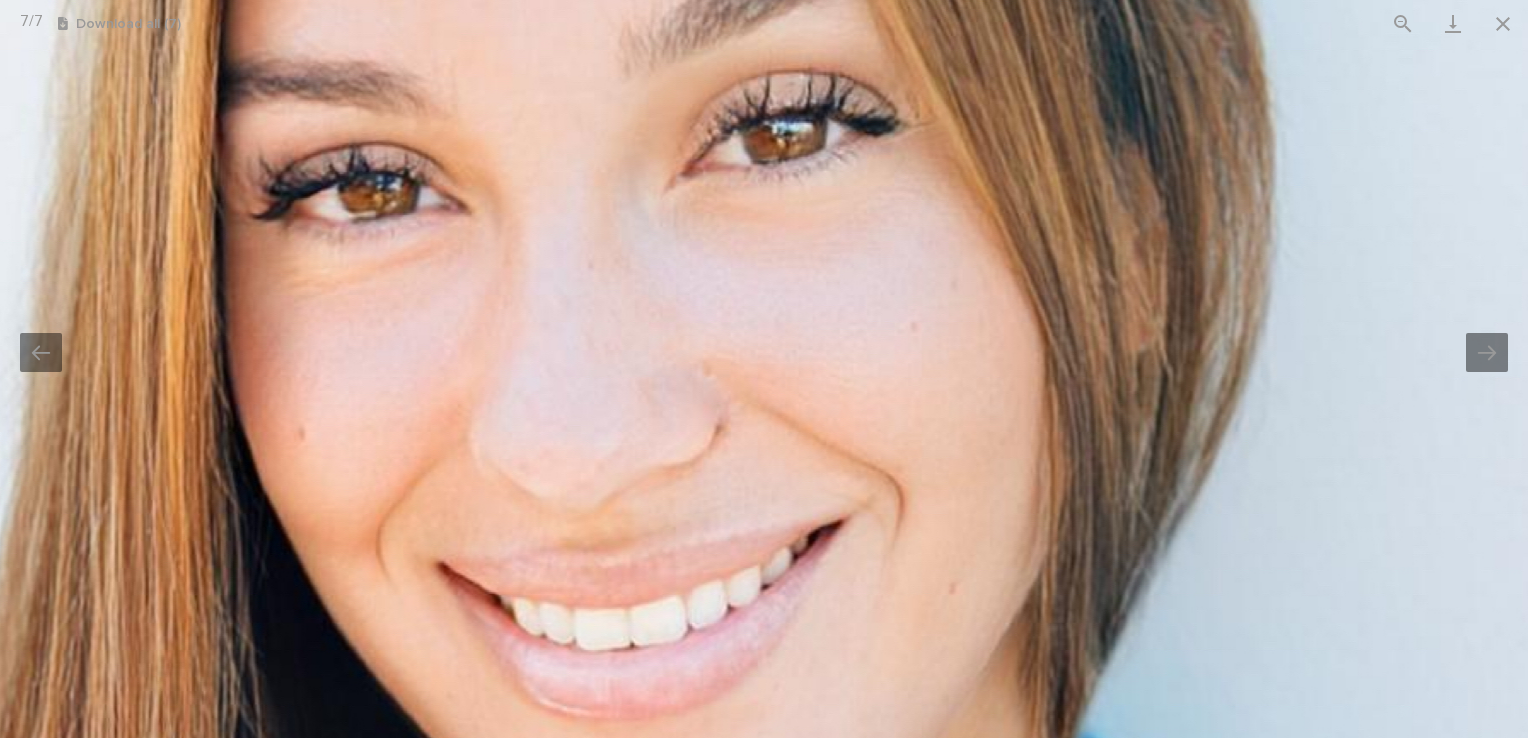 click at bounding box center (765, 974) 